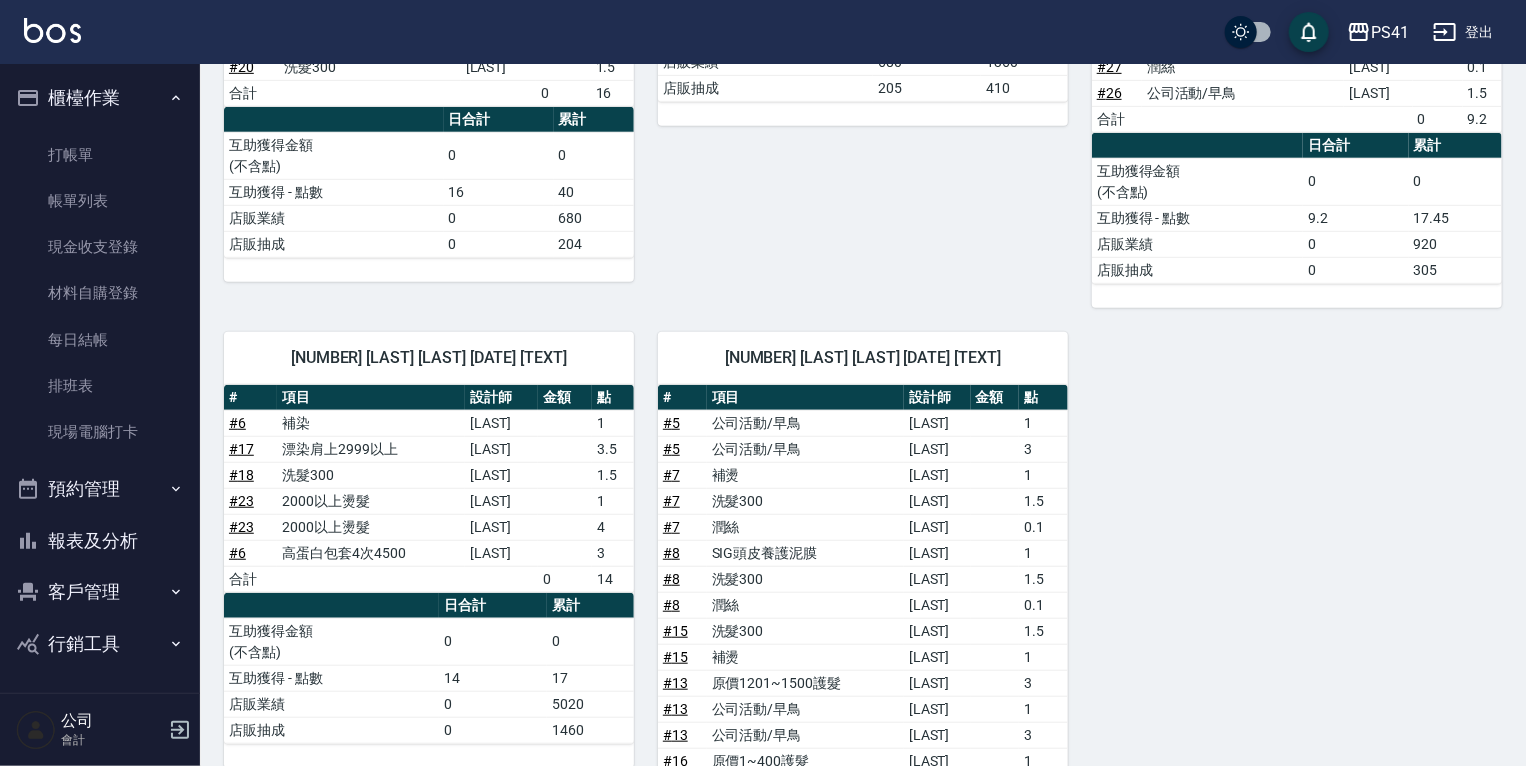 scroll, scrollTop: 0, scrollLeft: 0, axis: both 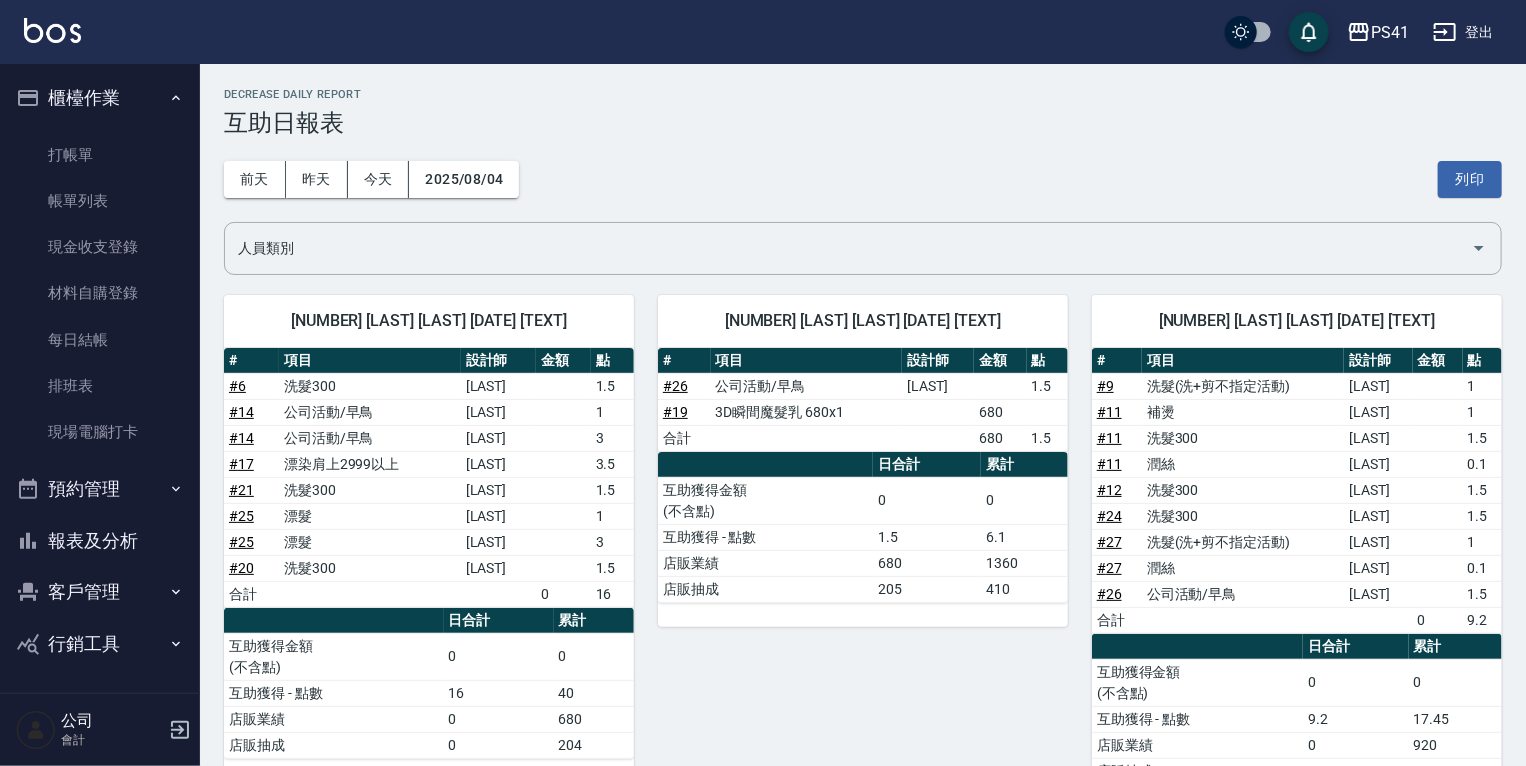 click on "客戶管理" at bounding box center (100, 592) 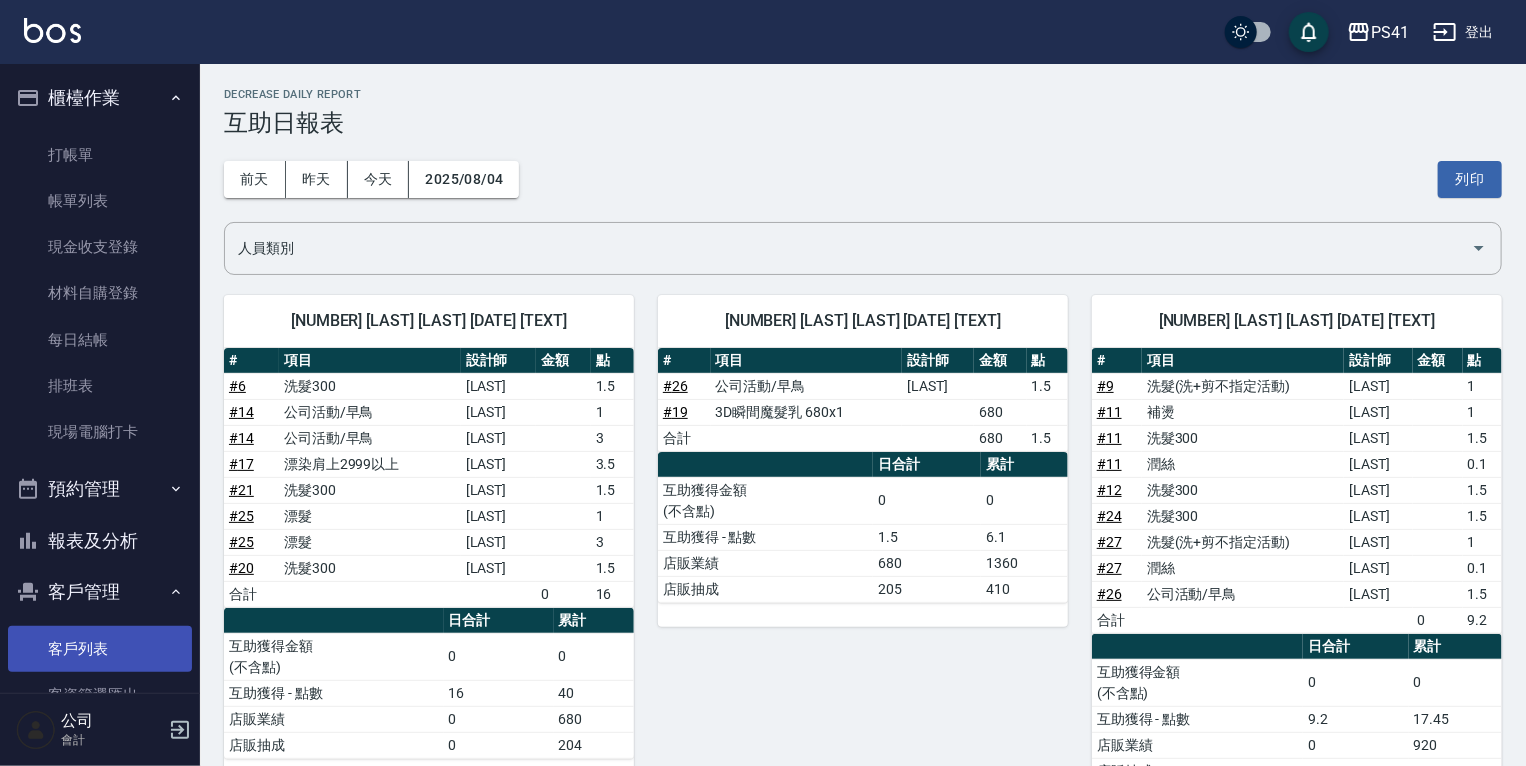 click on "客戶列表" at bounding box center (100, 649) 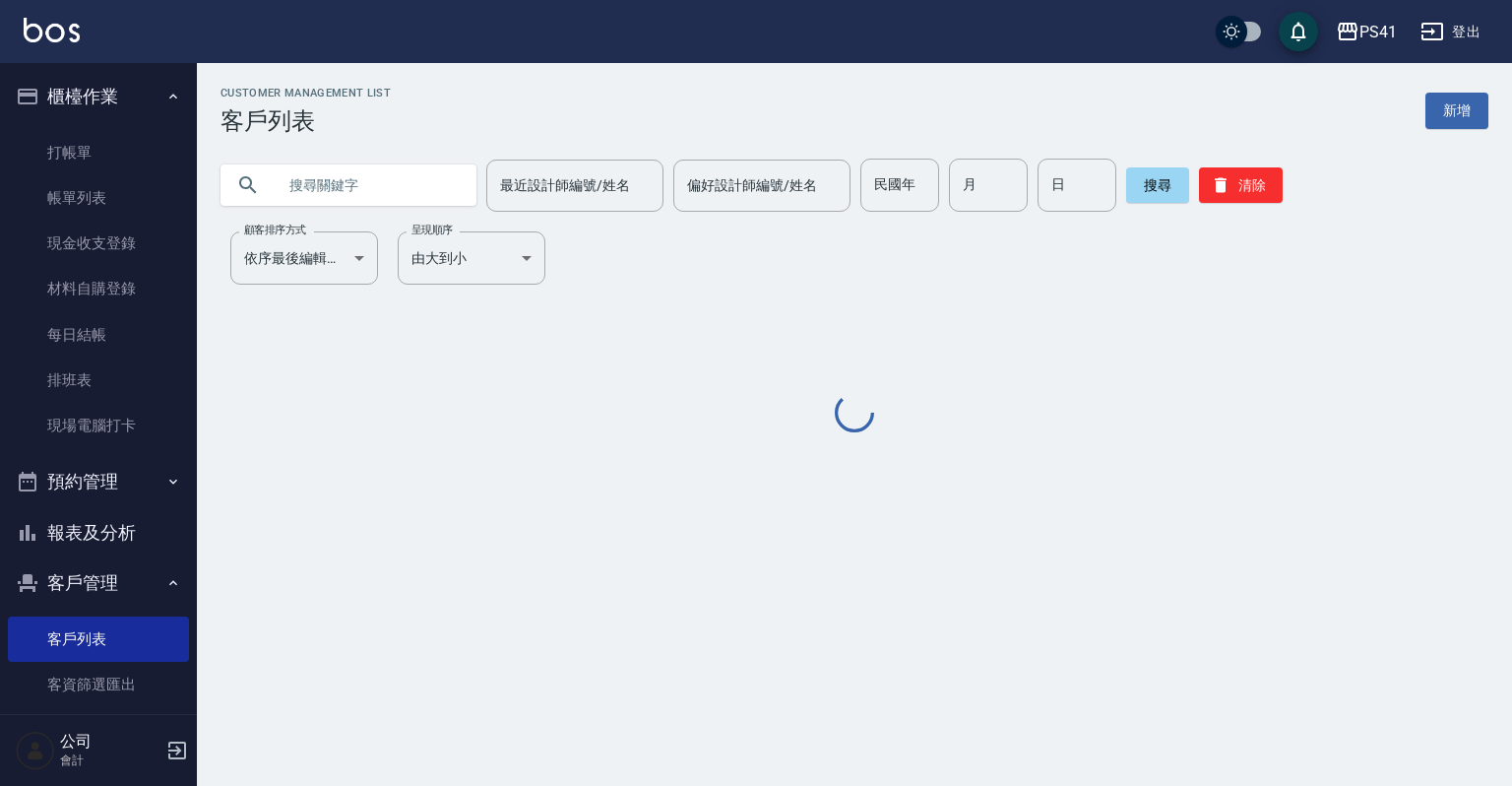 click at bounding box center (368, 185) 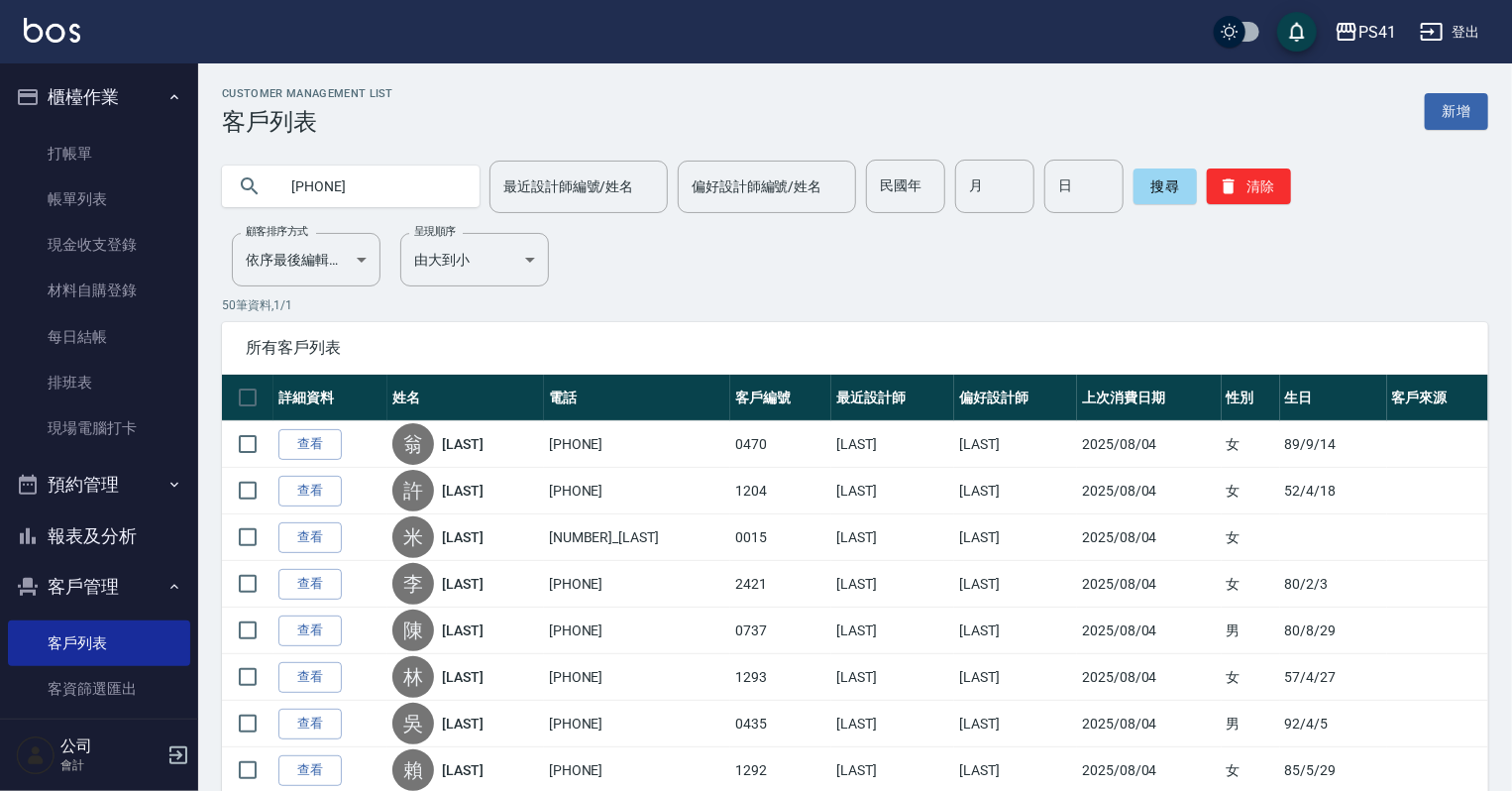 type on "[PHONE]" 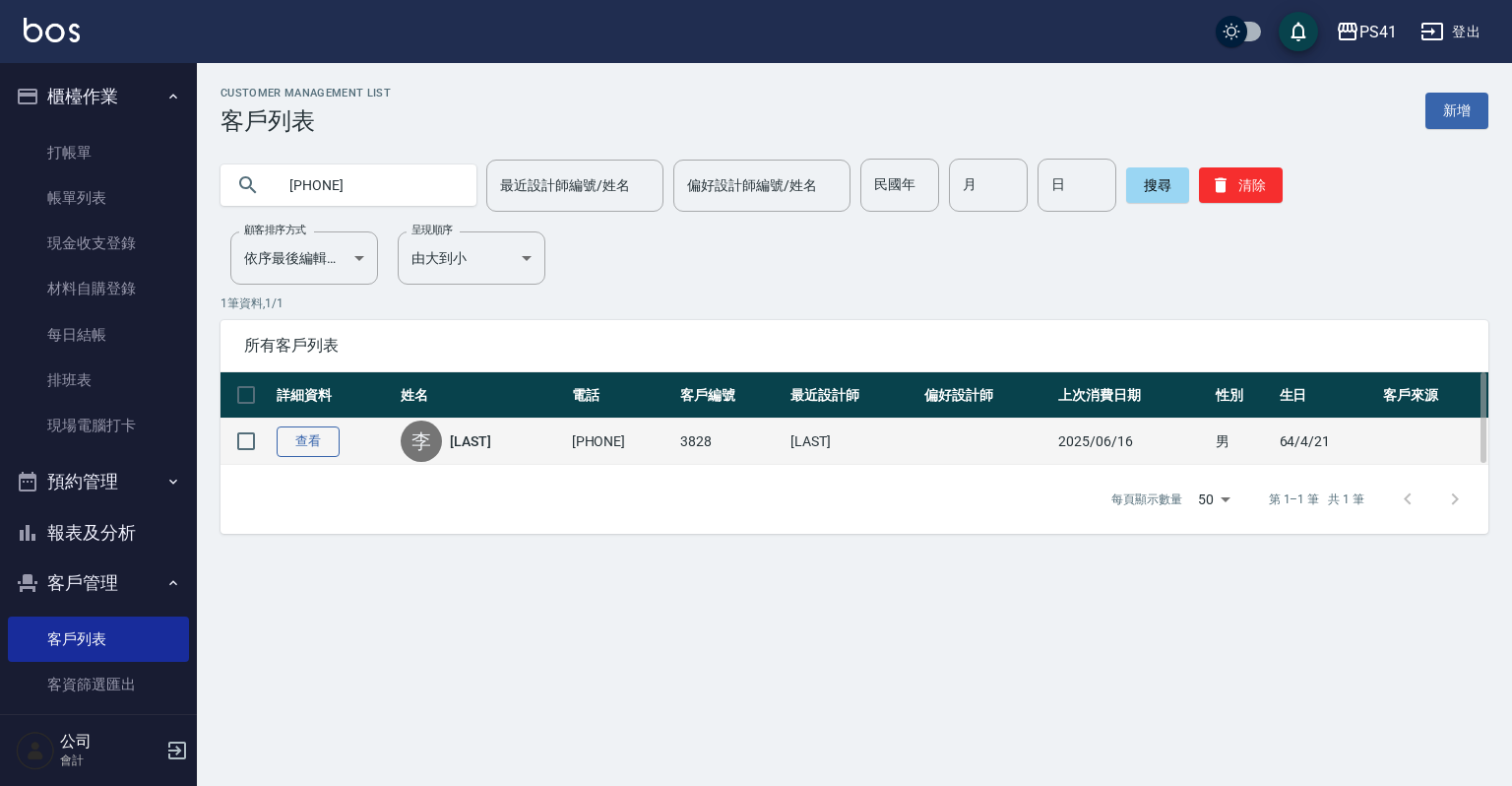 click on "查看" at bounding box center [308, 441] 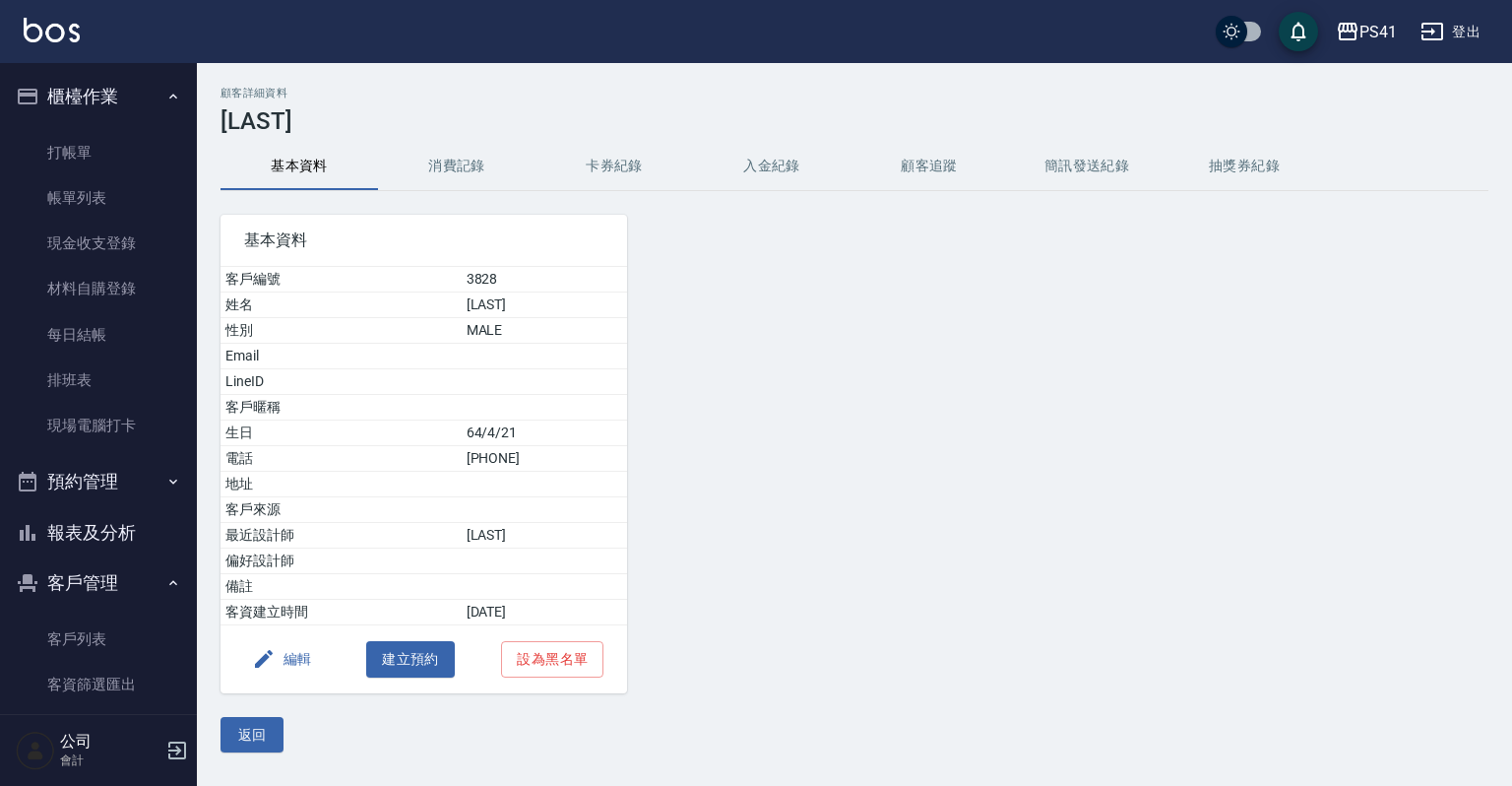 click on "消費記錄" at bounding box center (457, 166) 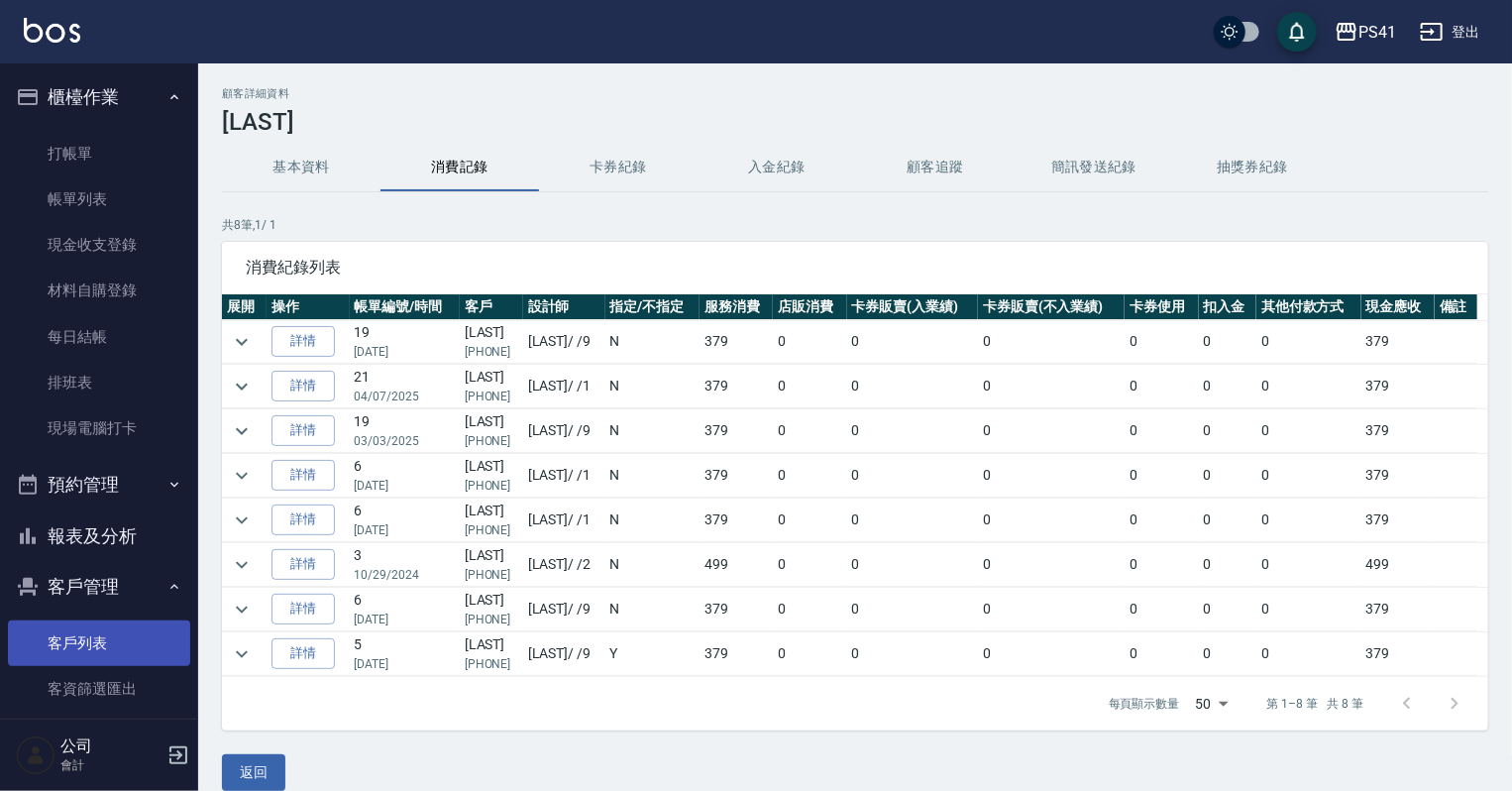 click on "客戶列表" at bounding box center [99, 643] 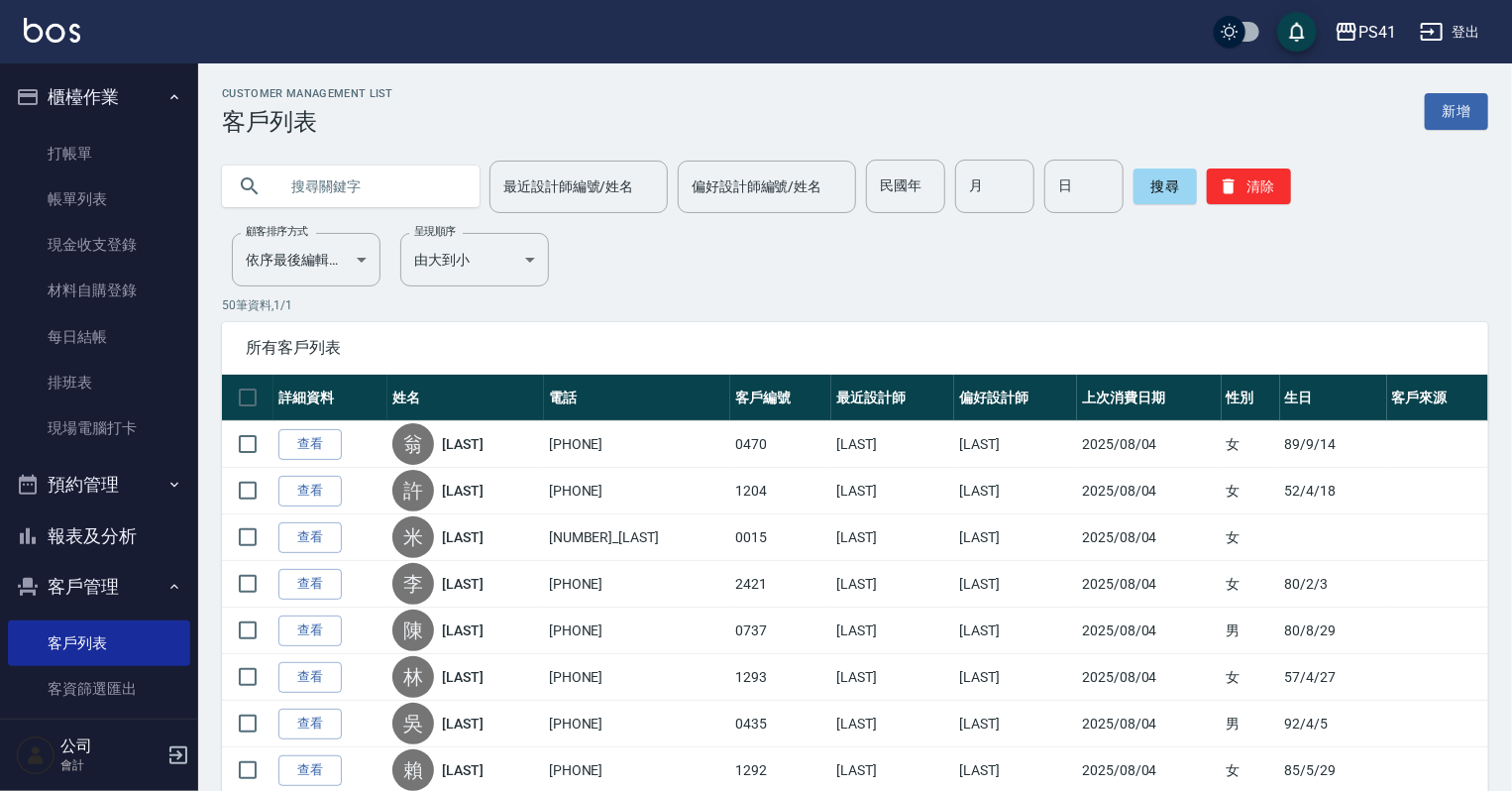 click at bounding box center [371, 186] 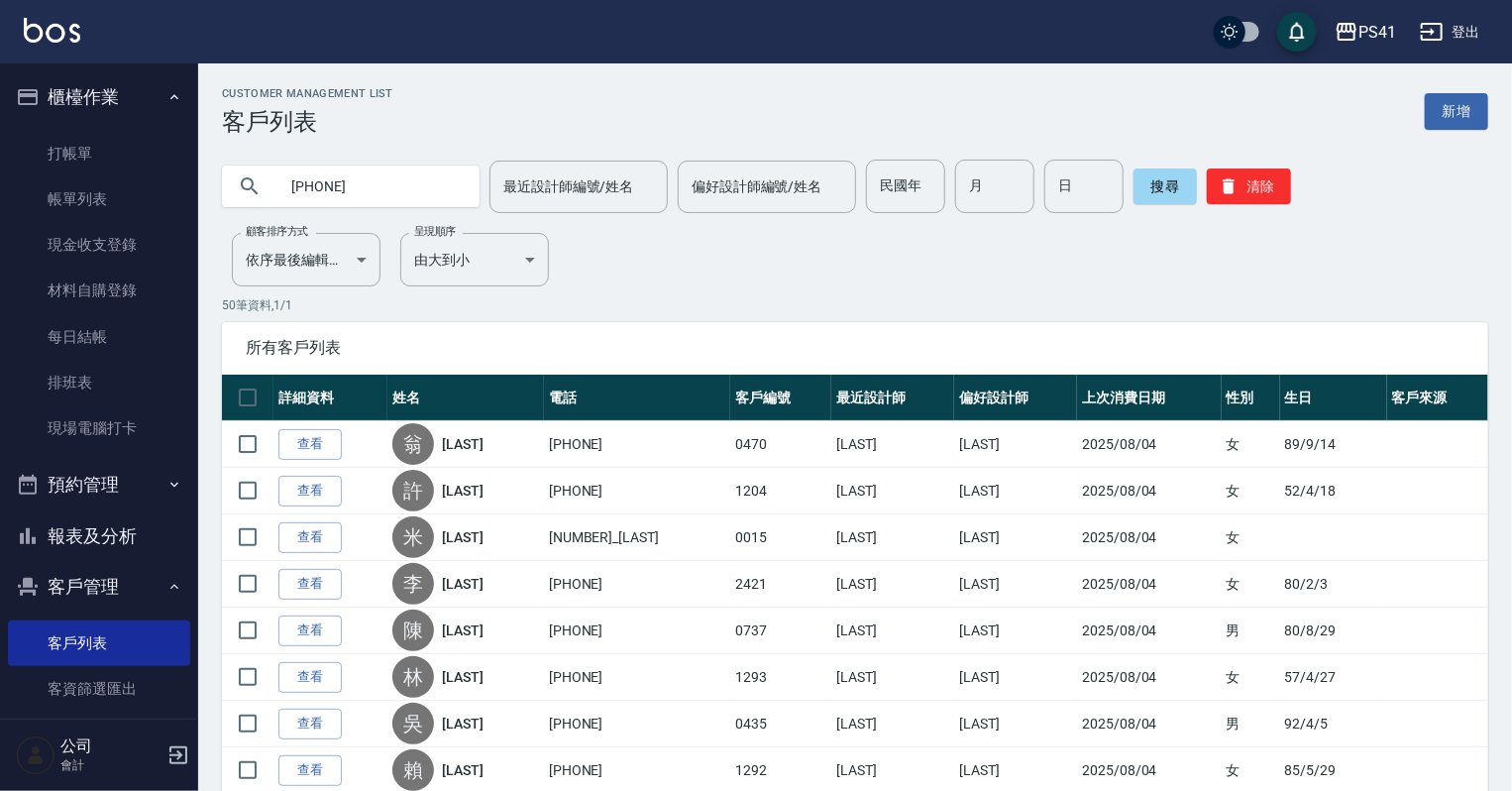 type on "[PHONE]" 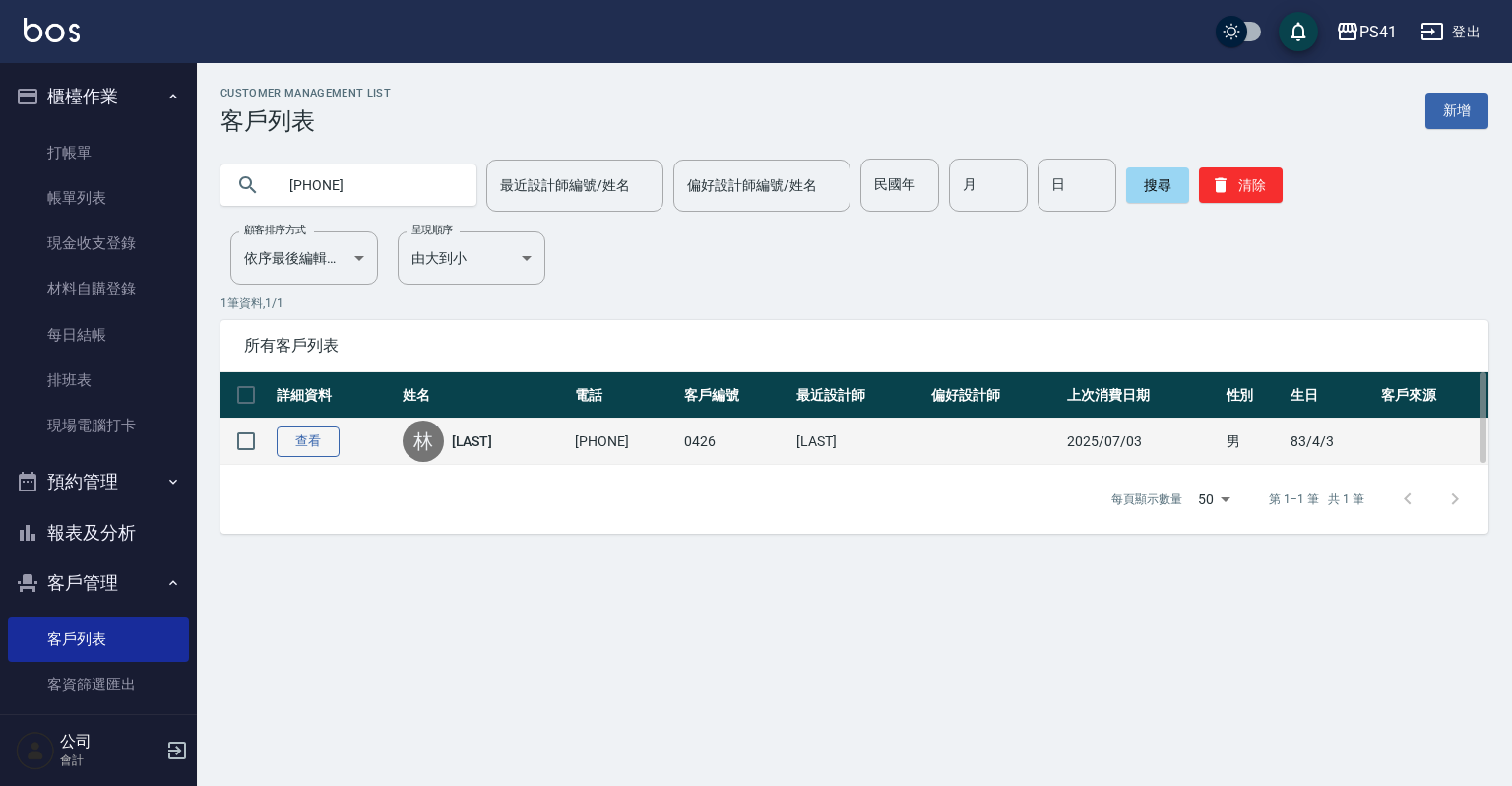 click on "查看" at bounding box center [308, 441] 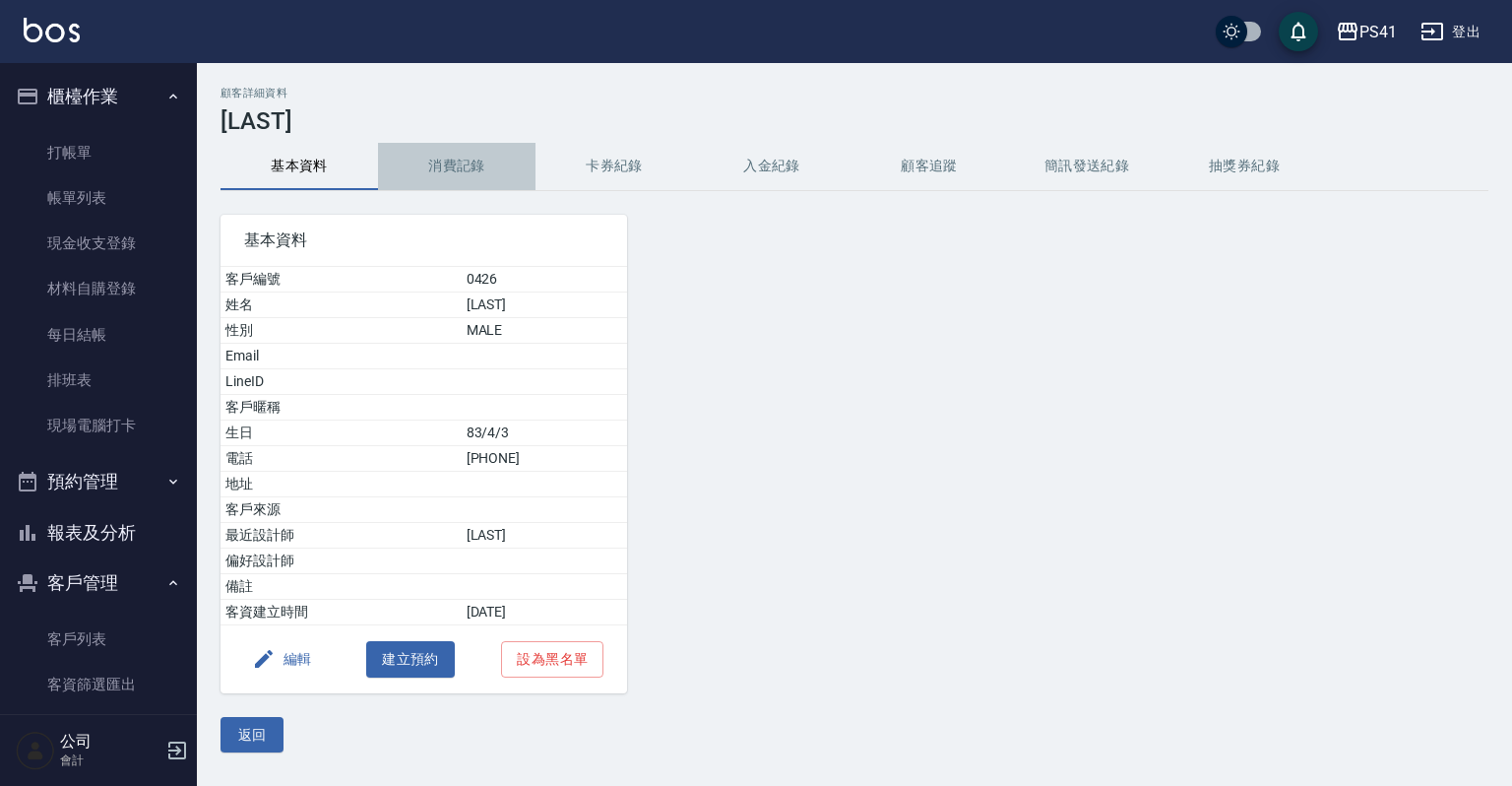 click on "消費記錄" at bounding box center [457, 166] 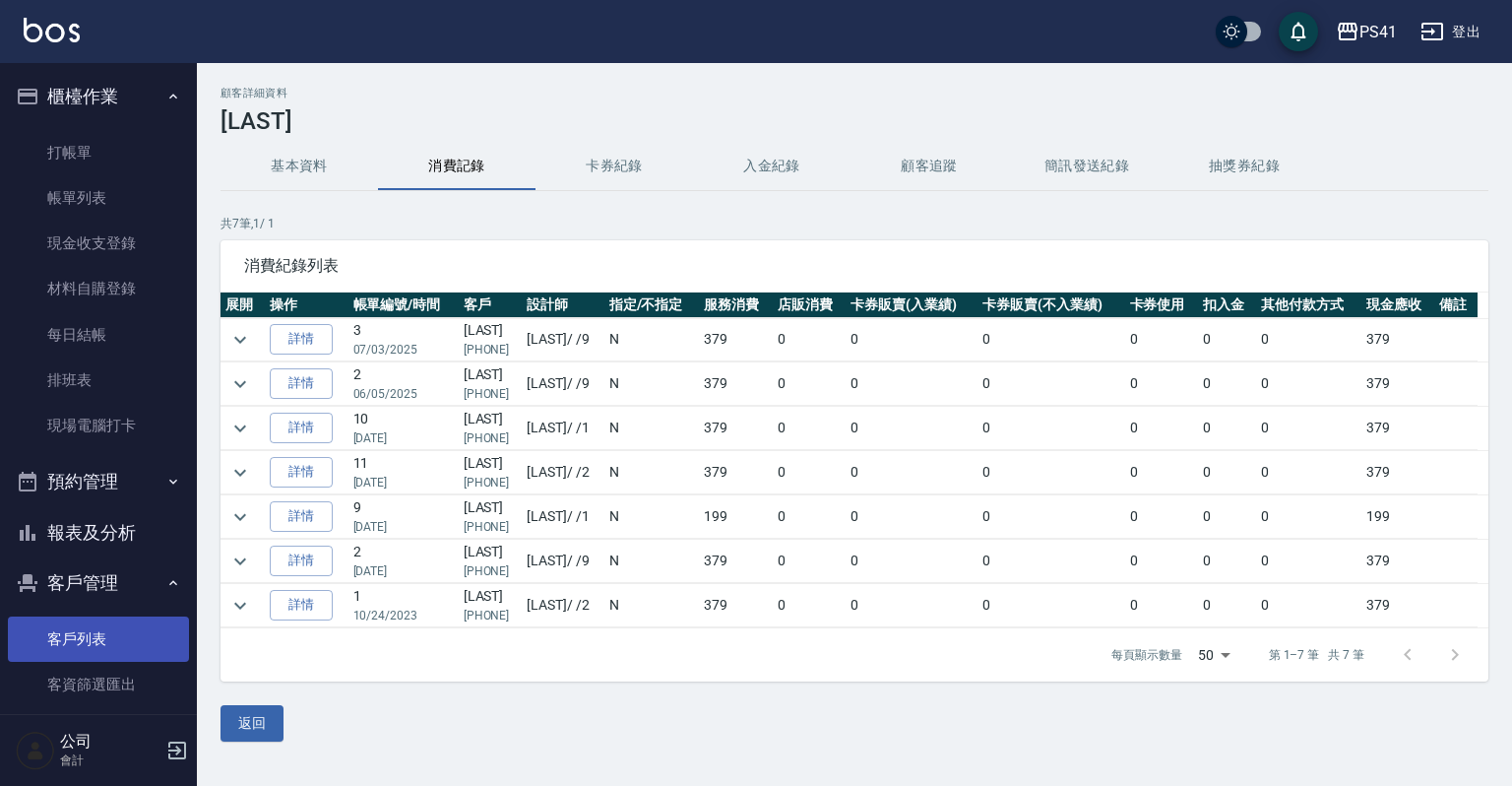 click on "客戶列表" at bounding box center (98, 639) 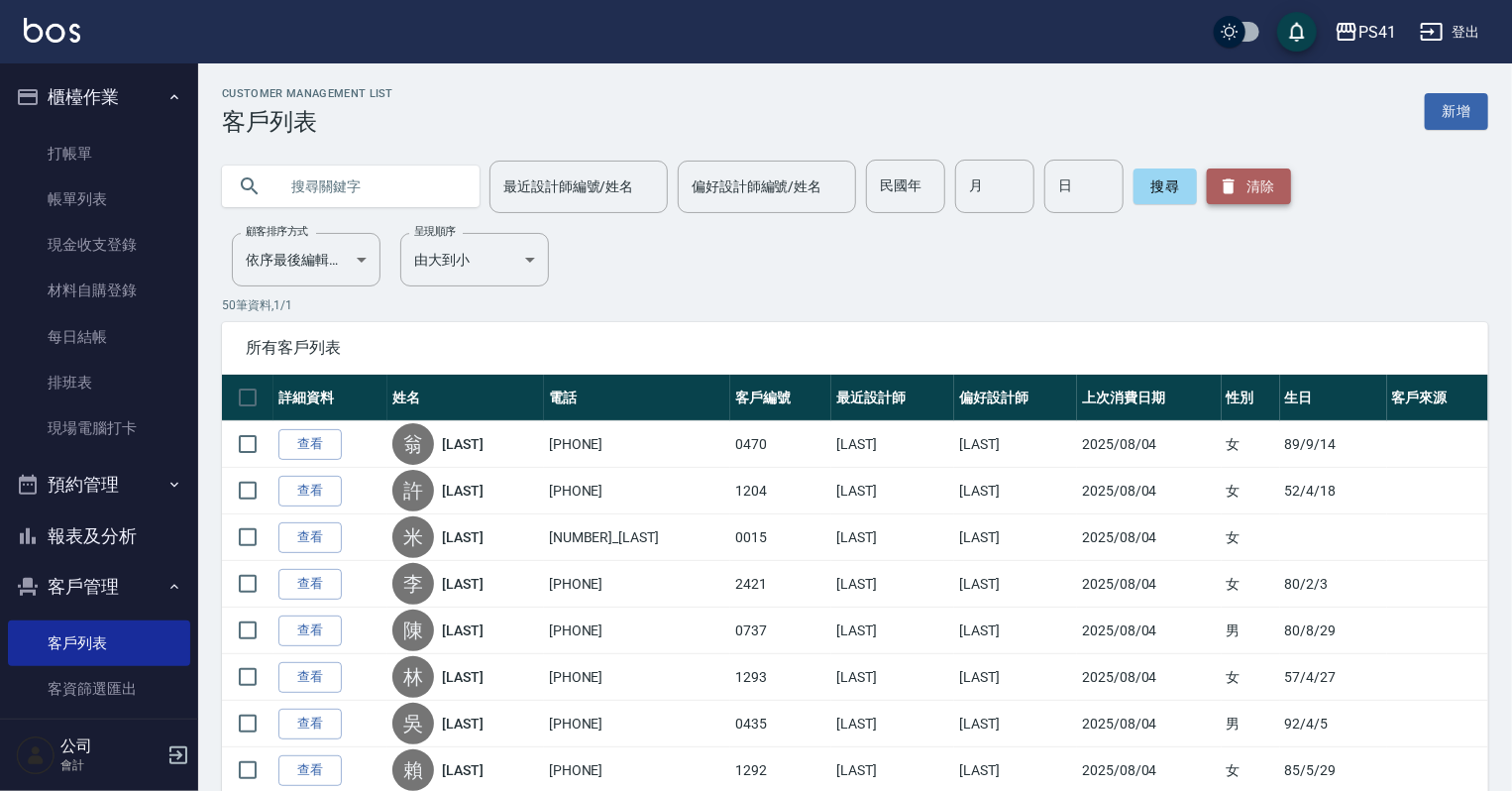 click on "清除" at bounding box center (1248, 186) 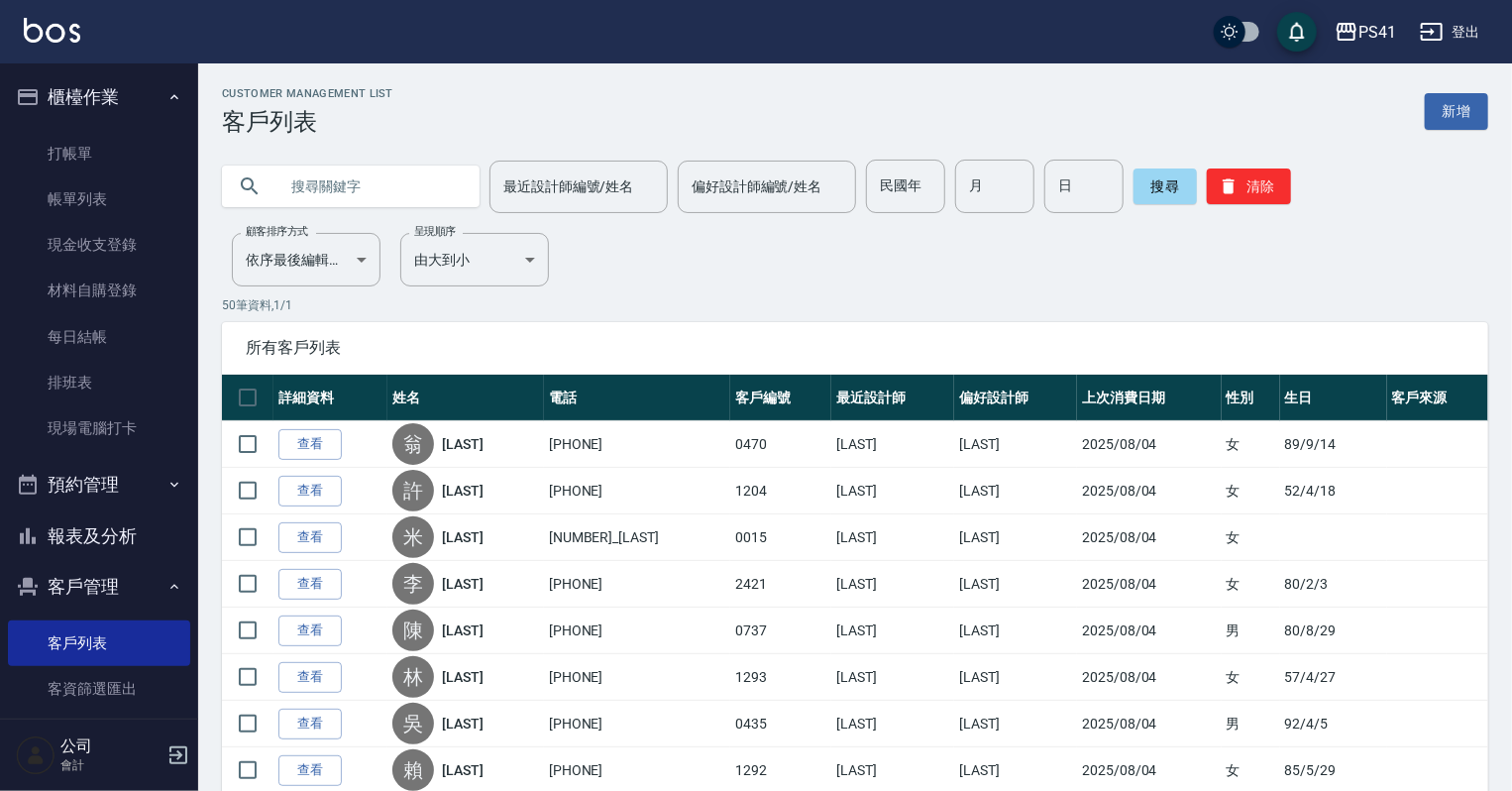 click at bounding box center (371, 186) 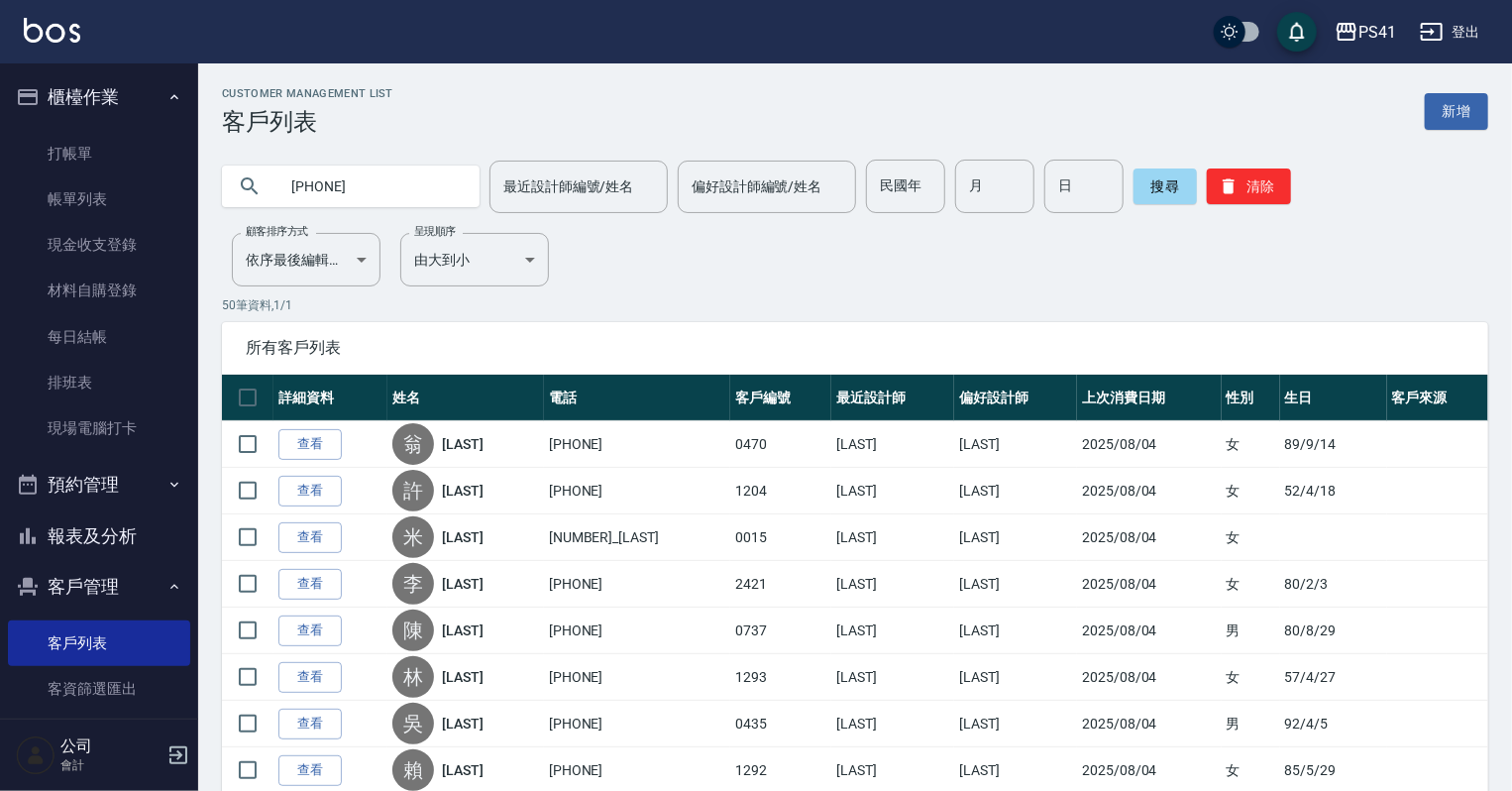 type on "[PHONE]" 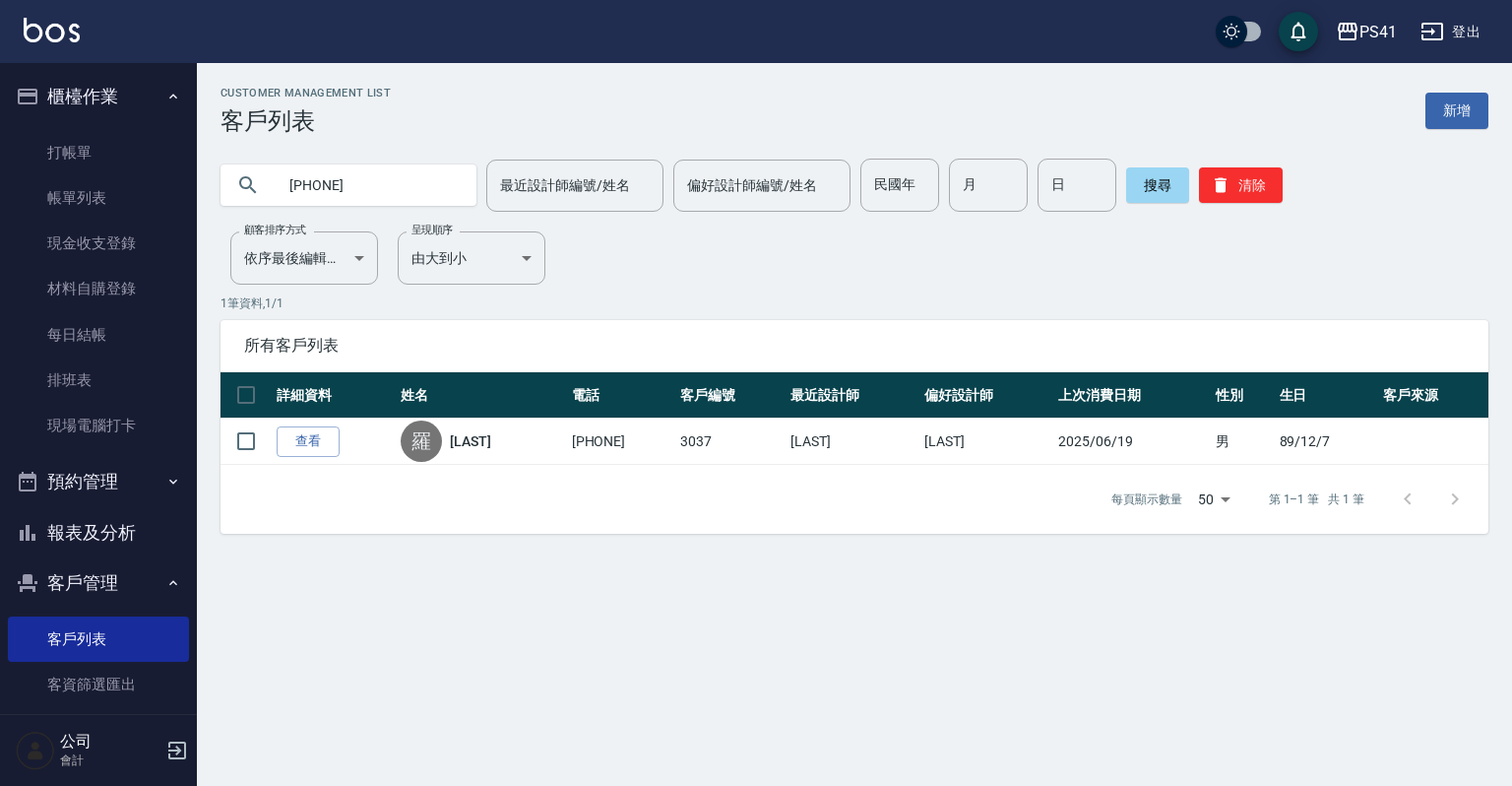click on "報表及分析" at bounding box center (98, 533) 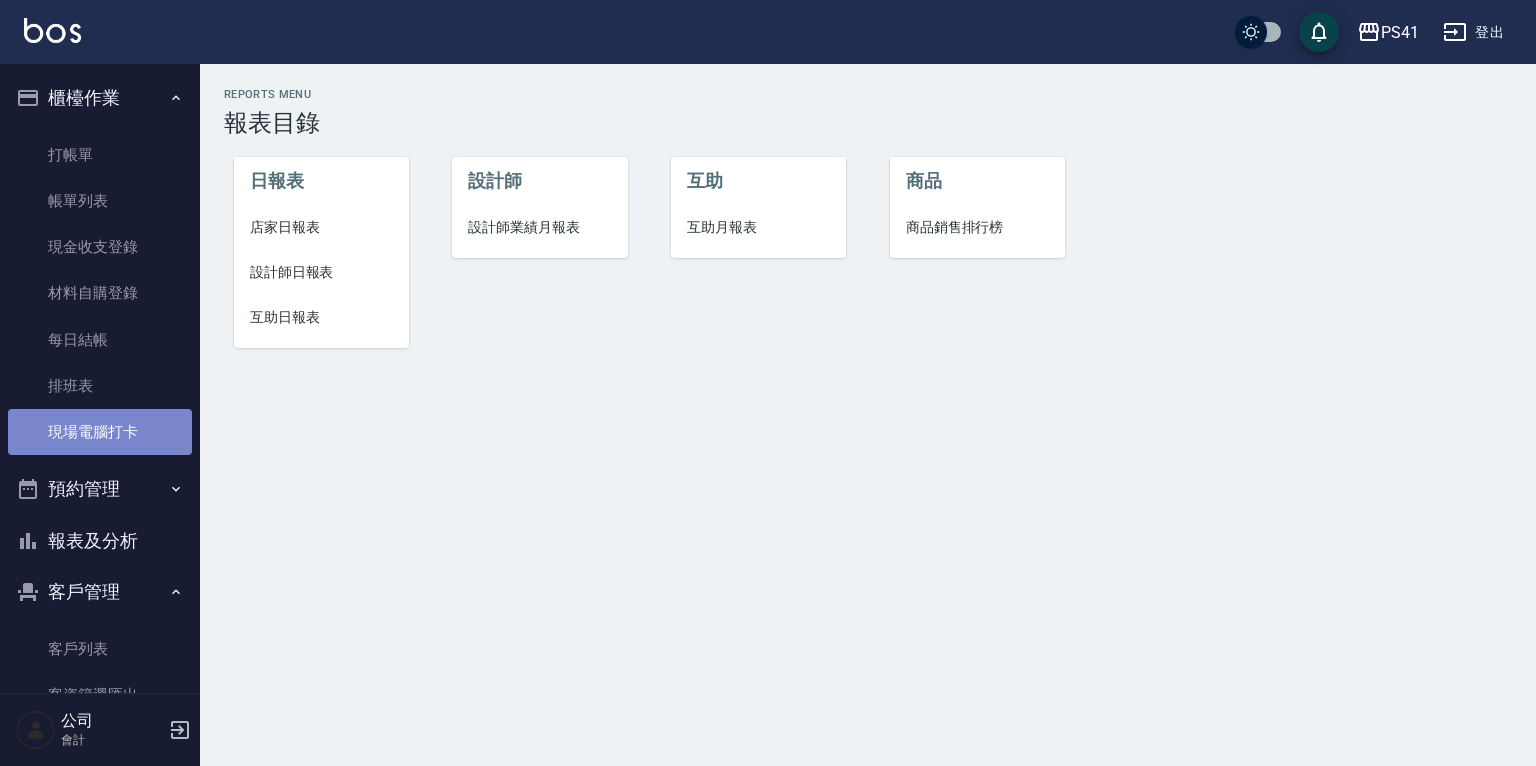 click on "現場電腦打卡" at bounding box center (100, 432) 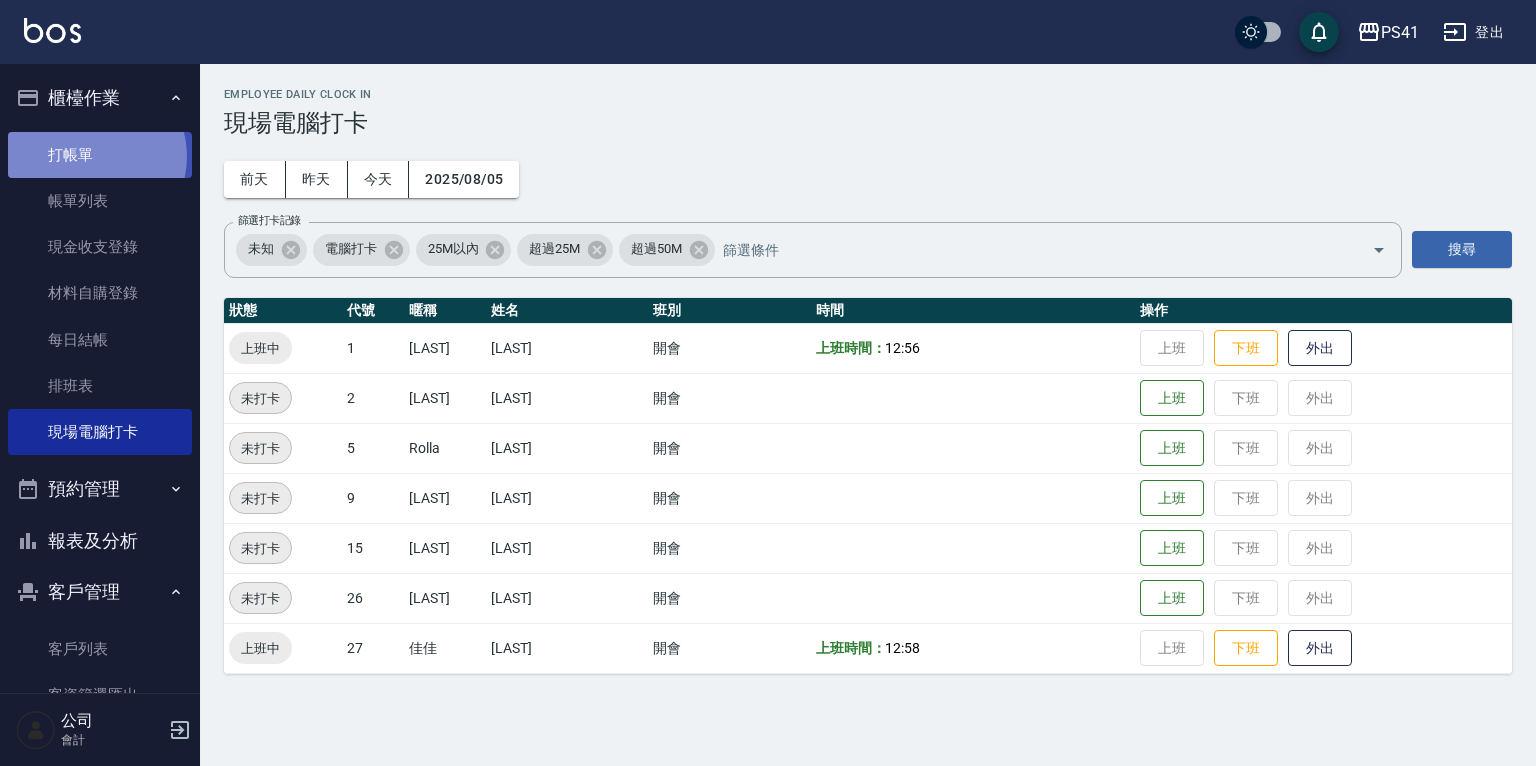 click on "打帳單" at bounding box center (100, 155) 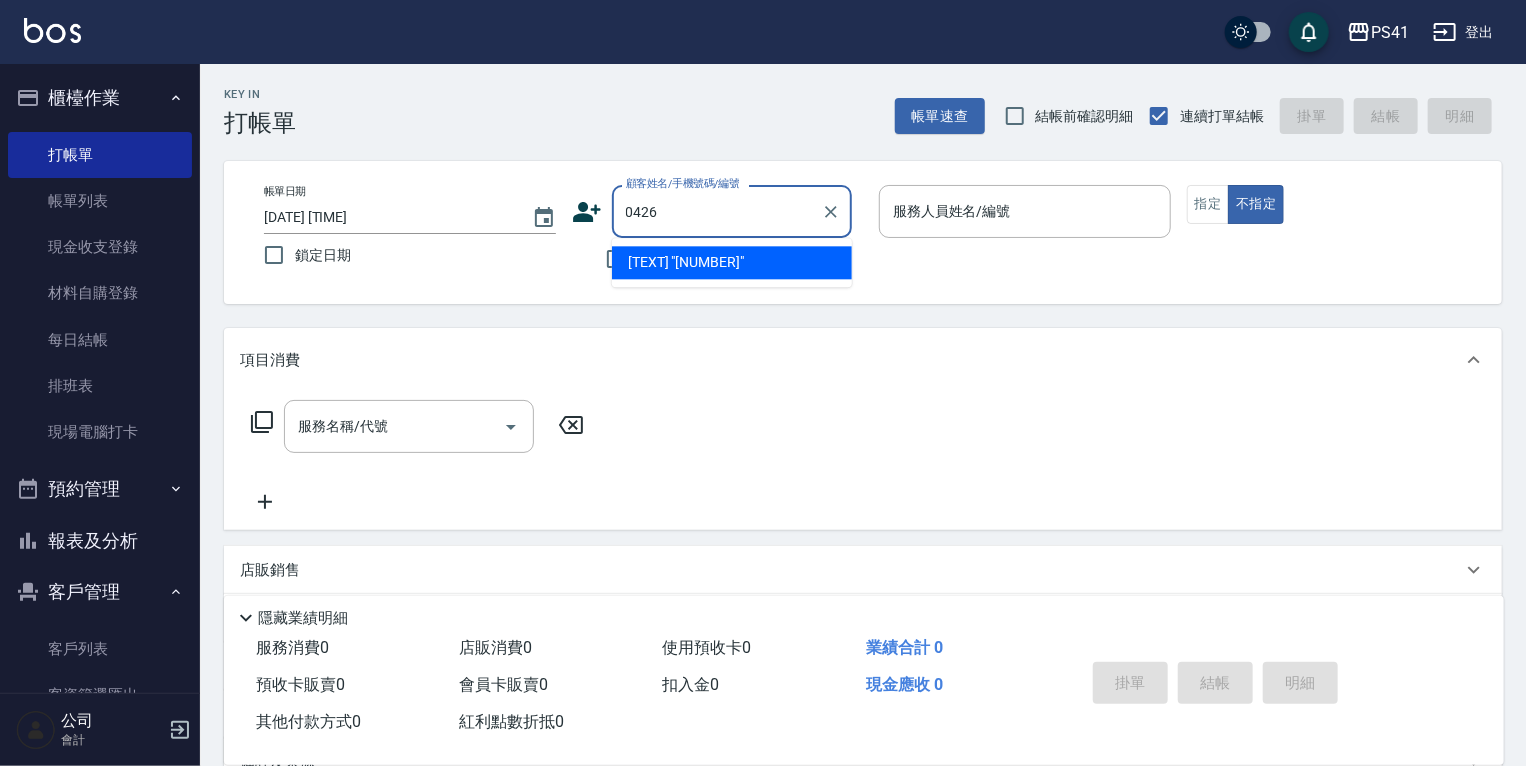 type on "0426" 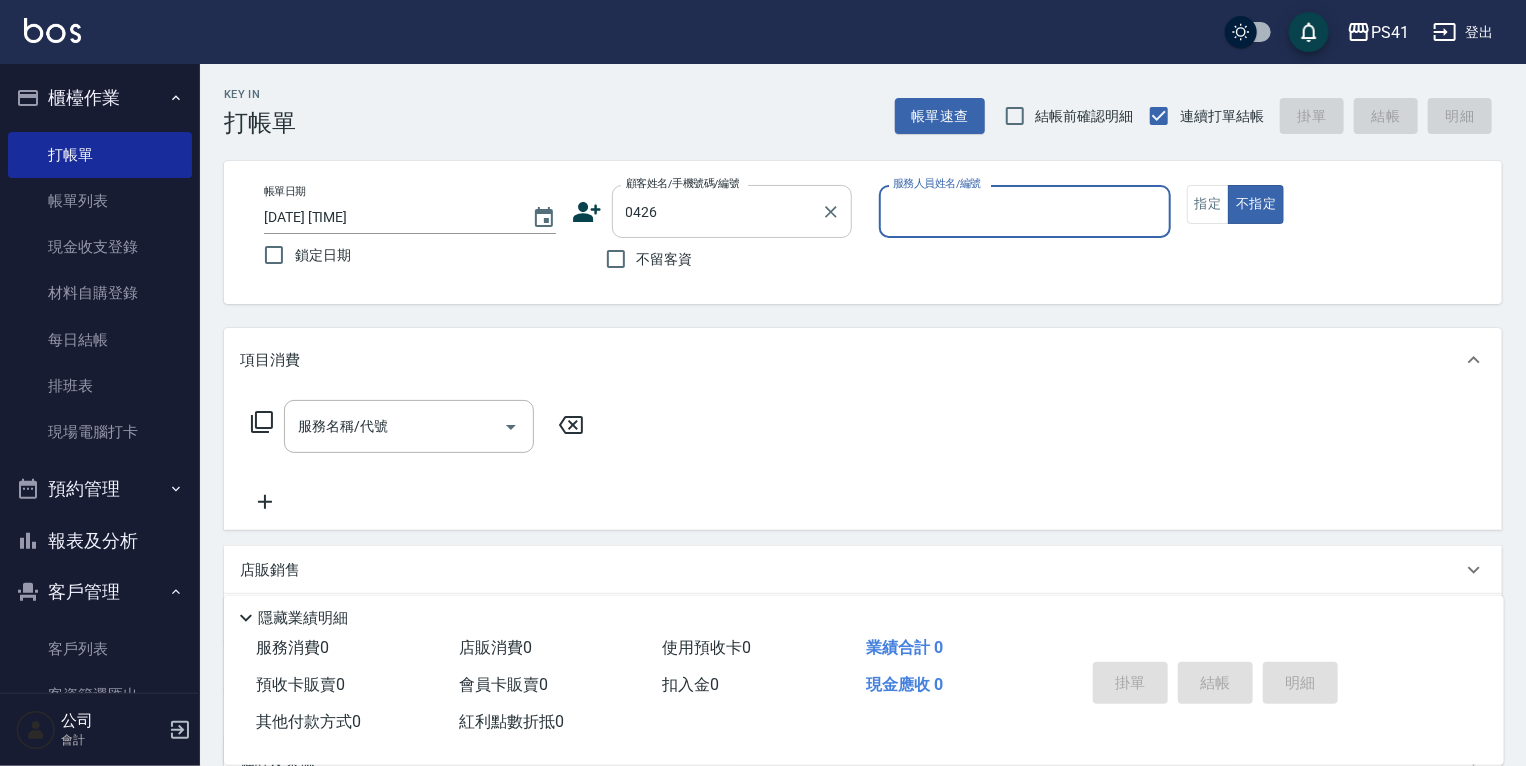 type on "2" 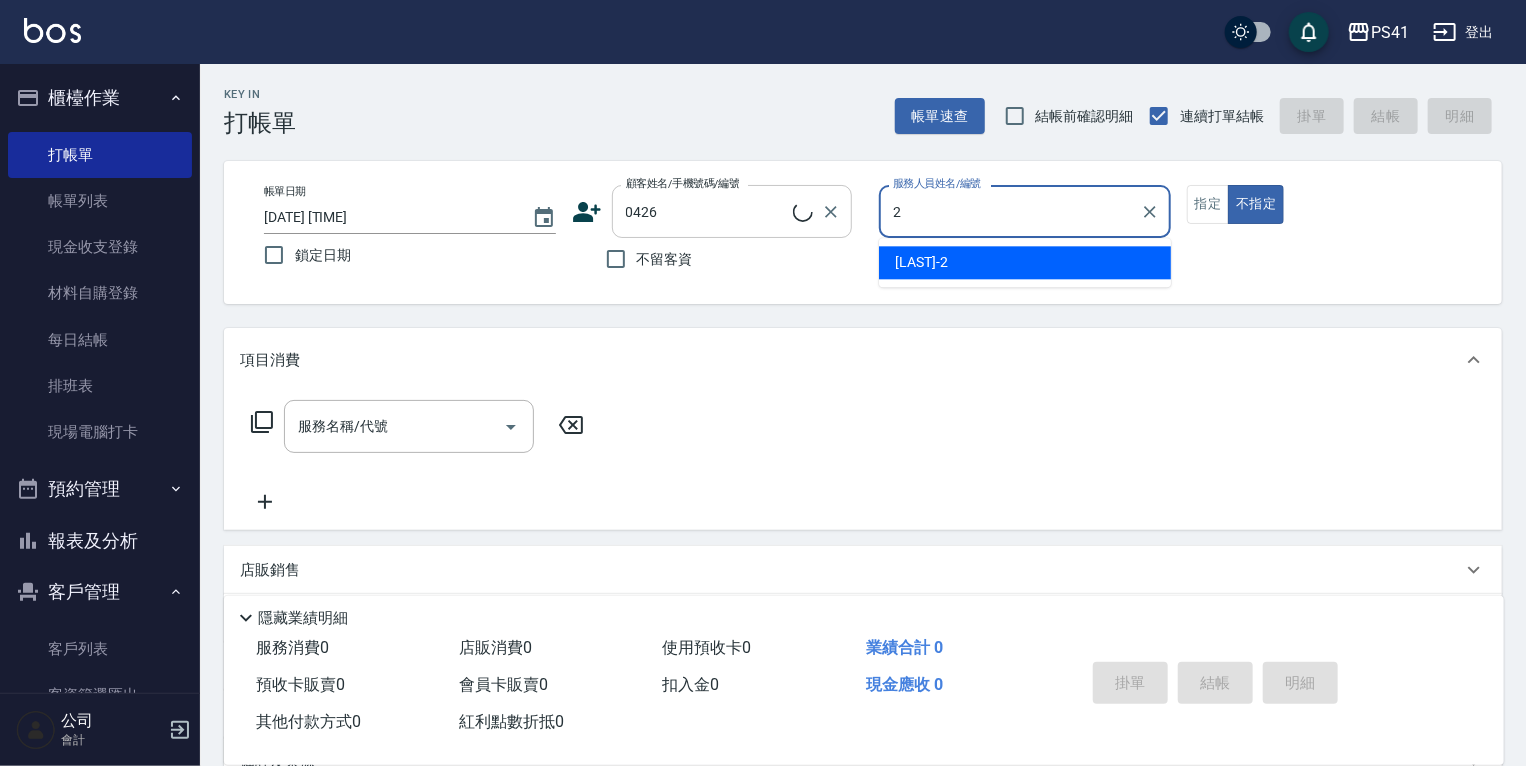 type on "[LAST]/[PHONE]/[NUMBER]" 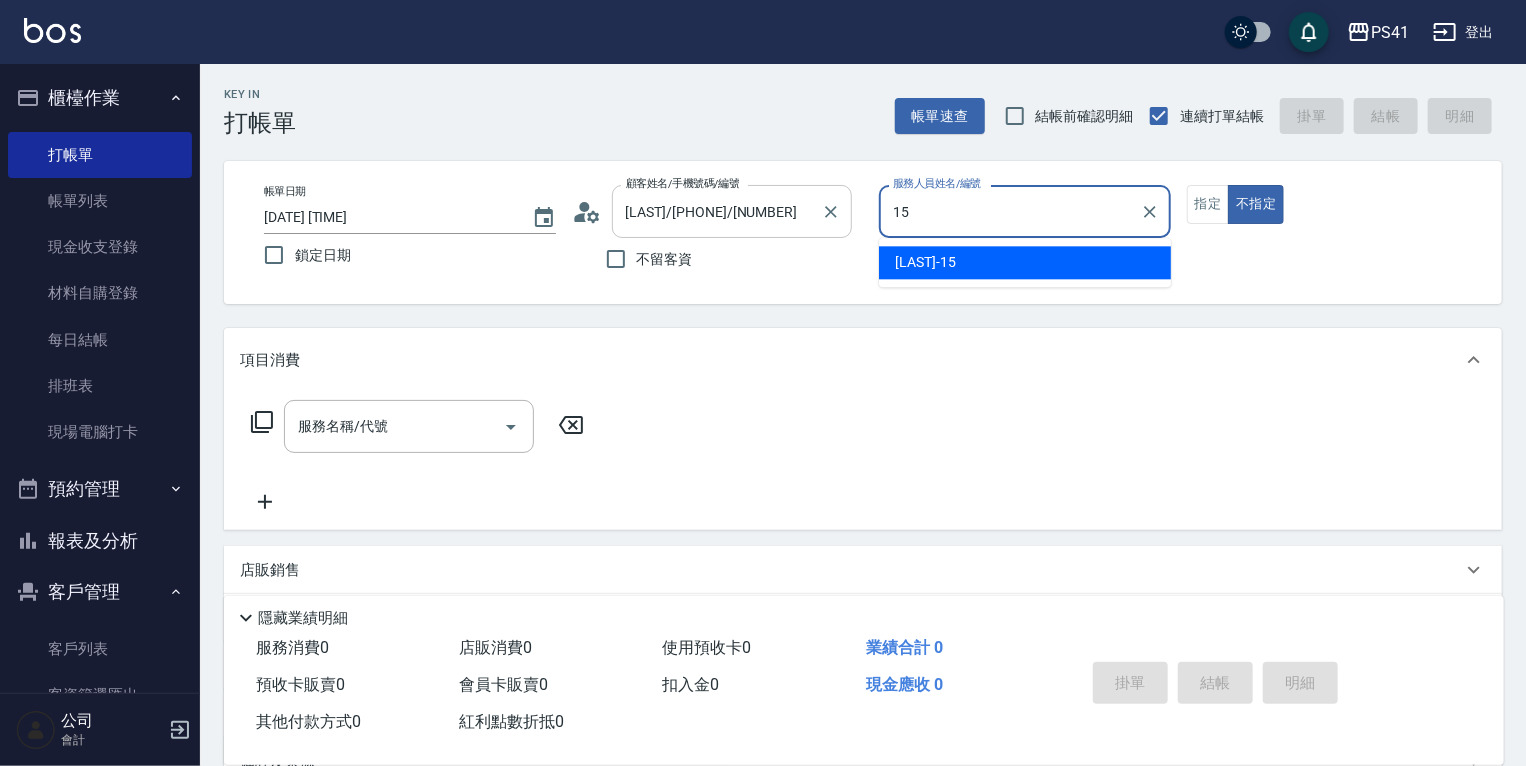 type on "[FIRST] [LAST]-15" 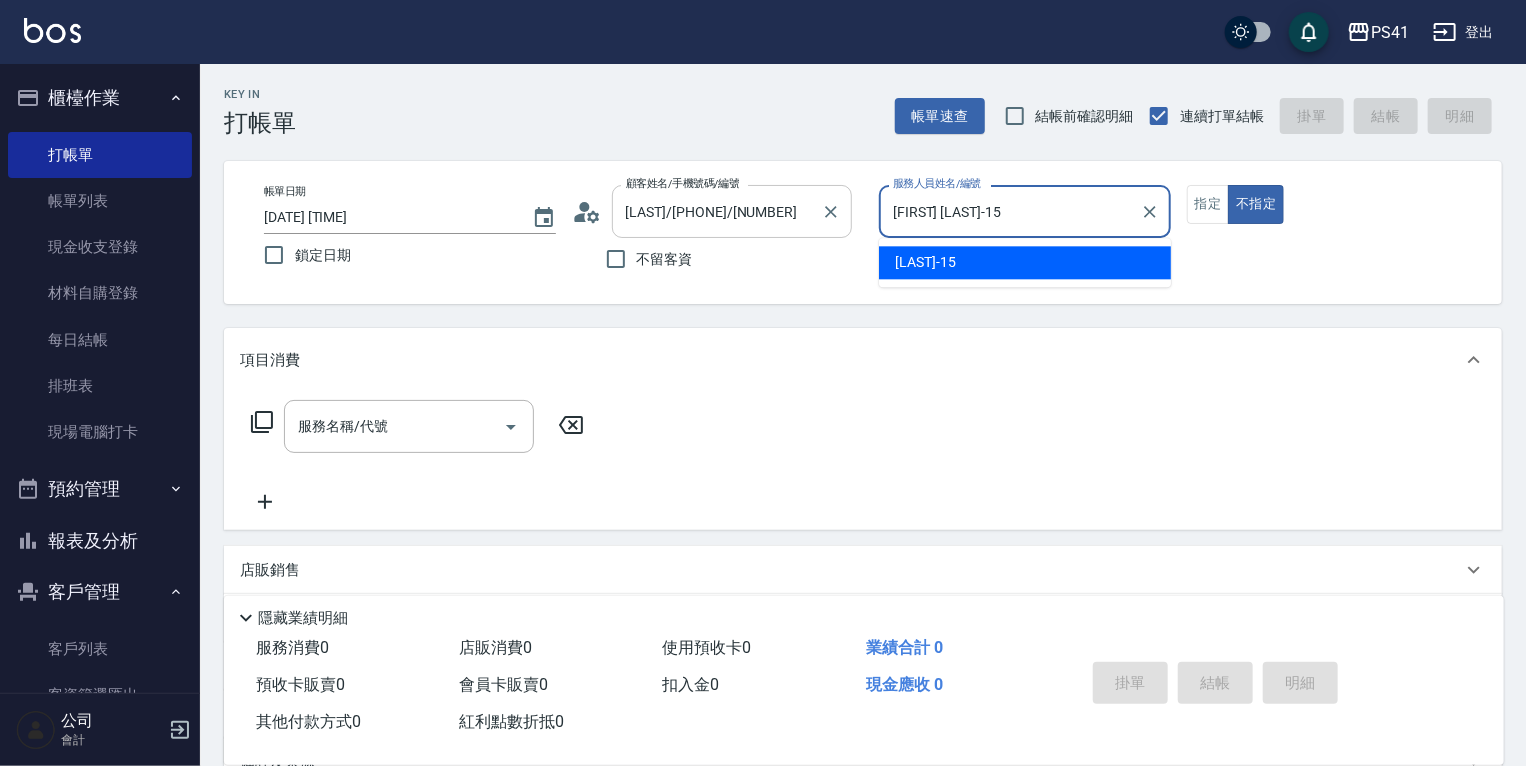 type on "false" 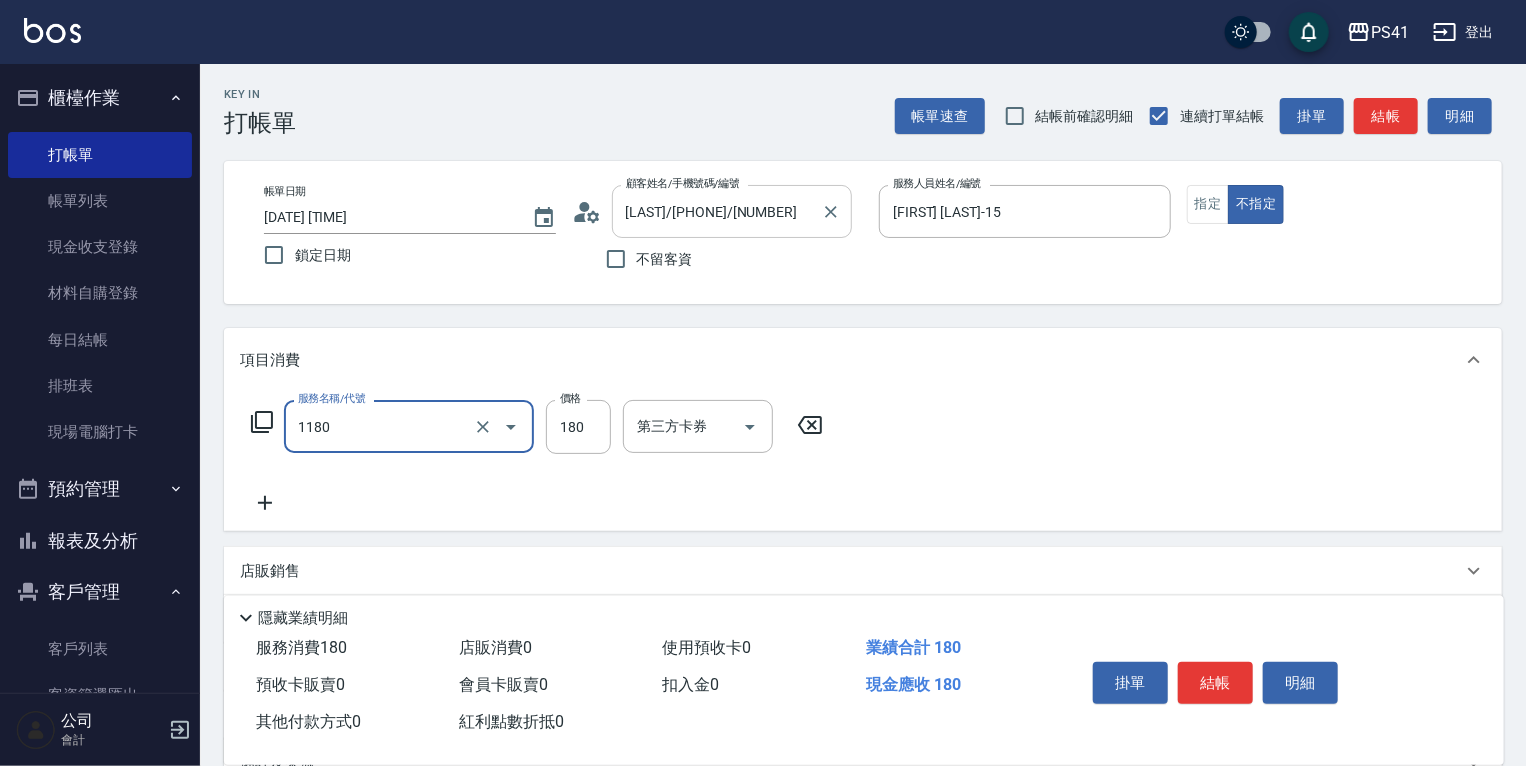 type on "洗髮(洗+剪不指定活動)(1180)" 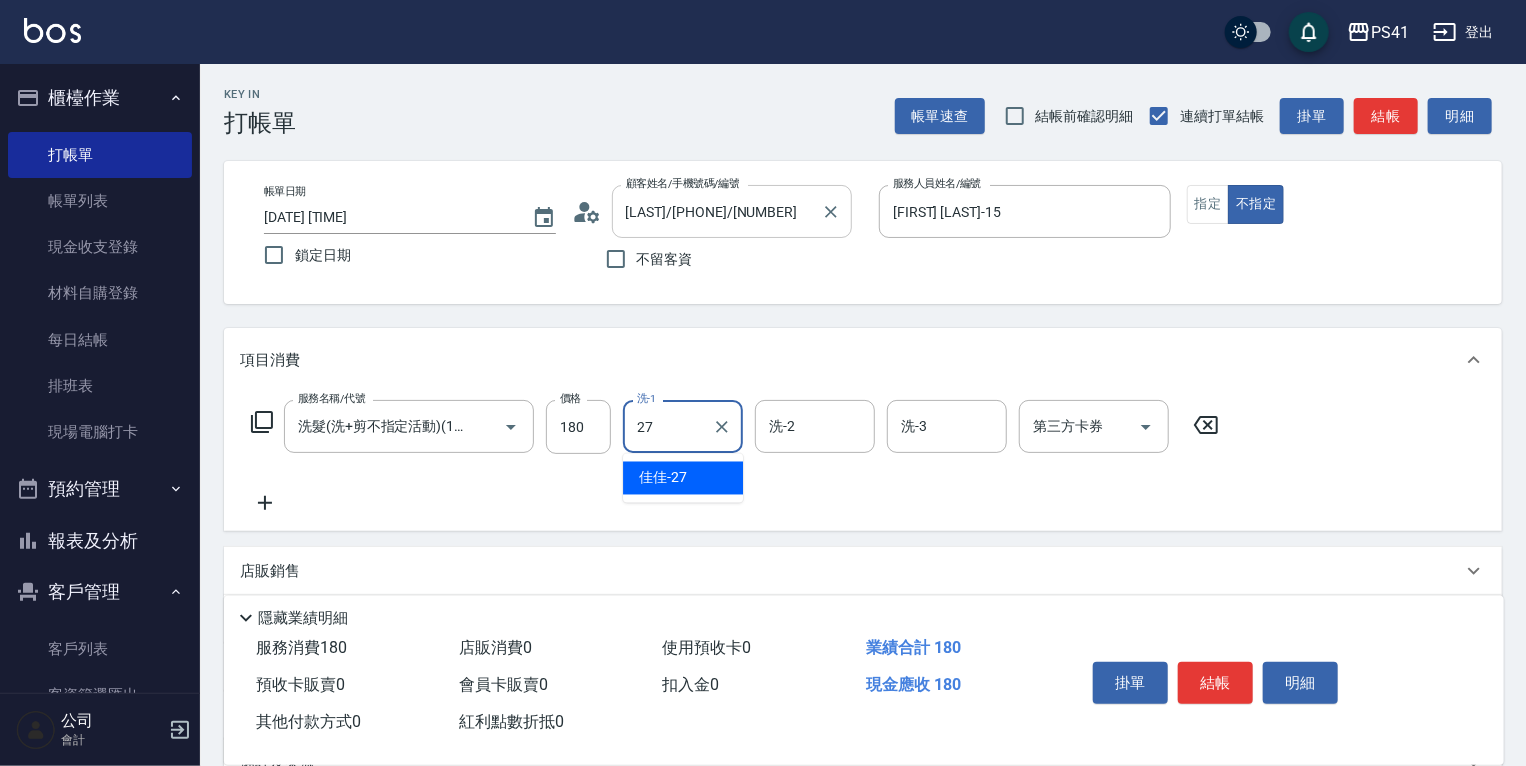 type on "佳佳-27" 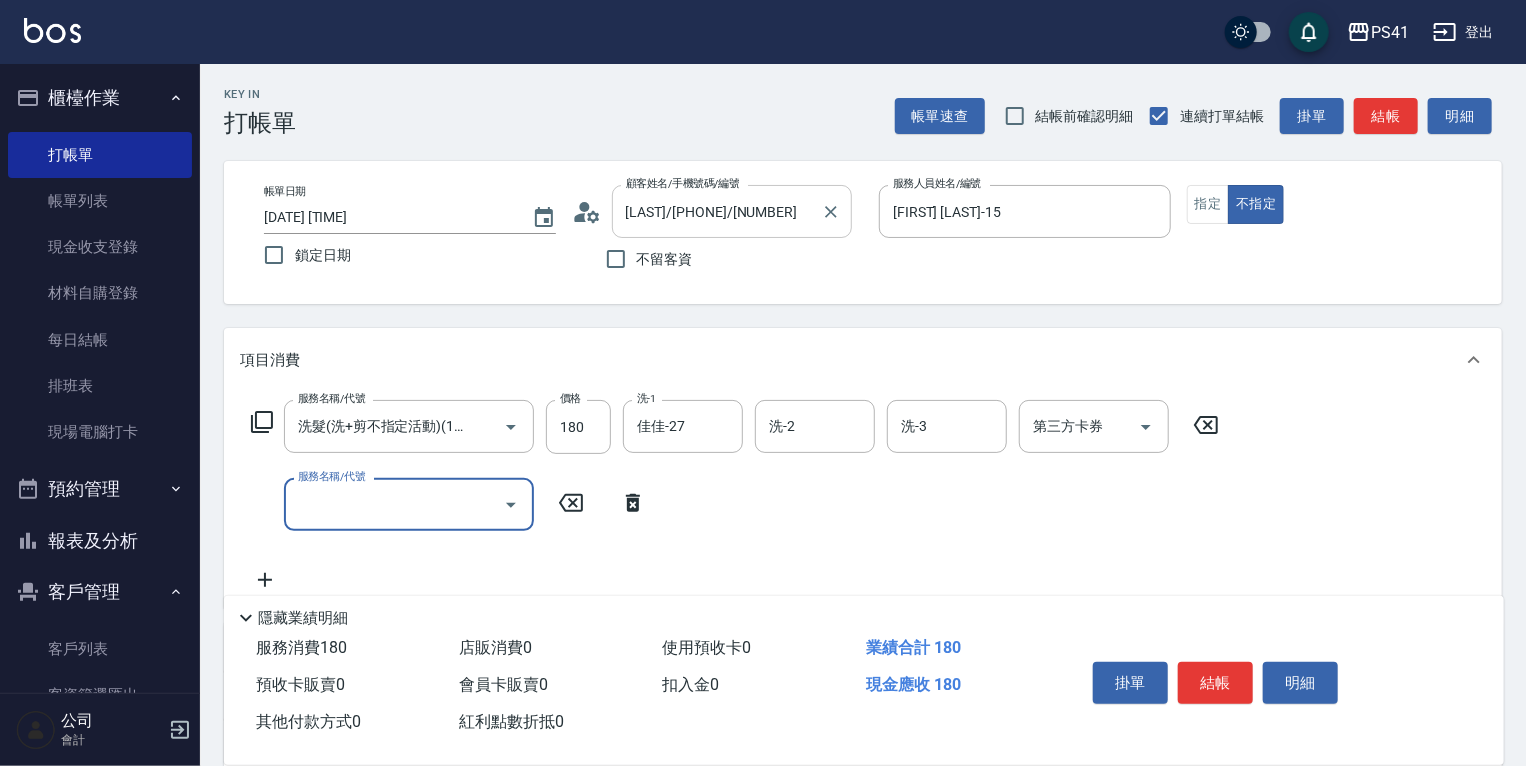 scroll, scrollTop: 0, scrollLeft: 0, axis: both 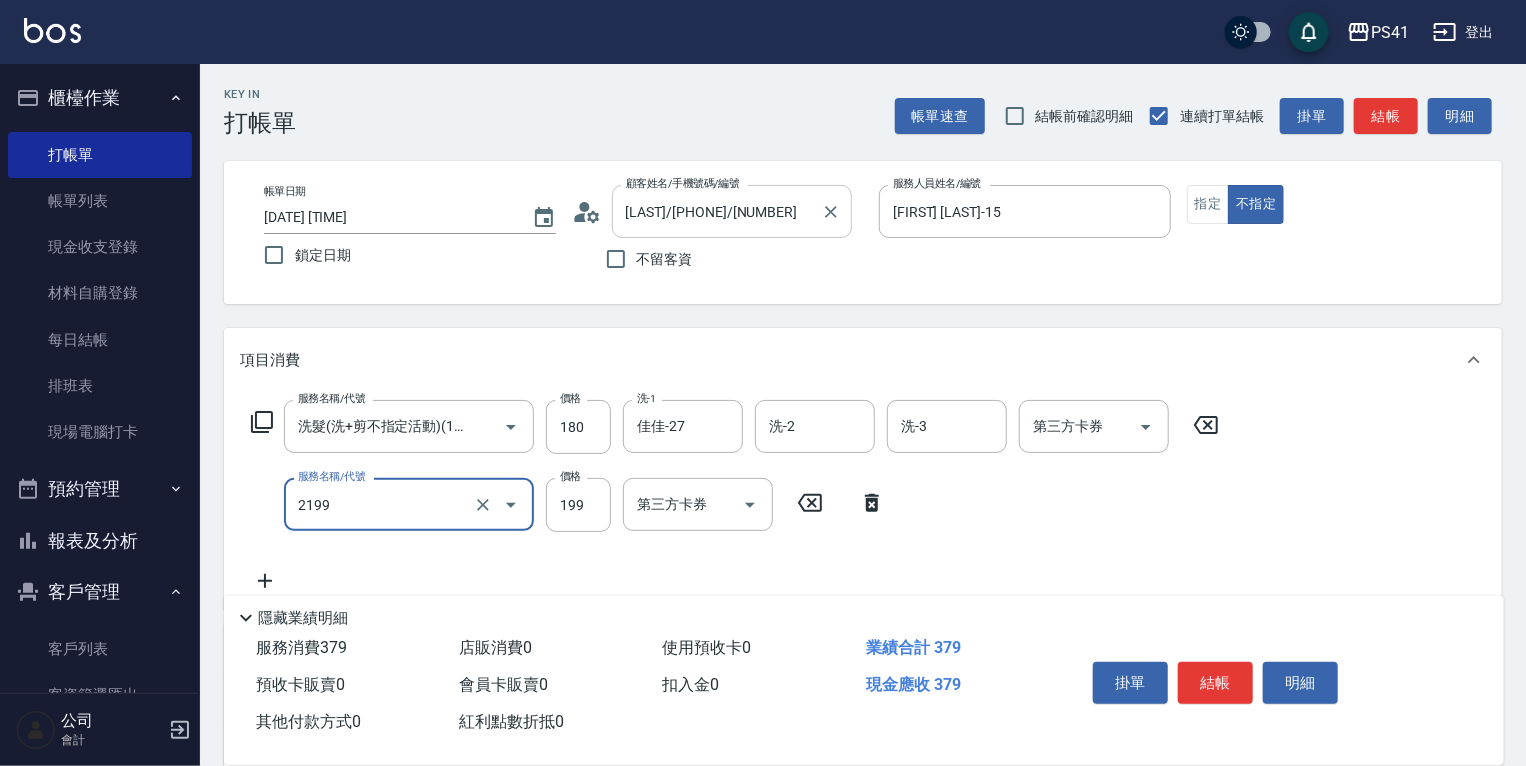 type on "不指定剪髮活動(2199)" 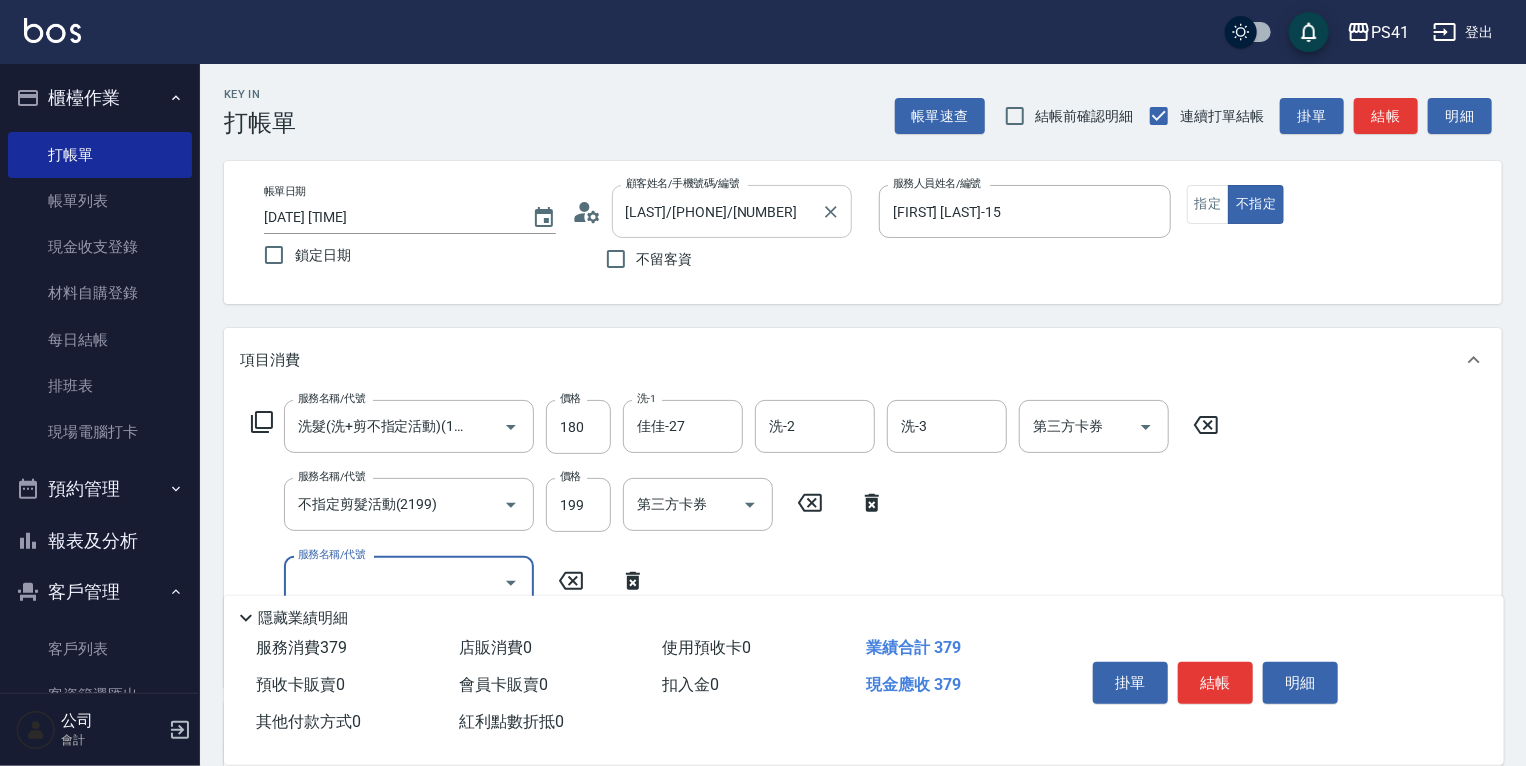 scroll, scrollTop: 0, scrollLeft: 0, axis: both 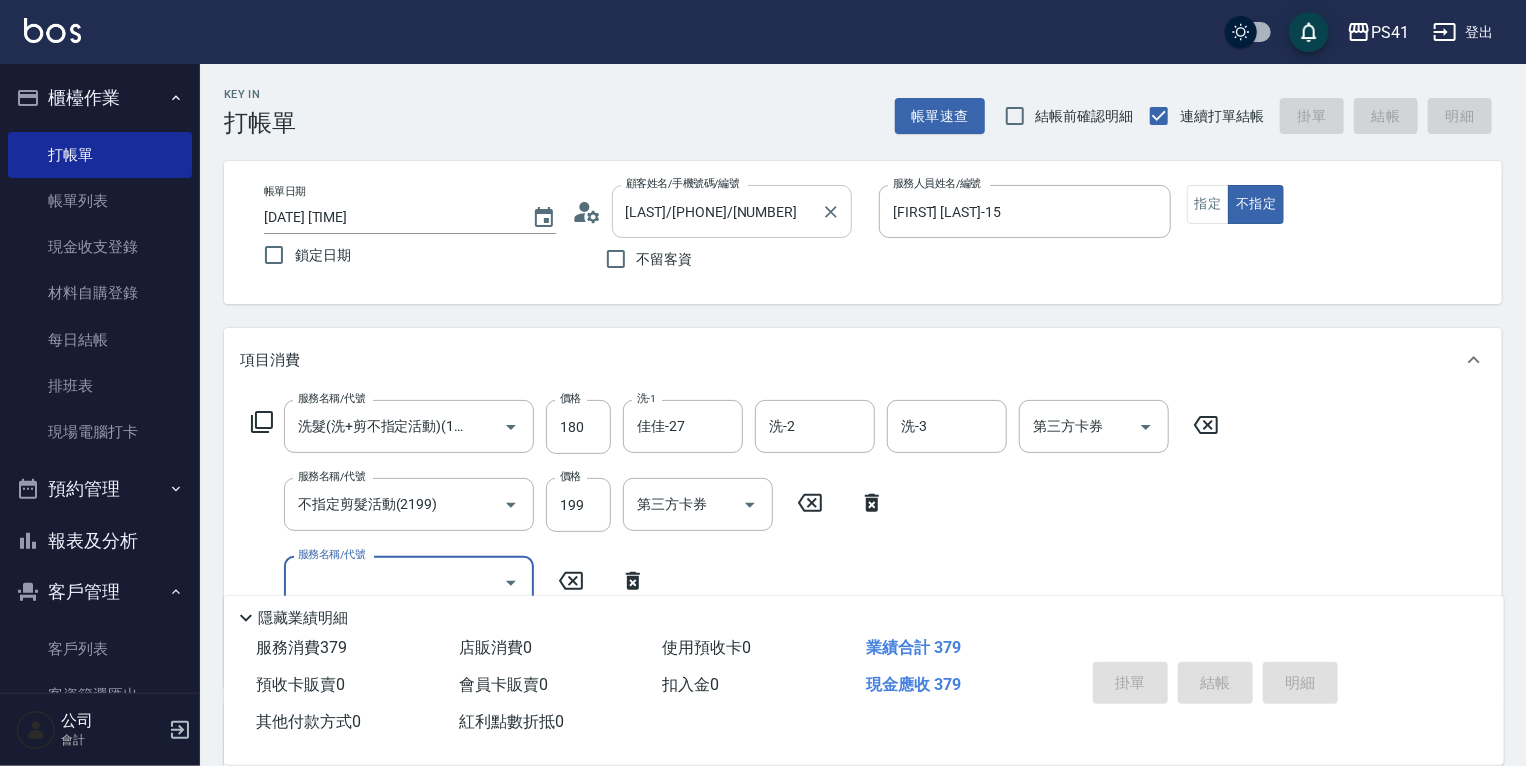 type 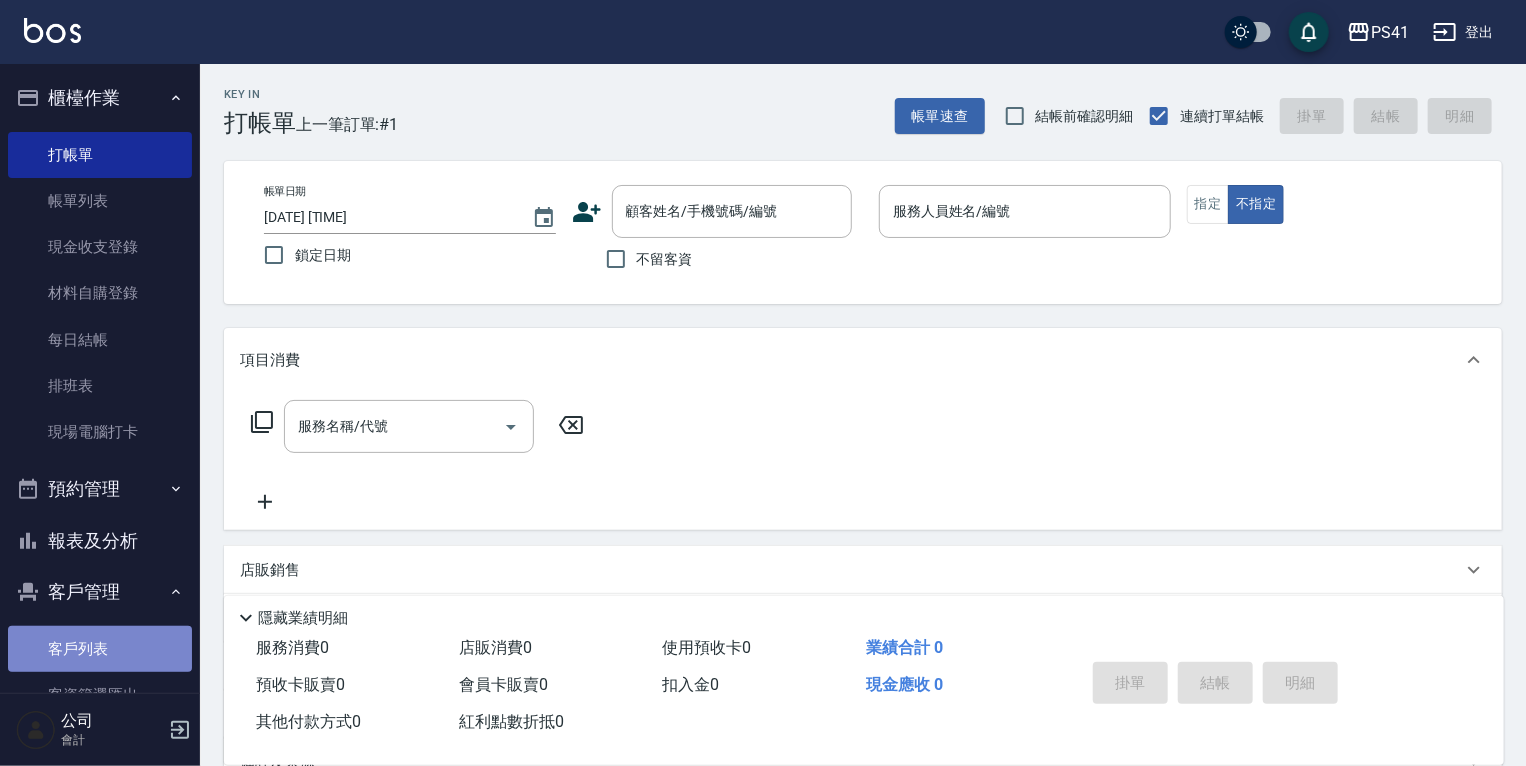 click on "客戶列表" at bounding box center (100, 649) 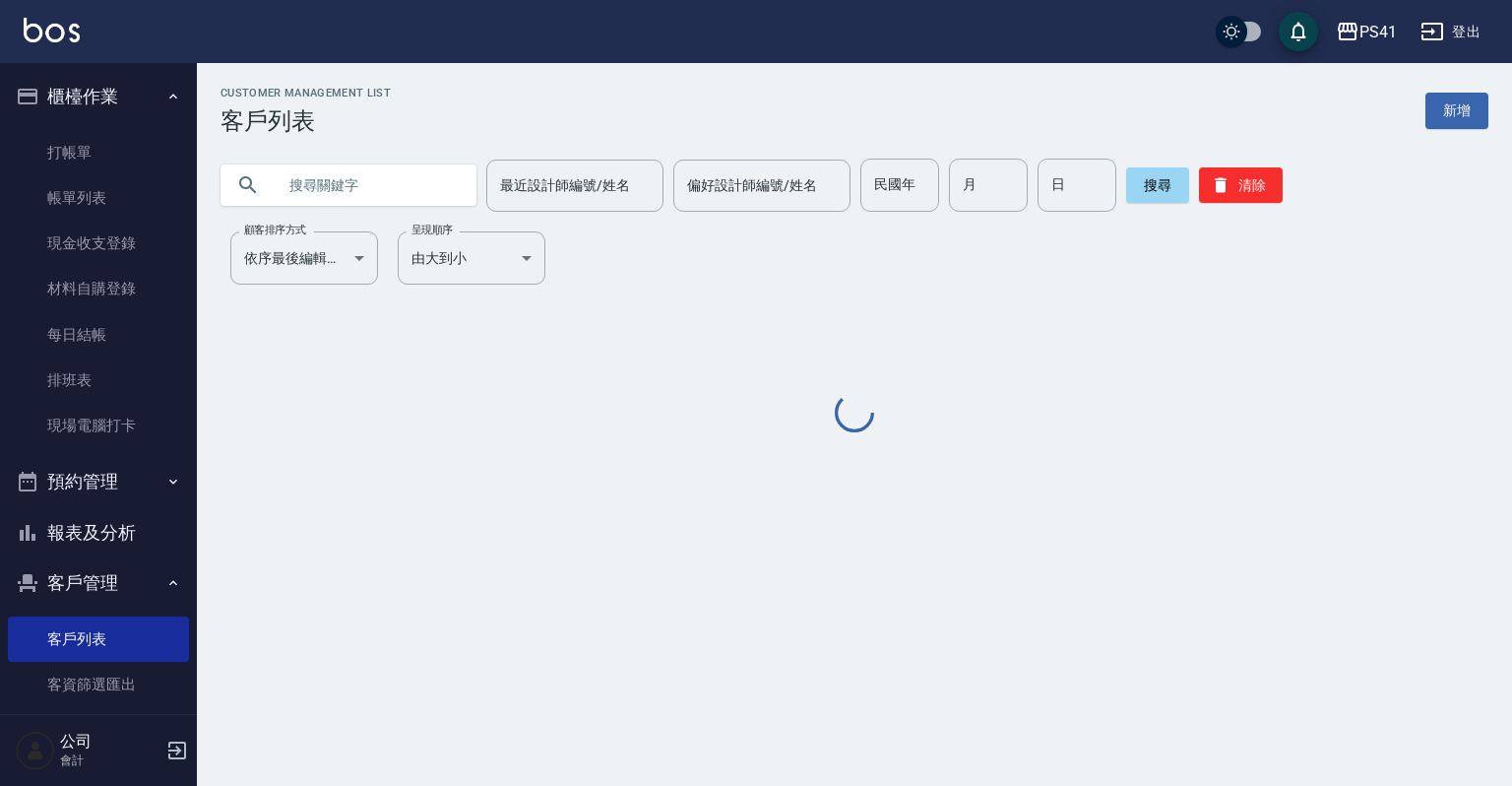 click at bounding box center (368, 185) 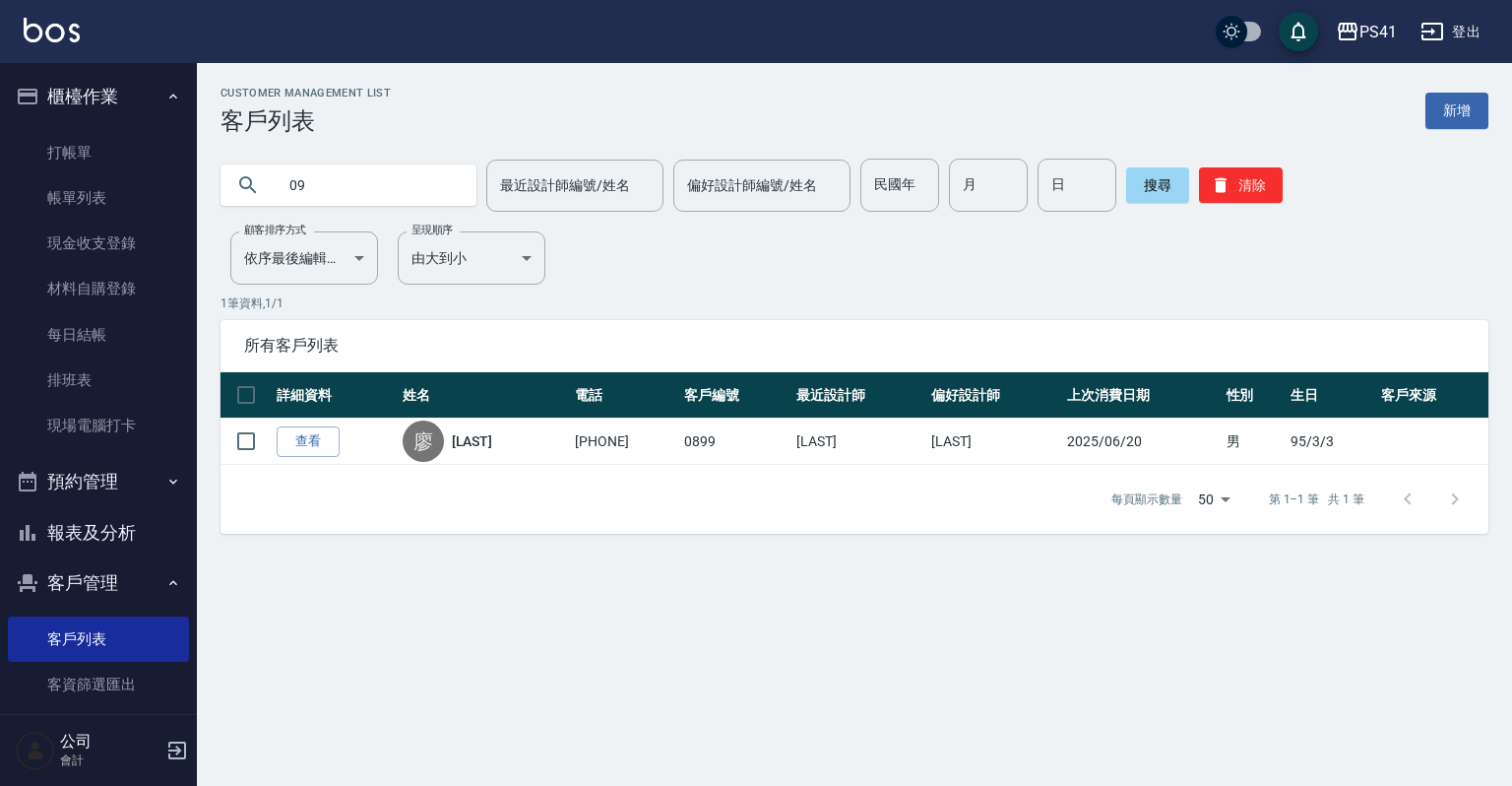type on "0" 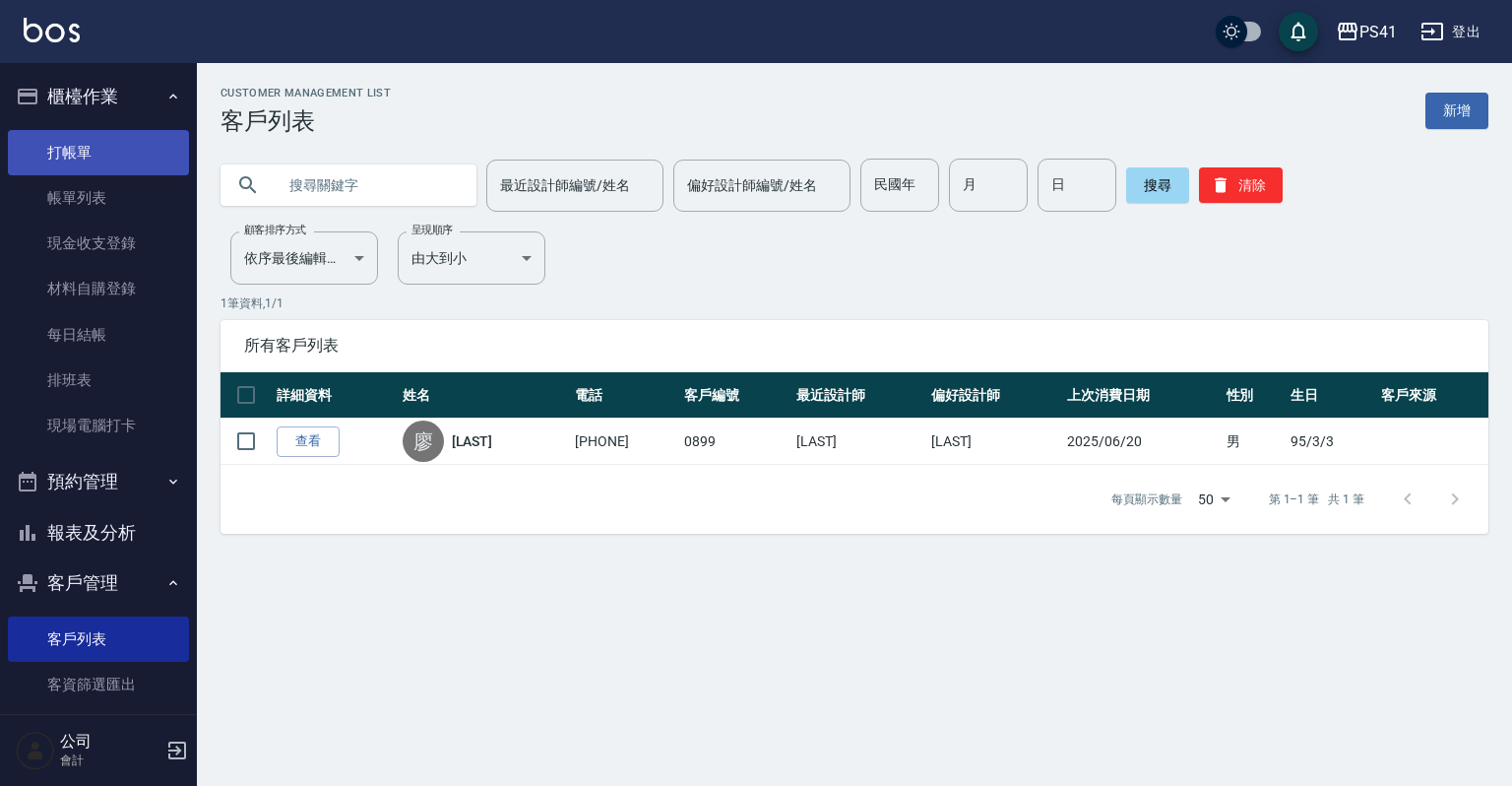 type 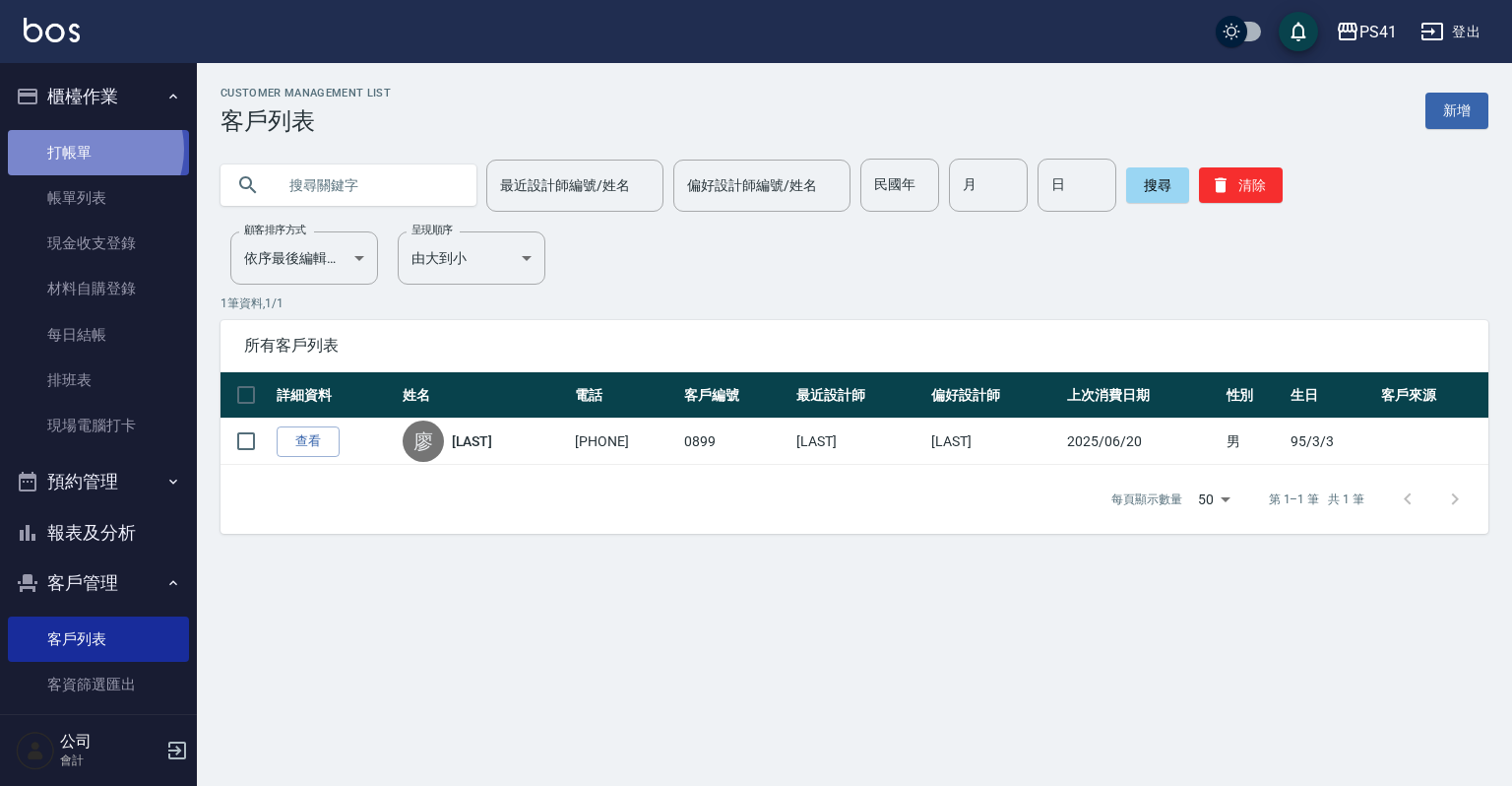 click on "打帳單" at bounding box center [98, 153] 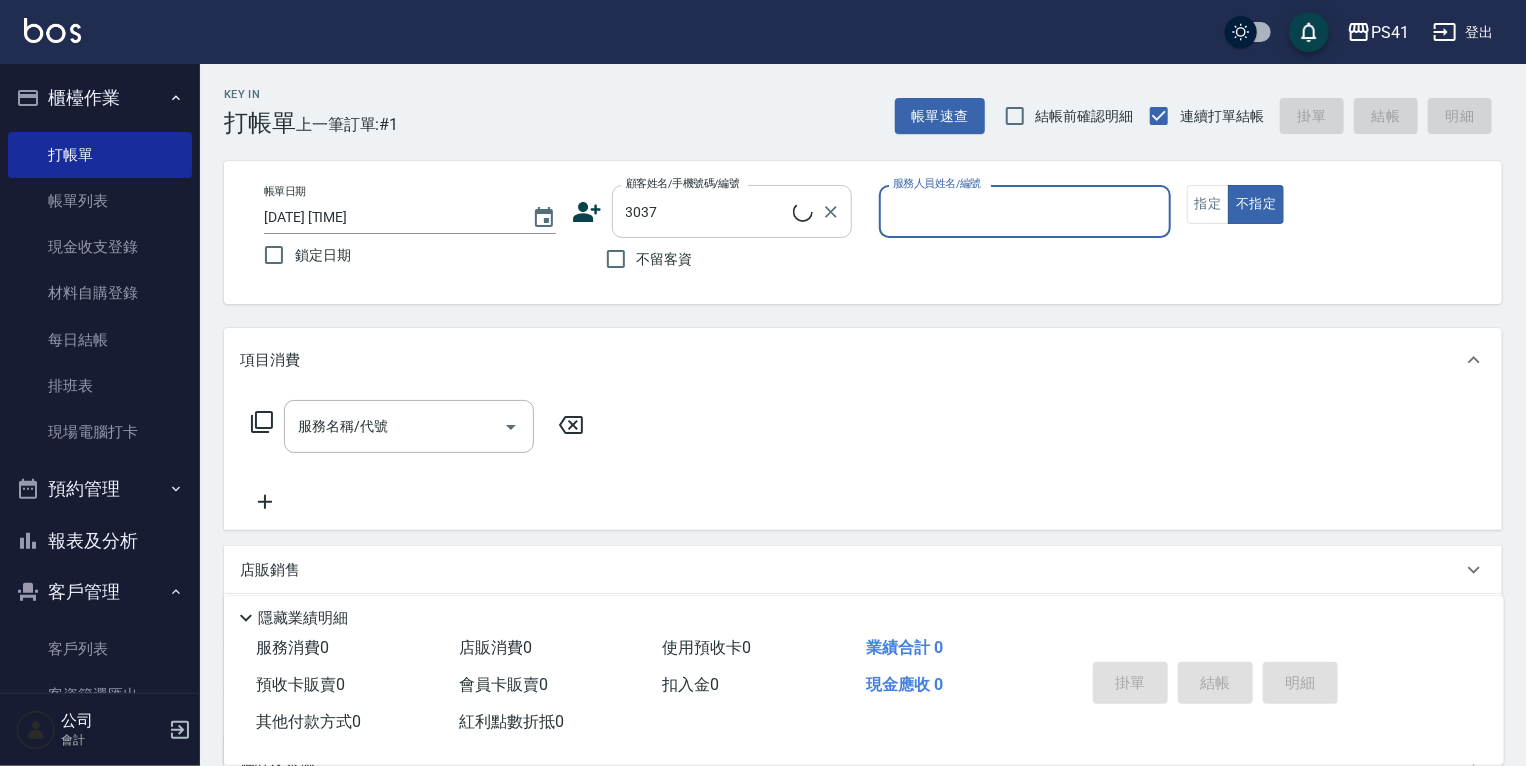 type on "[LAST]/[PHONE]/[NUMBER]" 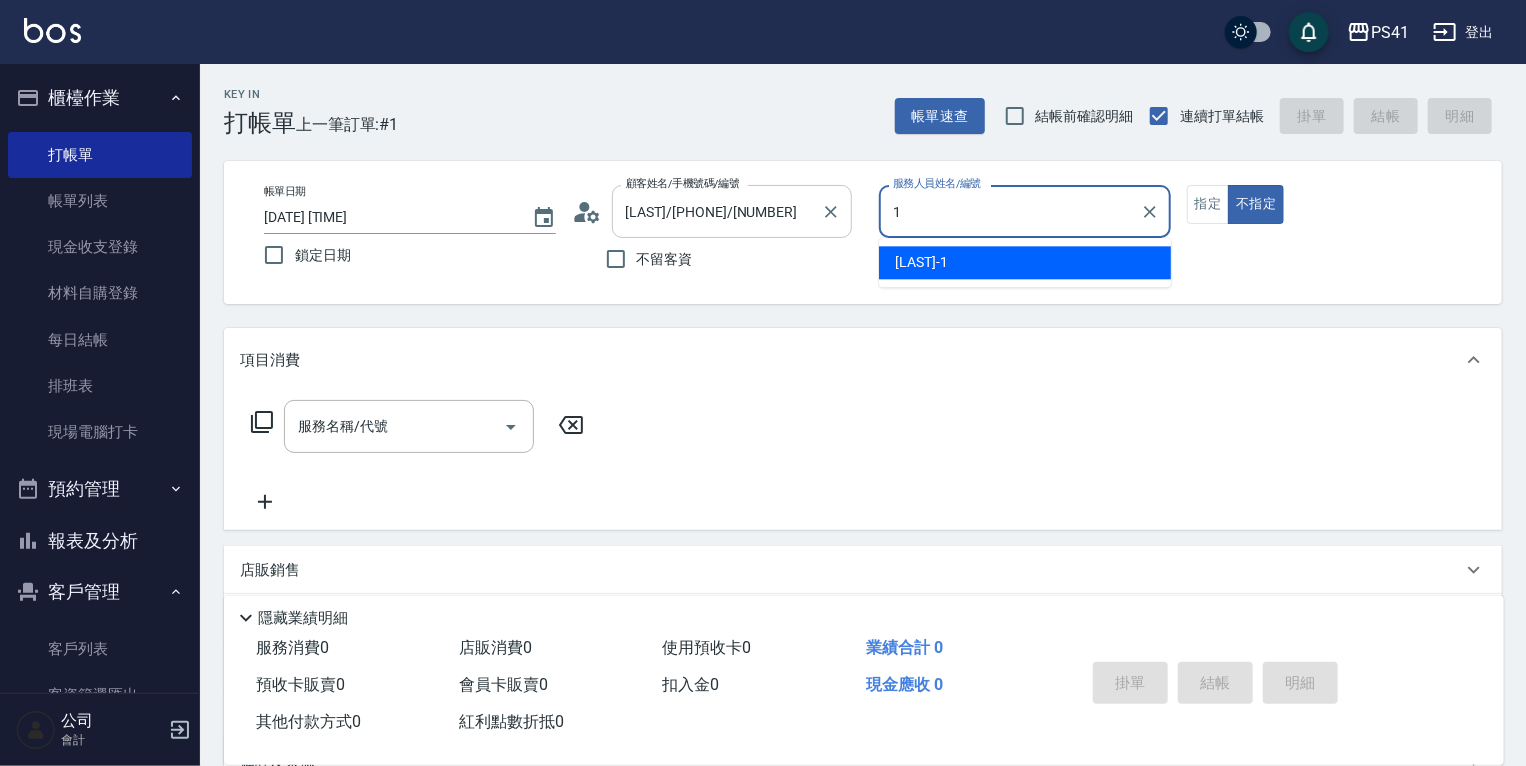type on "[LAST]-1" 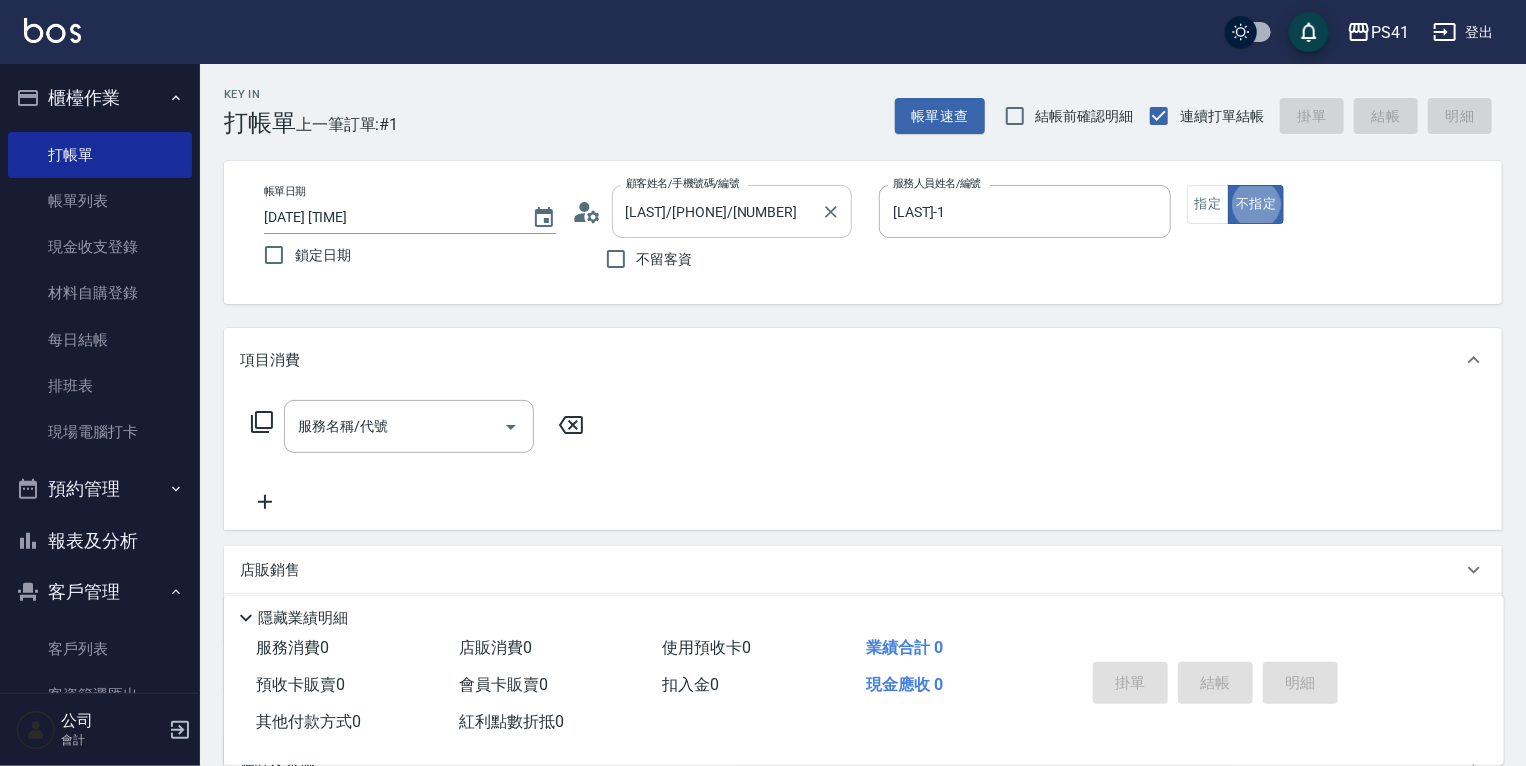 type on "false" 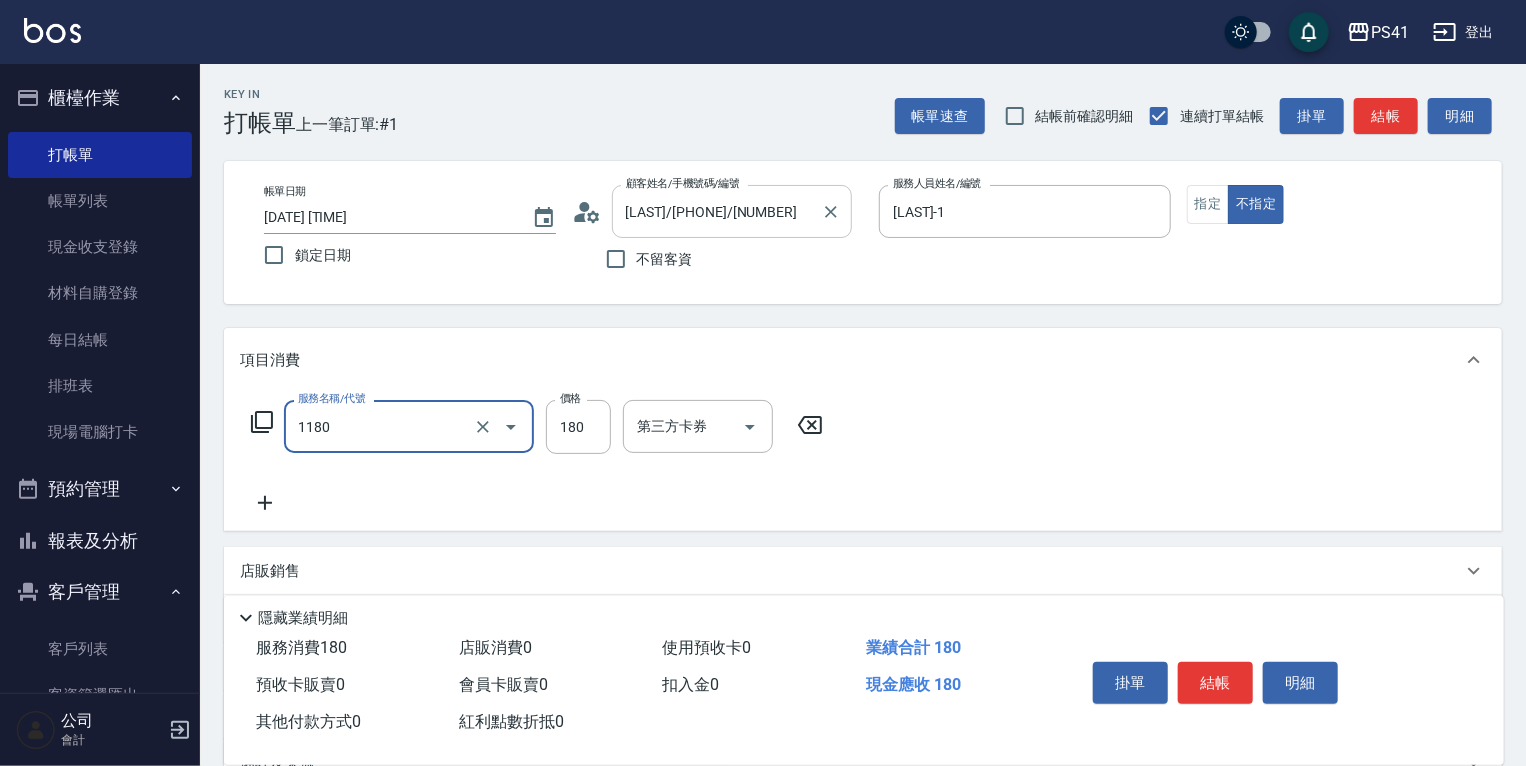 type on "洗髮(洗+剪不指定活動)(1180)" 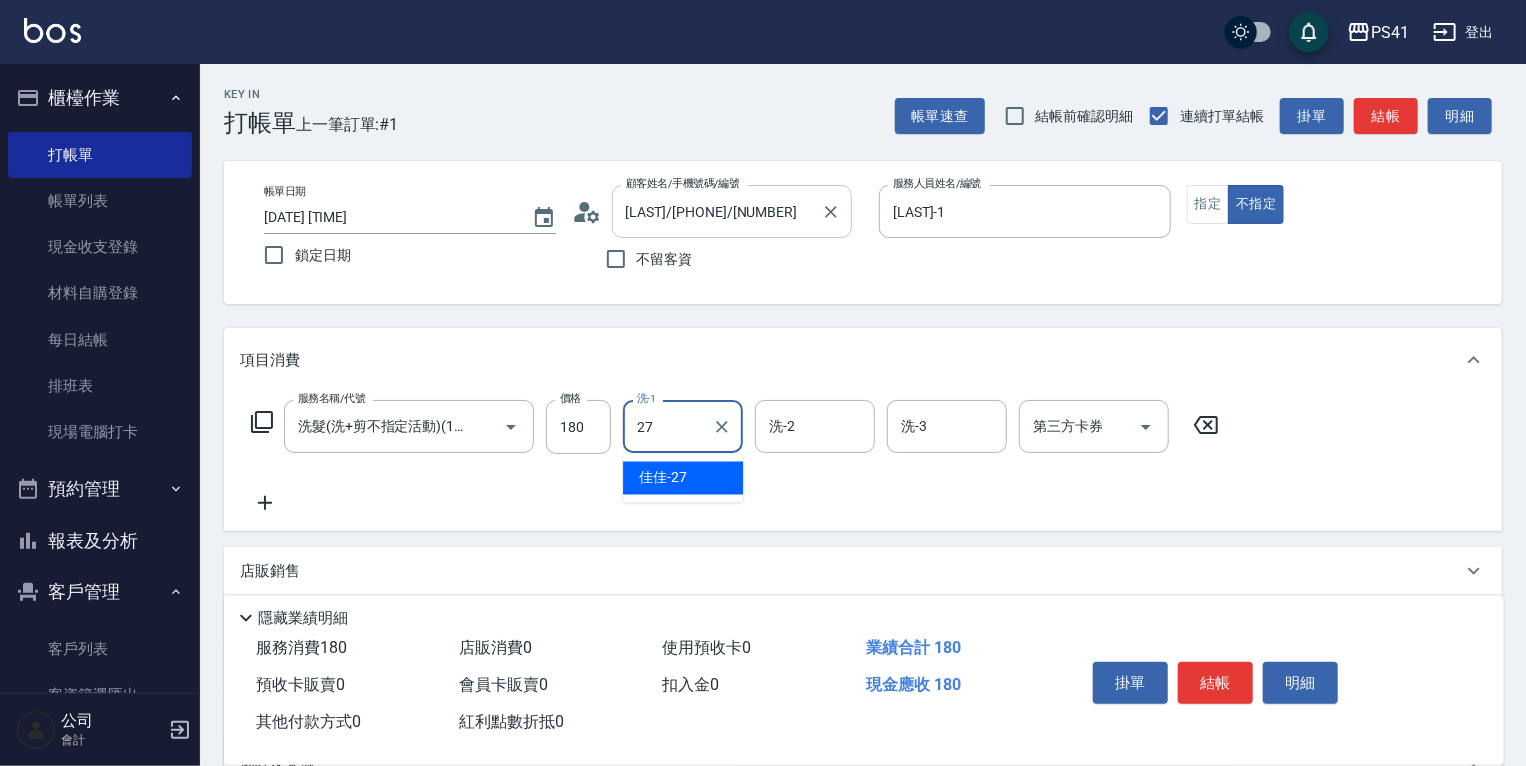 type on "佳佳-27" 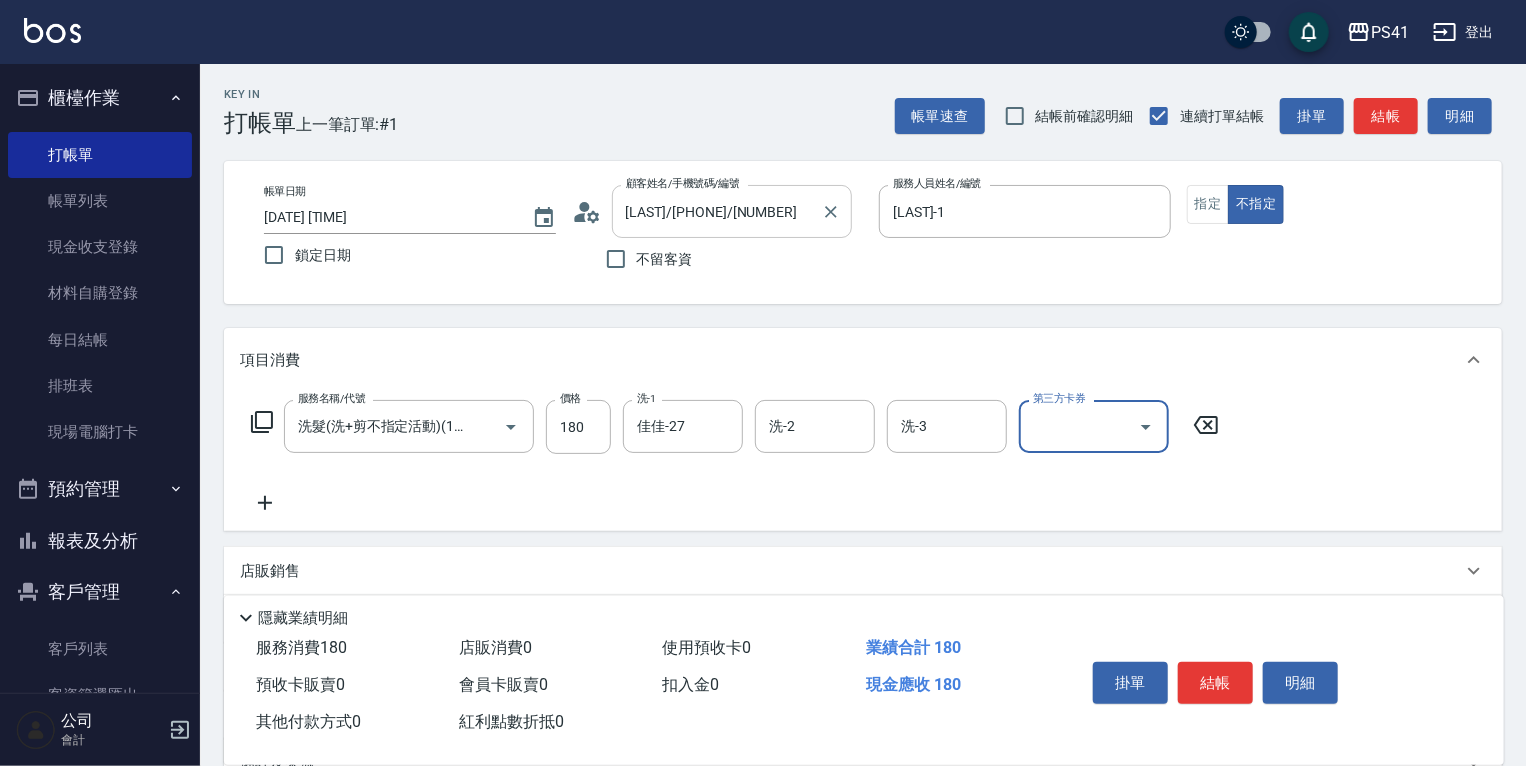 scroll, scrollTop: 0, scrollLeft: 0, axis: both 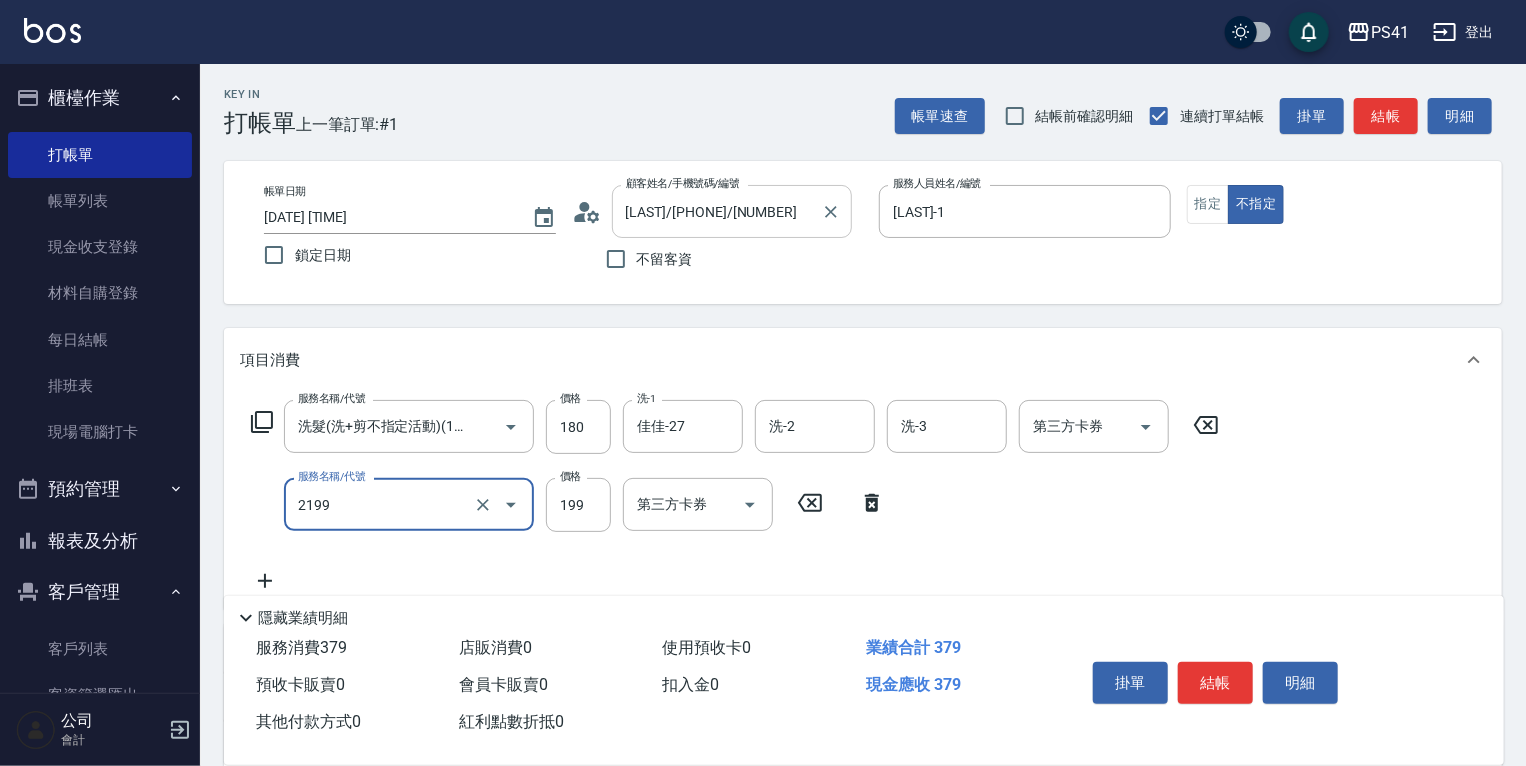 type on "不指定剪髮活動(2199)" 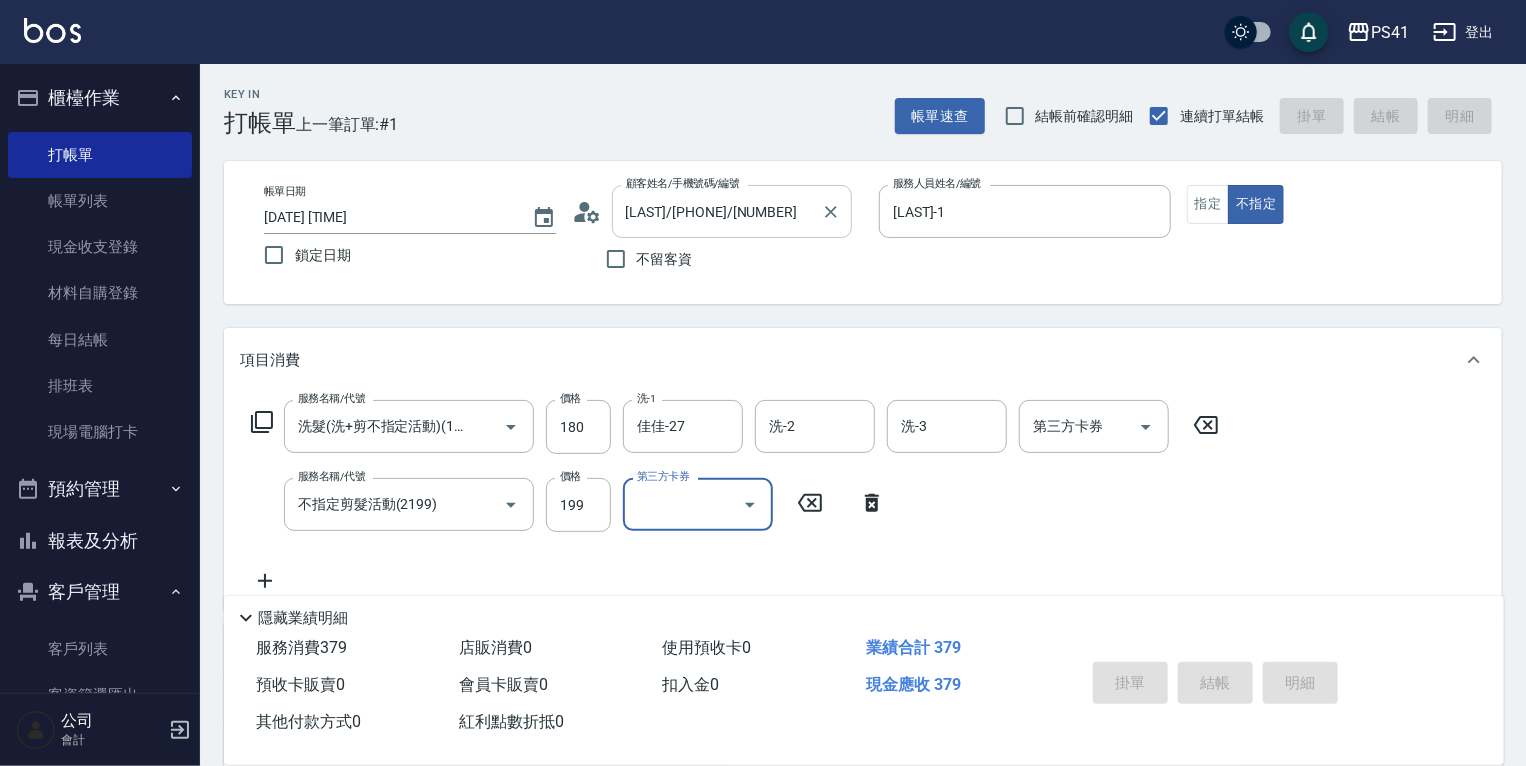 type on "[DATE] [TIME]" 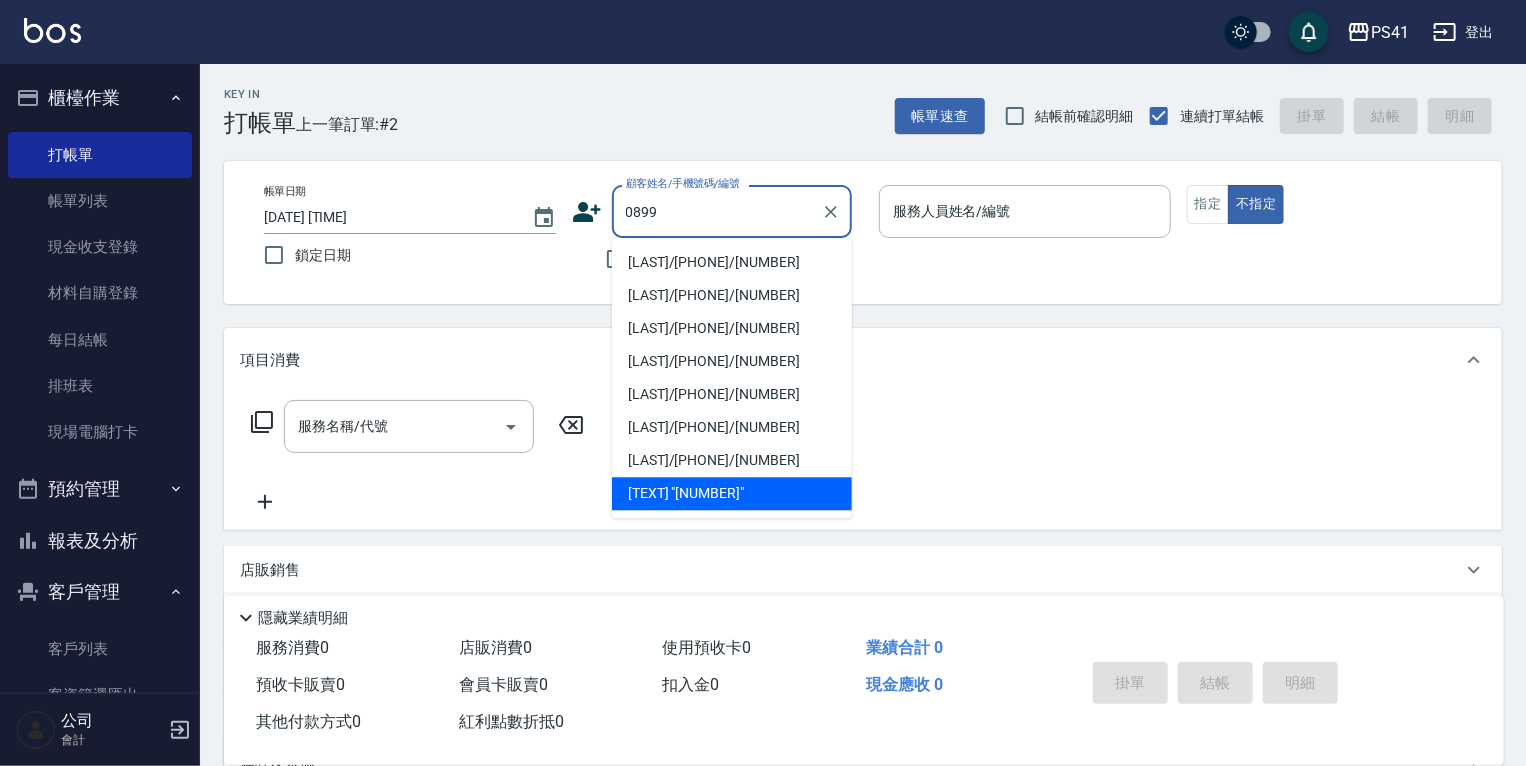 type on "[LAST]/[PHONE]/[NUMBER]" 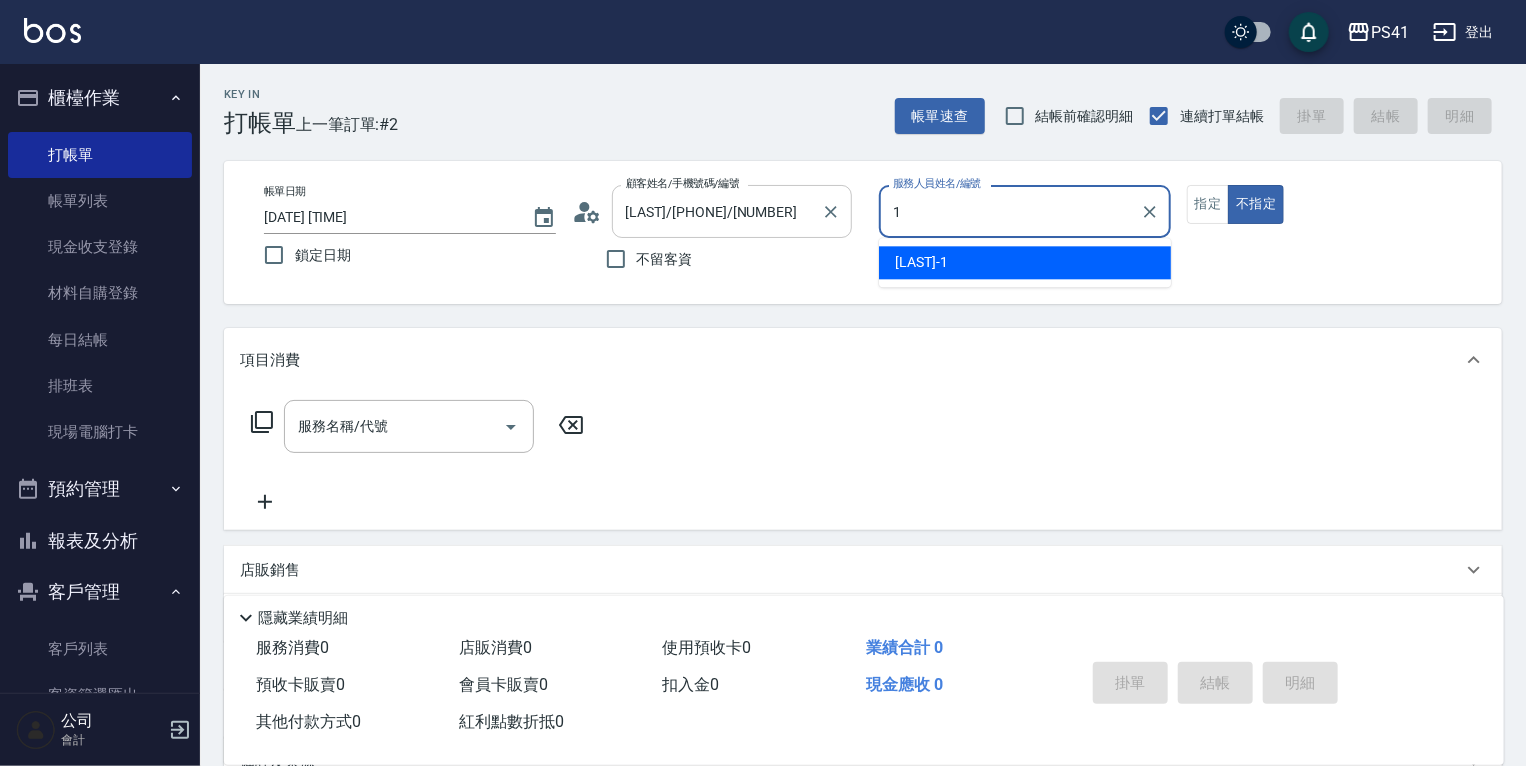 type on "[LAST]-1" 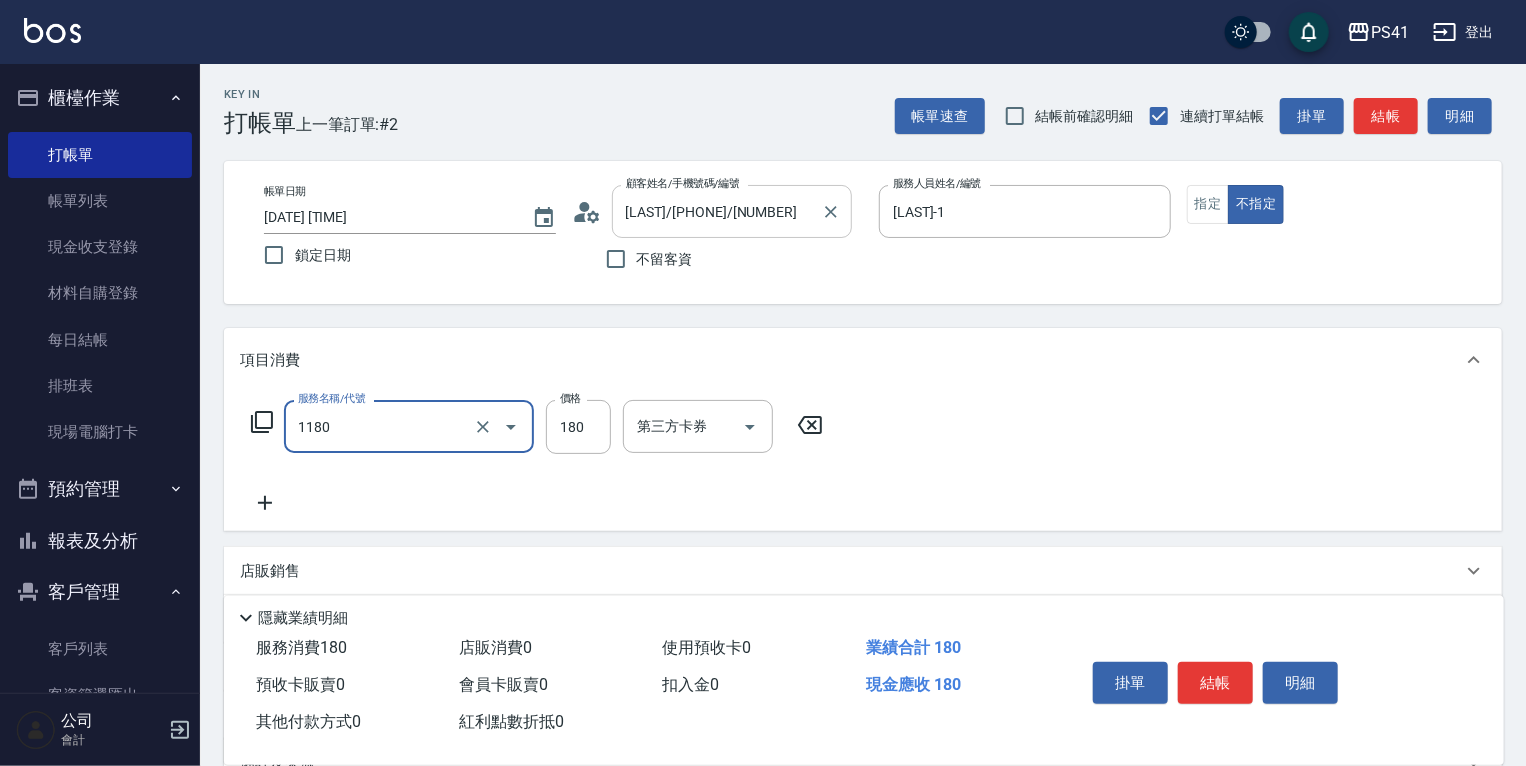 type on "洗髮(洗+剪不指定活動)(1180)" 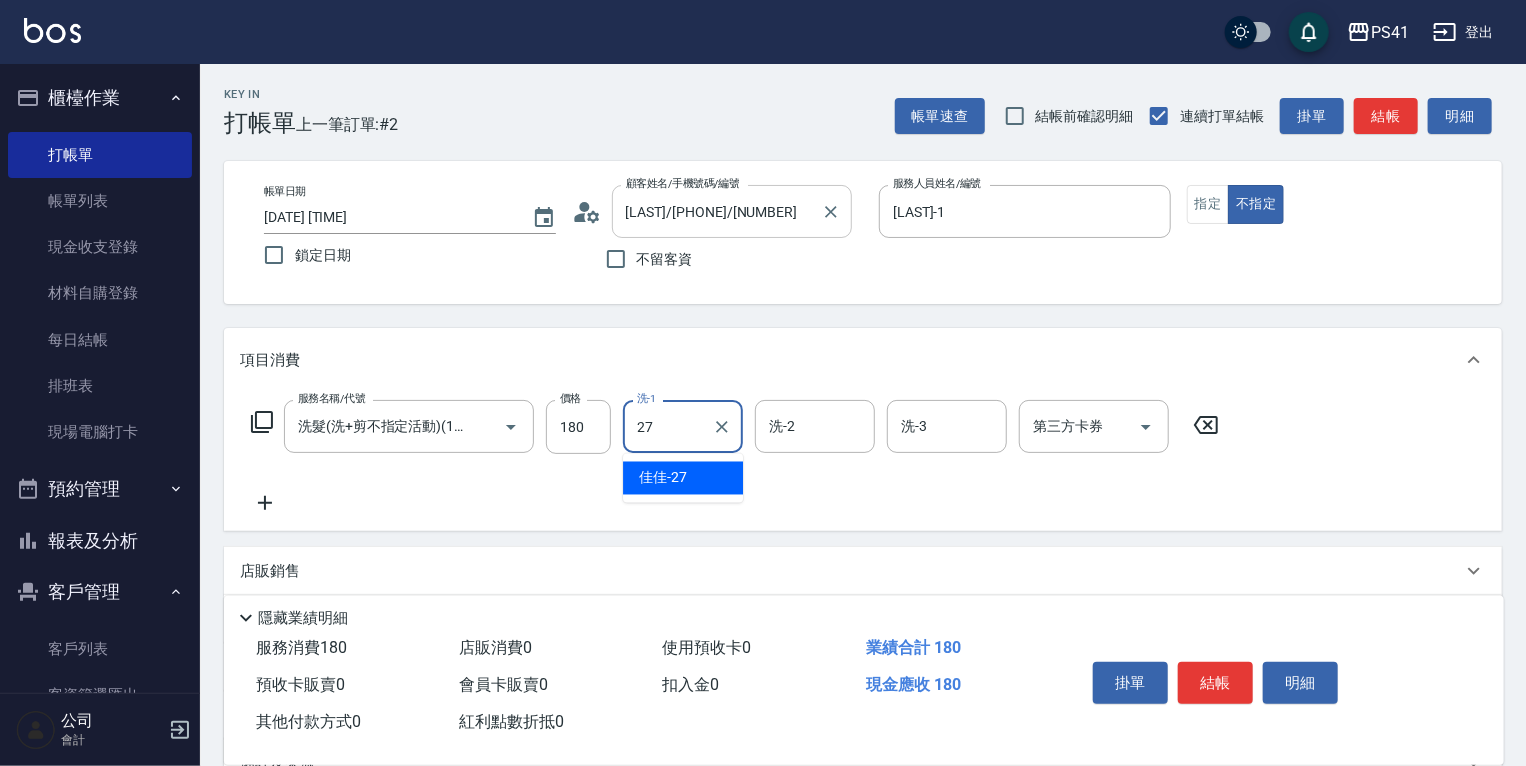 type on "佳佳-27" 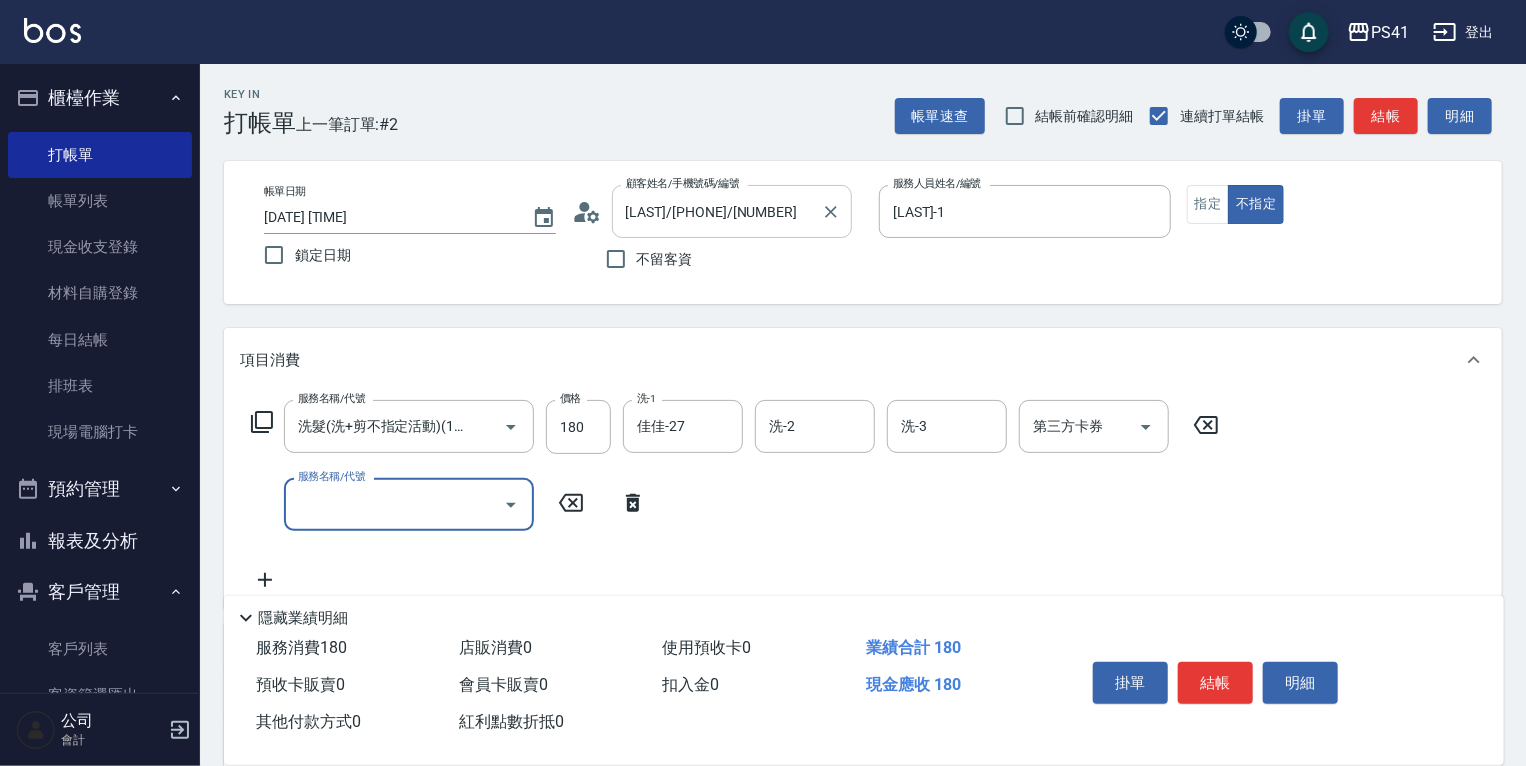 scroll, scrollTop: 0, scrollLeft: 0, axis: both 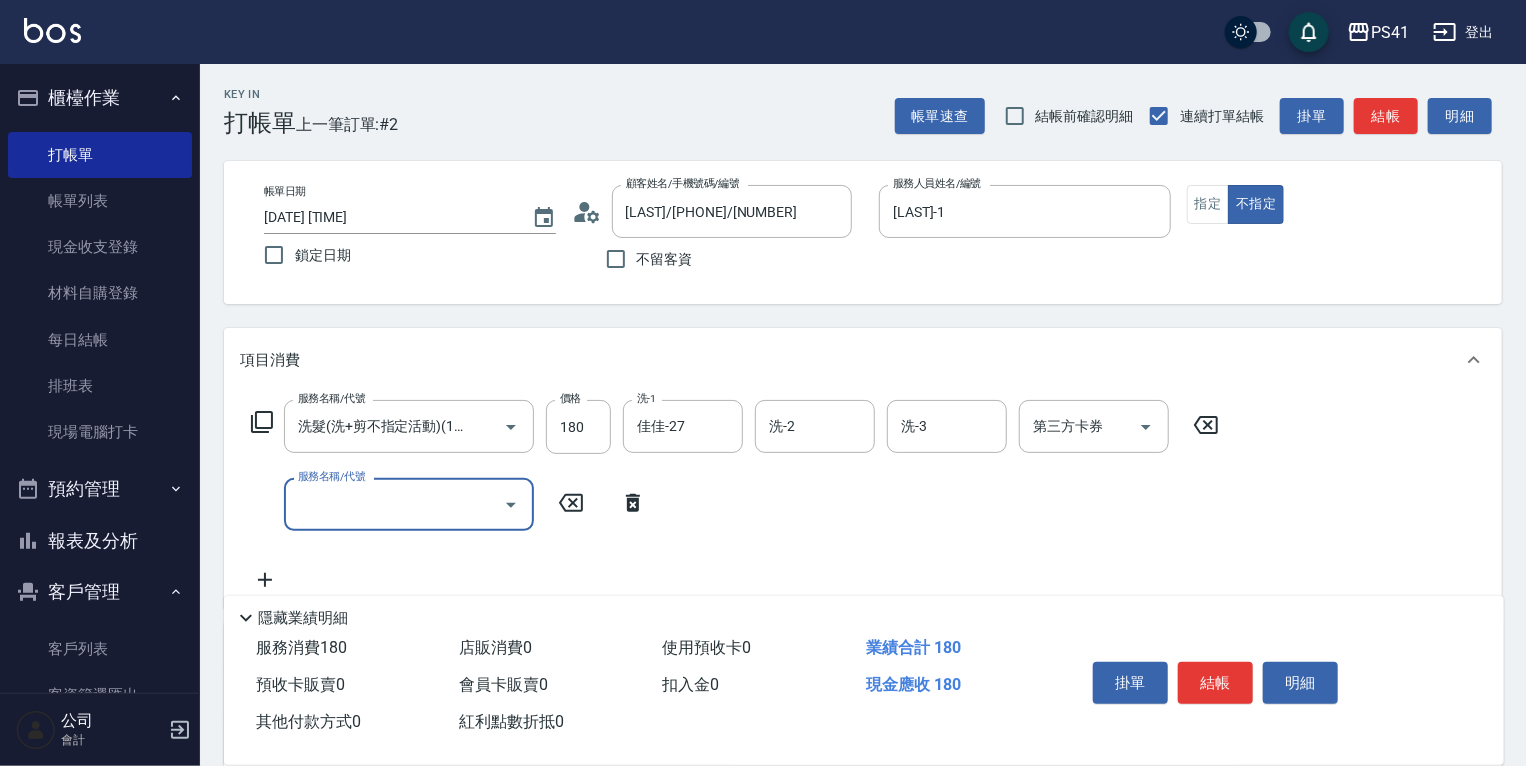 click 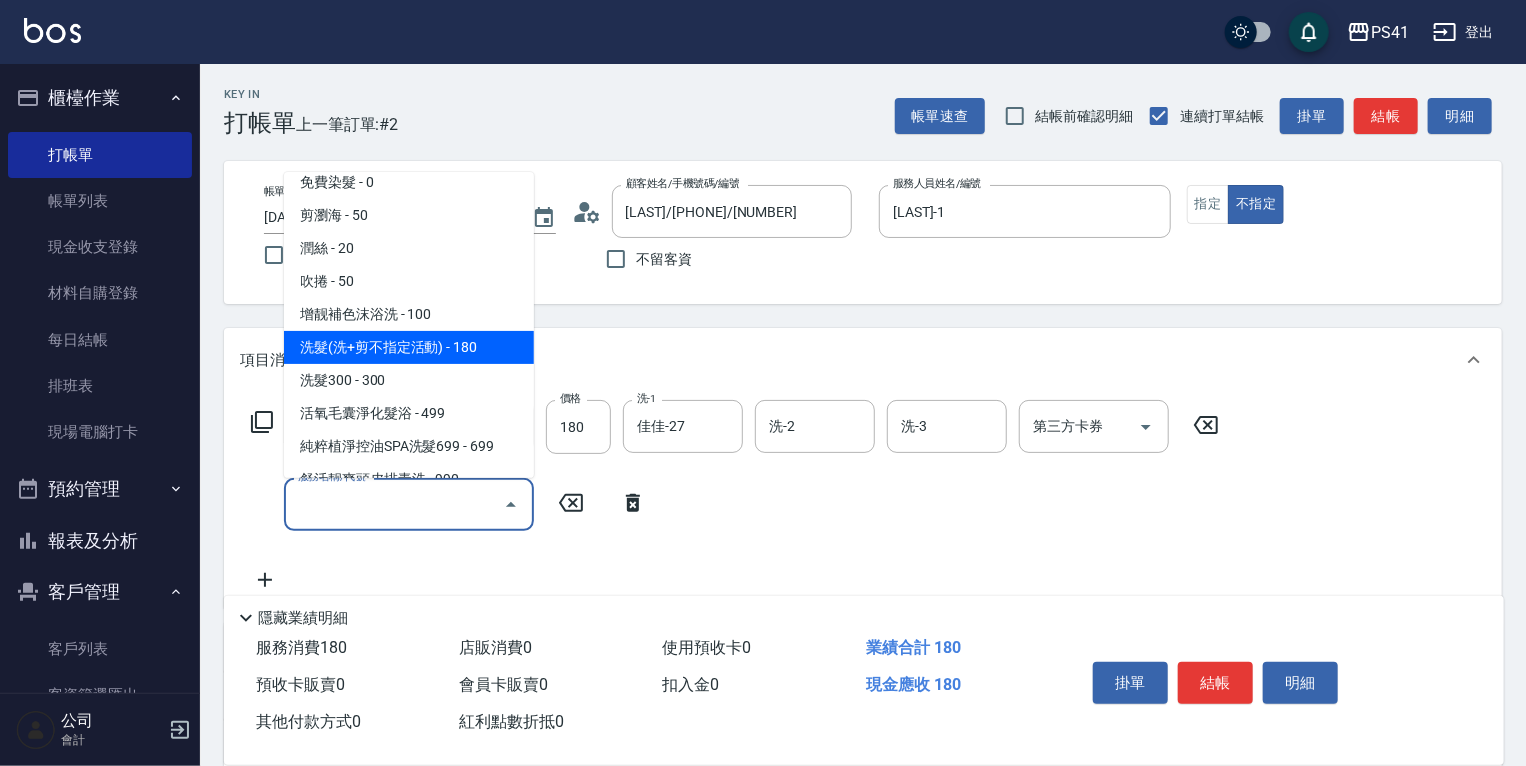 scroll, scrollTop: 160, scrollLeft: 0, axis: vertical 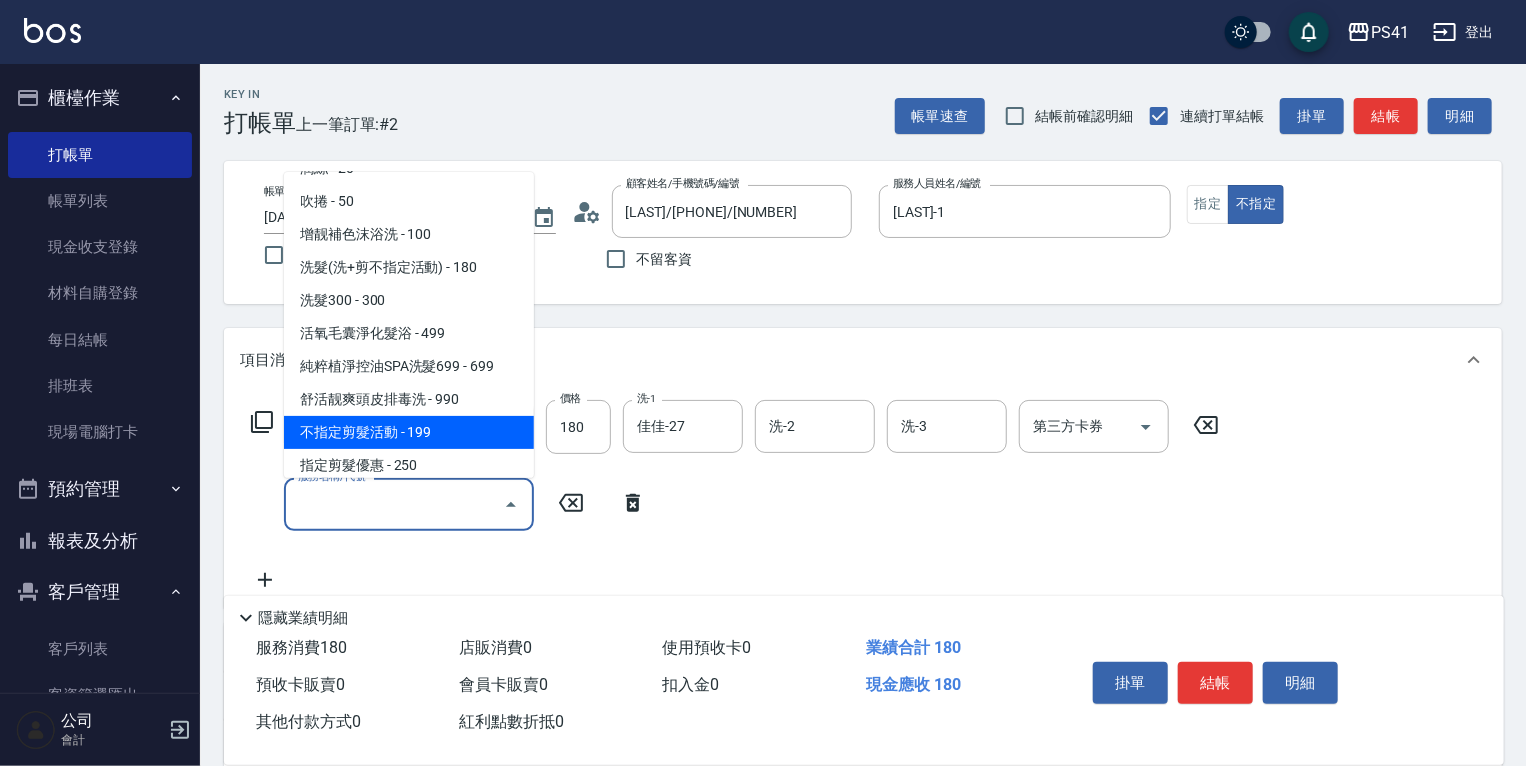 click on "不指定剪髮活動 - 199" at bounding box center (409, 432) 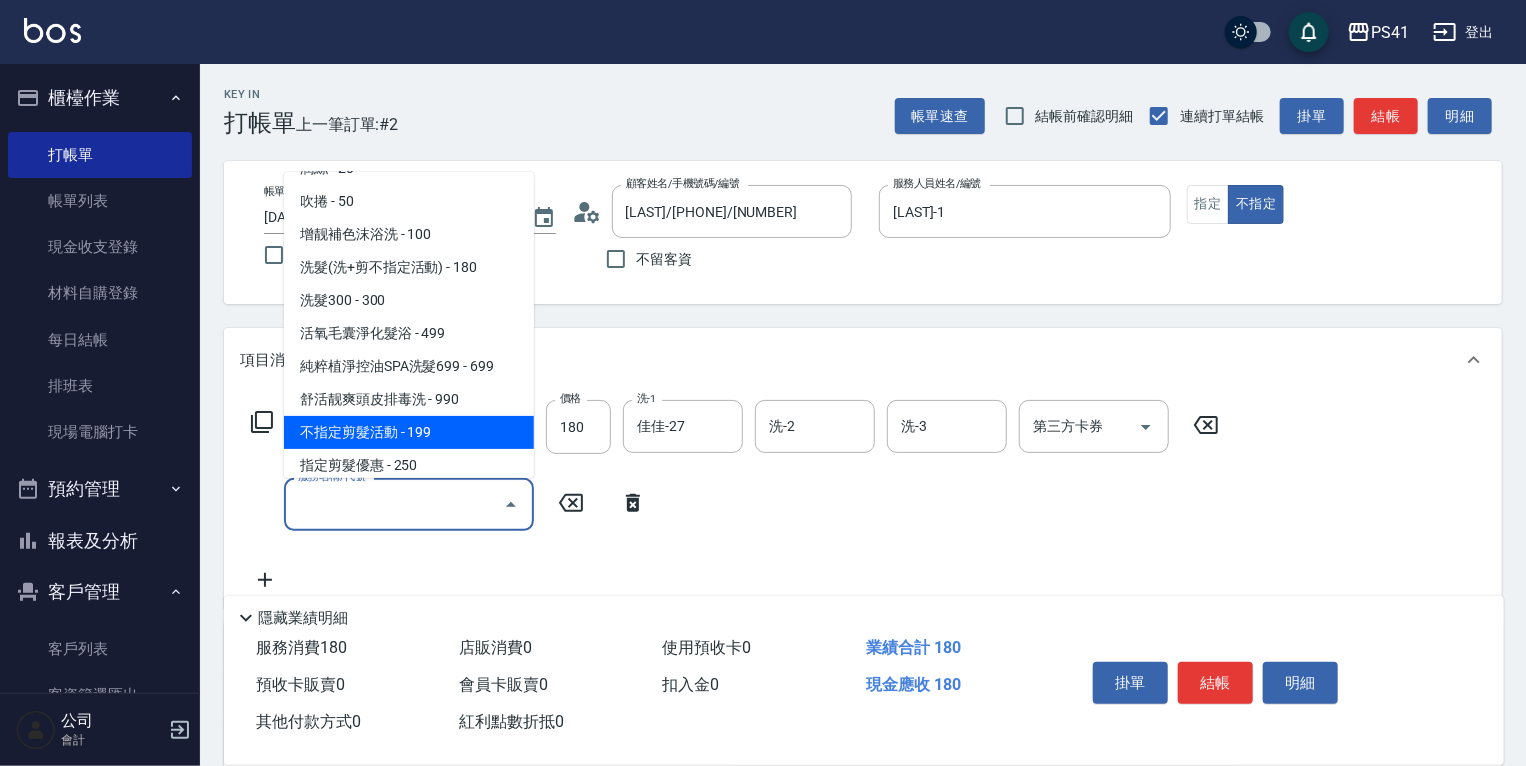 type on "不指定剪髮活動(2199)" 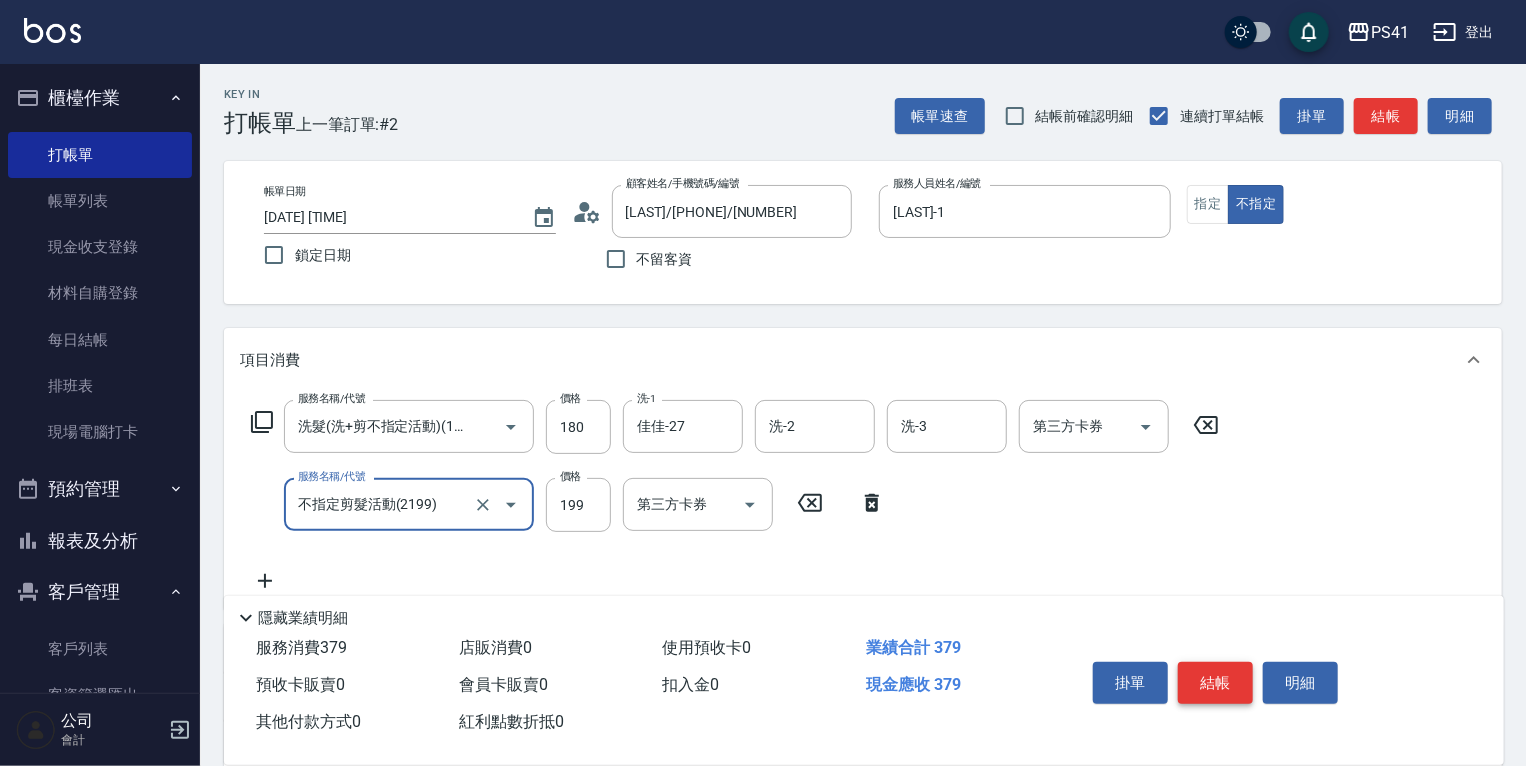 click on "結帳" at bounding box center (1215, 683) 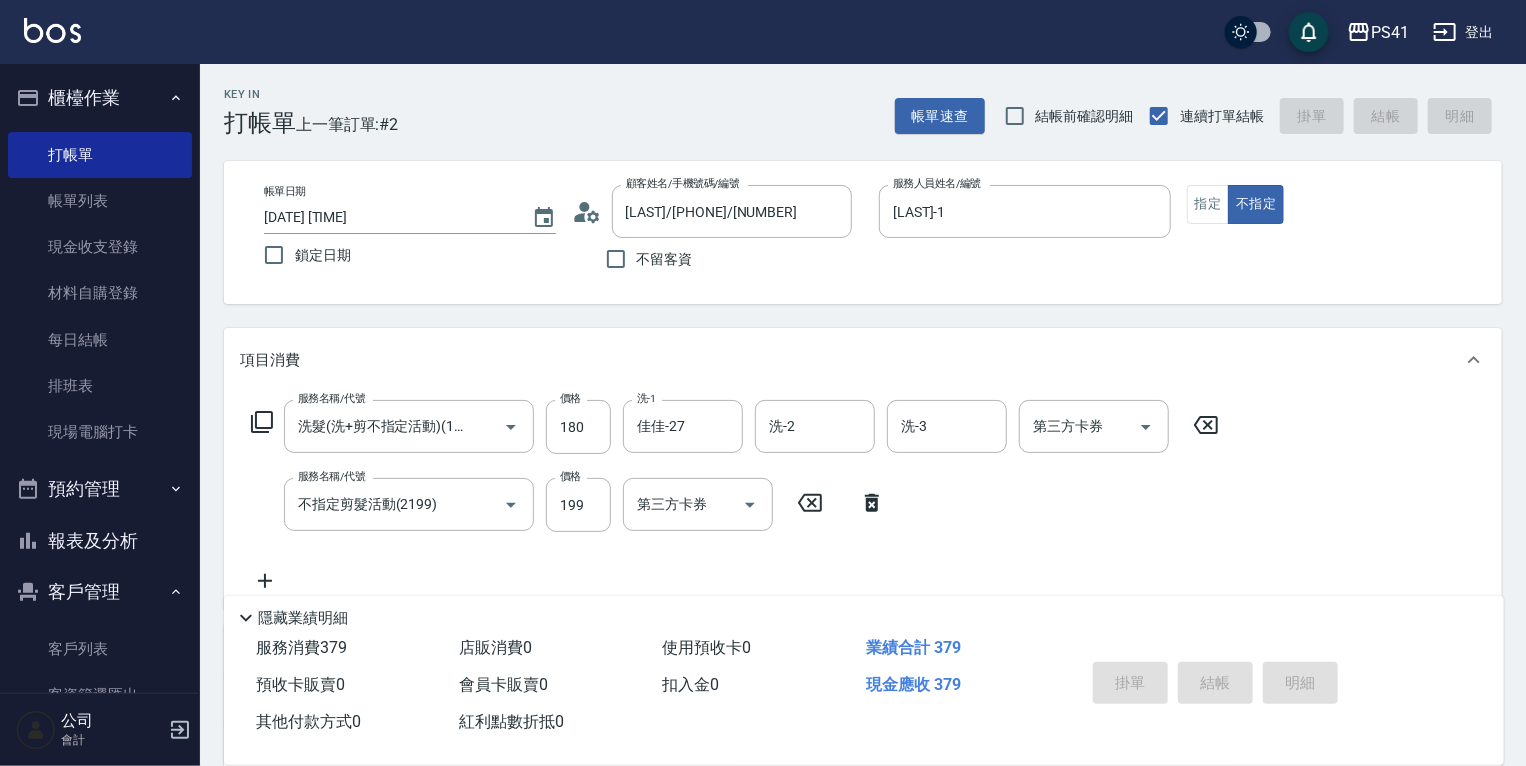 type 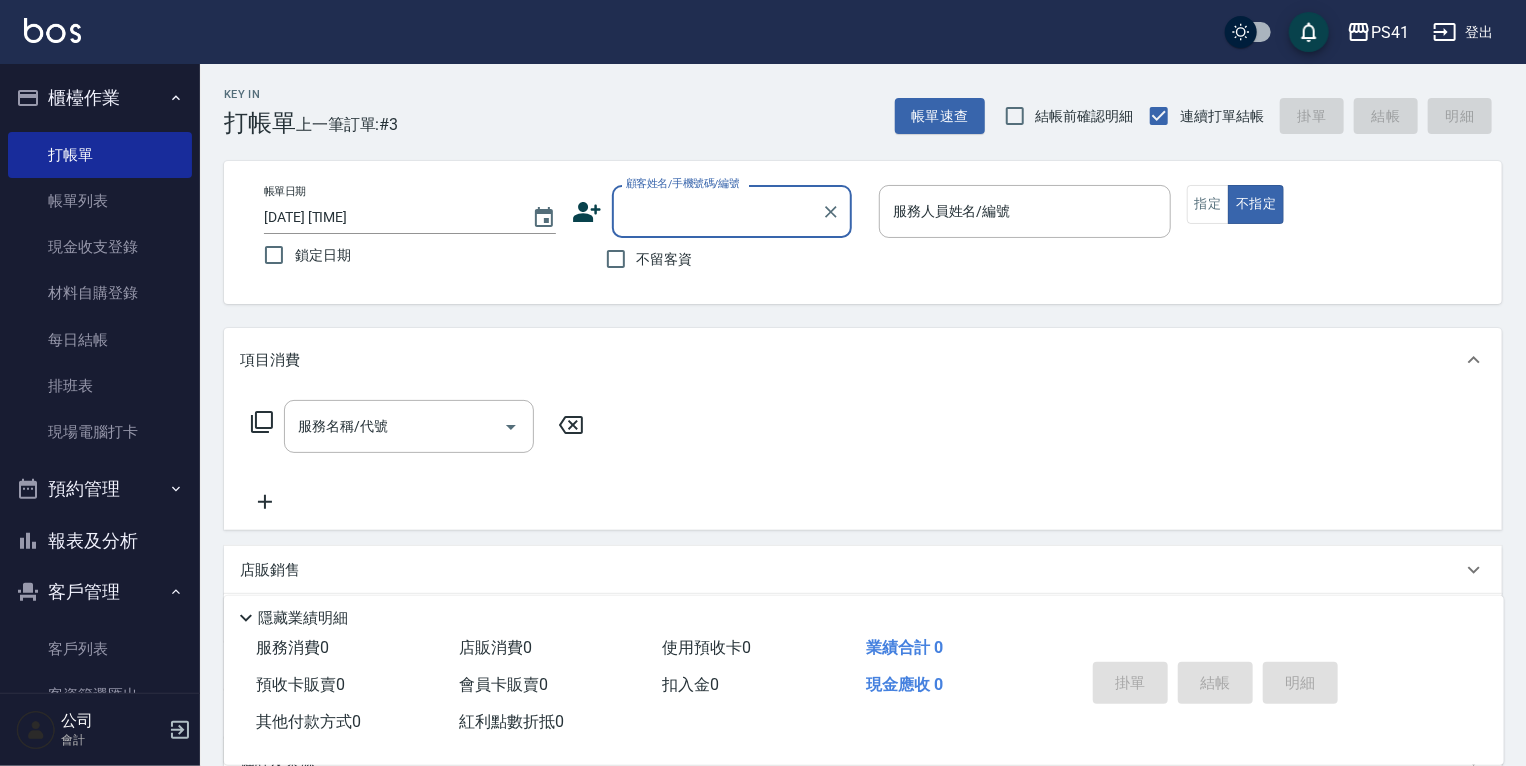 scroll, scrollTop: 80, scrollLeft: 0, axis: vertical 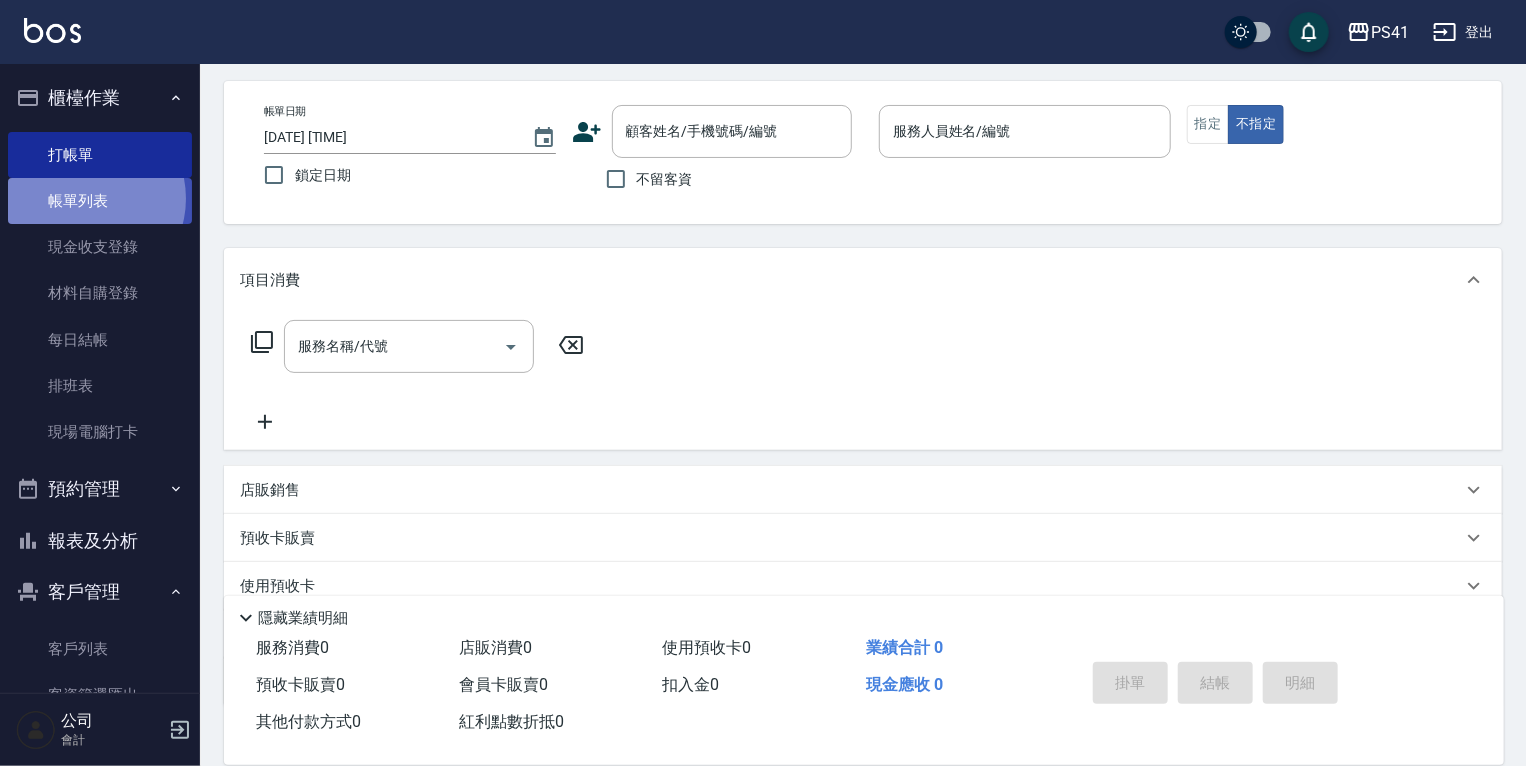 click on "帳單列表" at bounding box center (100, 201) 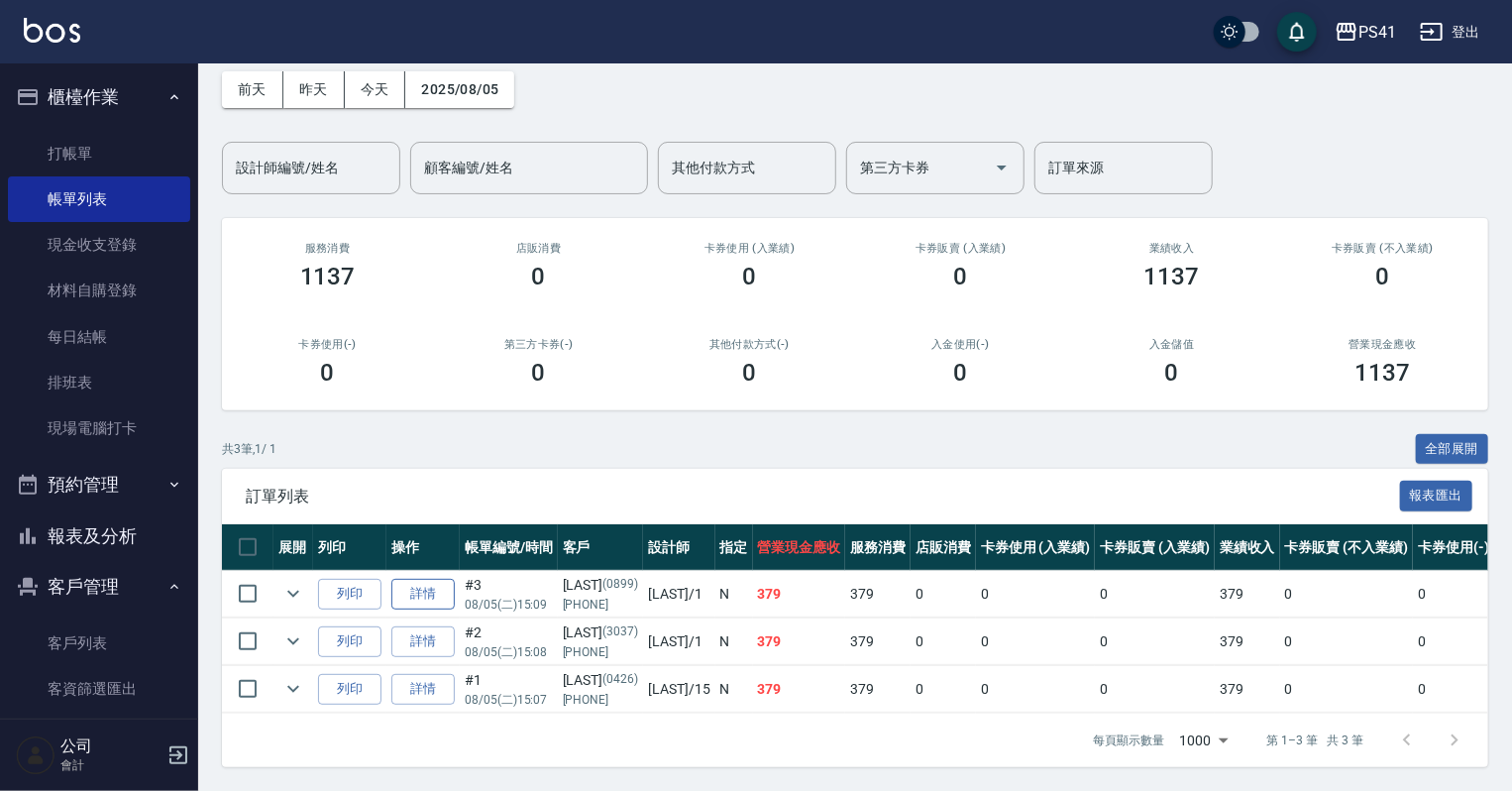 scroll, scrollTop: 98, scrollLeft: 0, axis: vertical 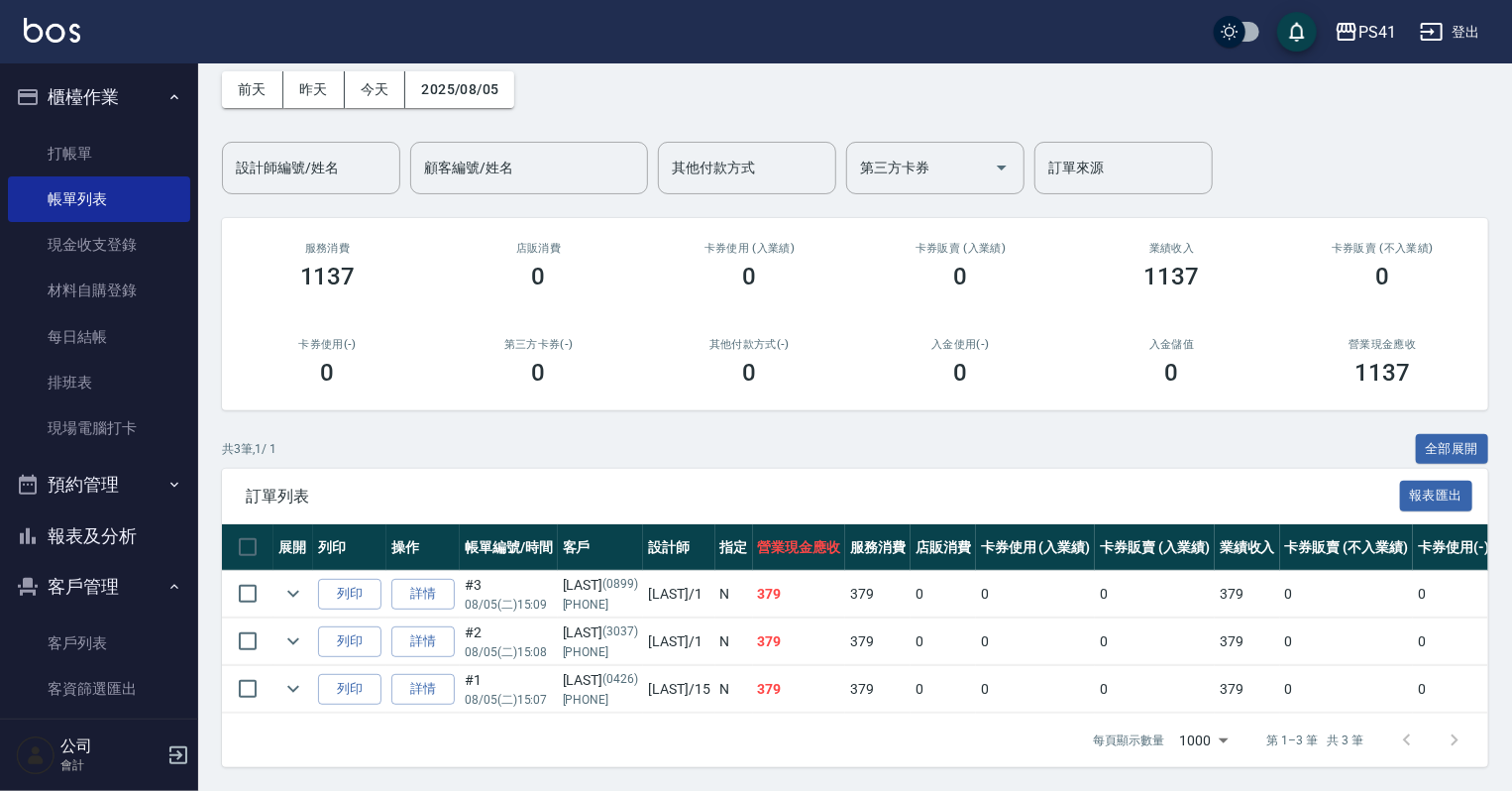 click on "報表及分析" at bounding box center [99, 536] 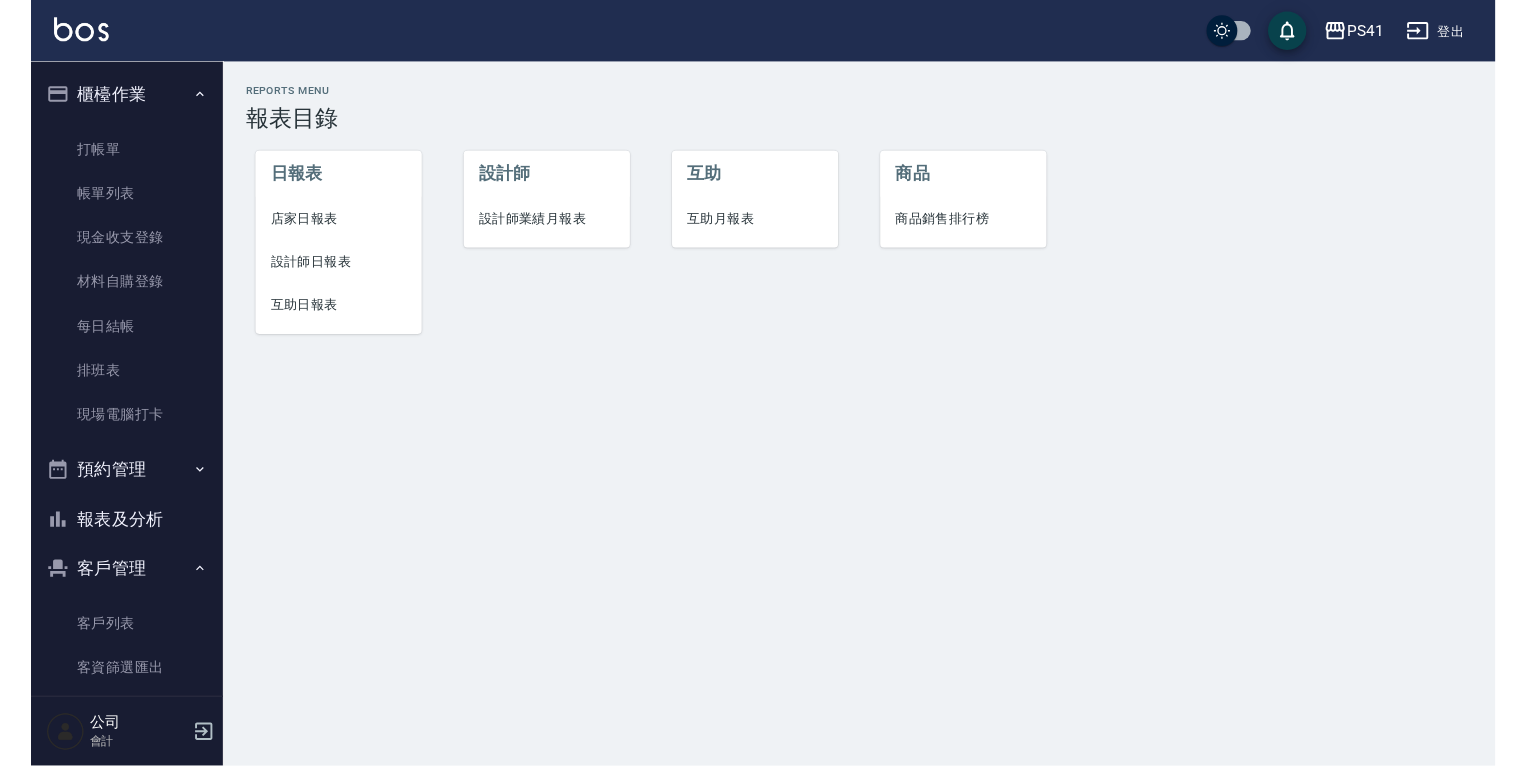 scroll, scrollTop: 0, scrollLeft: 0, axis: both 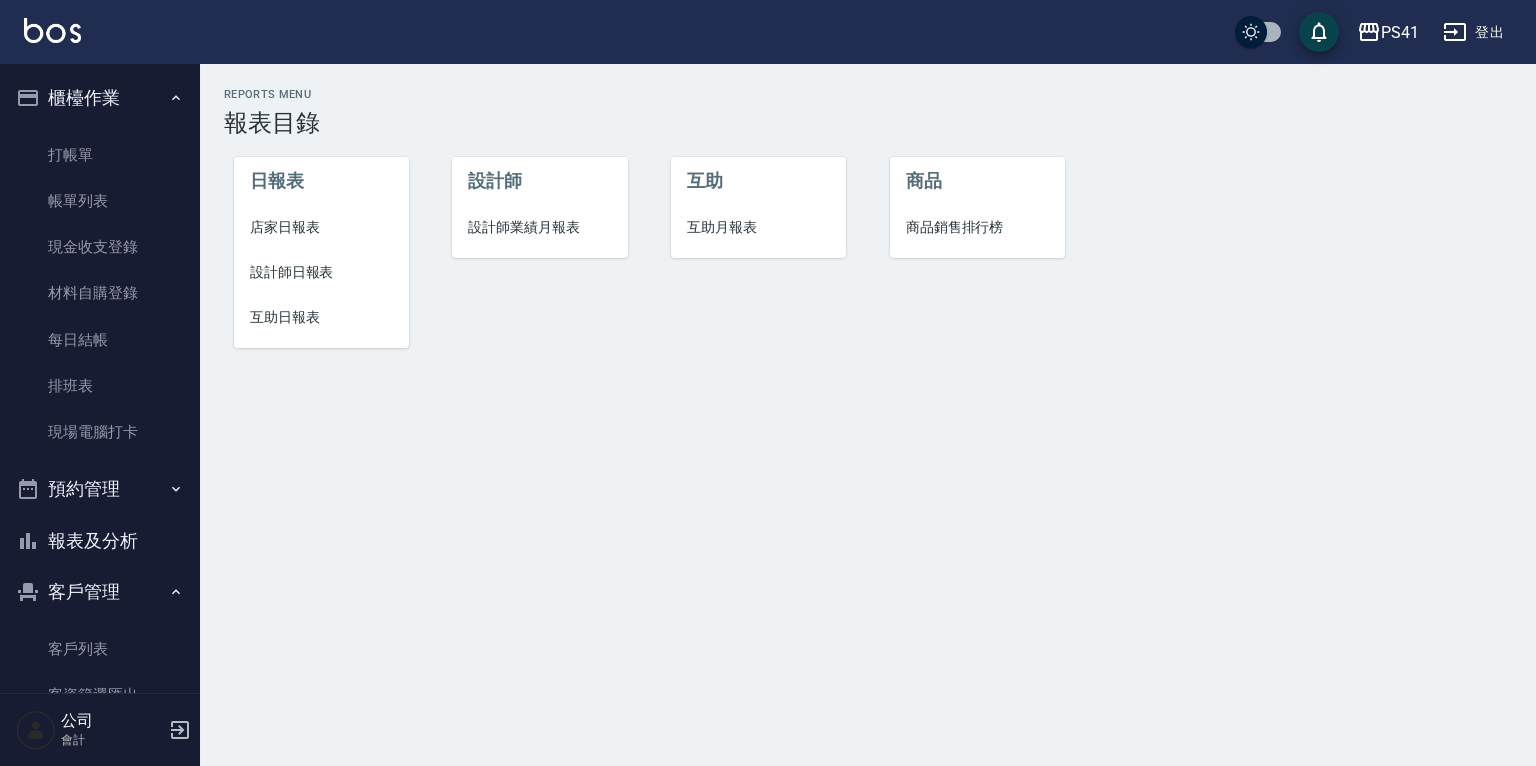 click on "店家日報表" at bounding box center [321, 227] 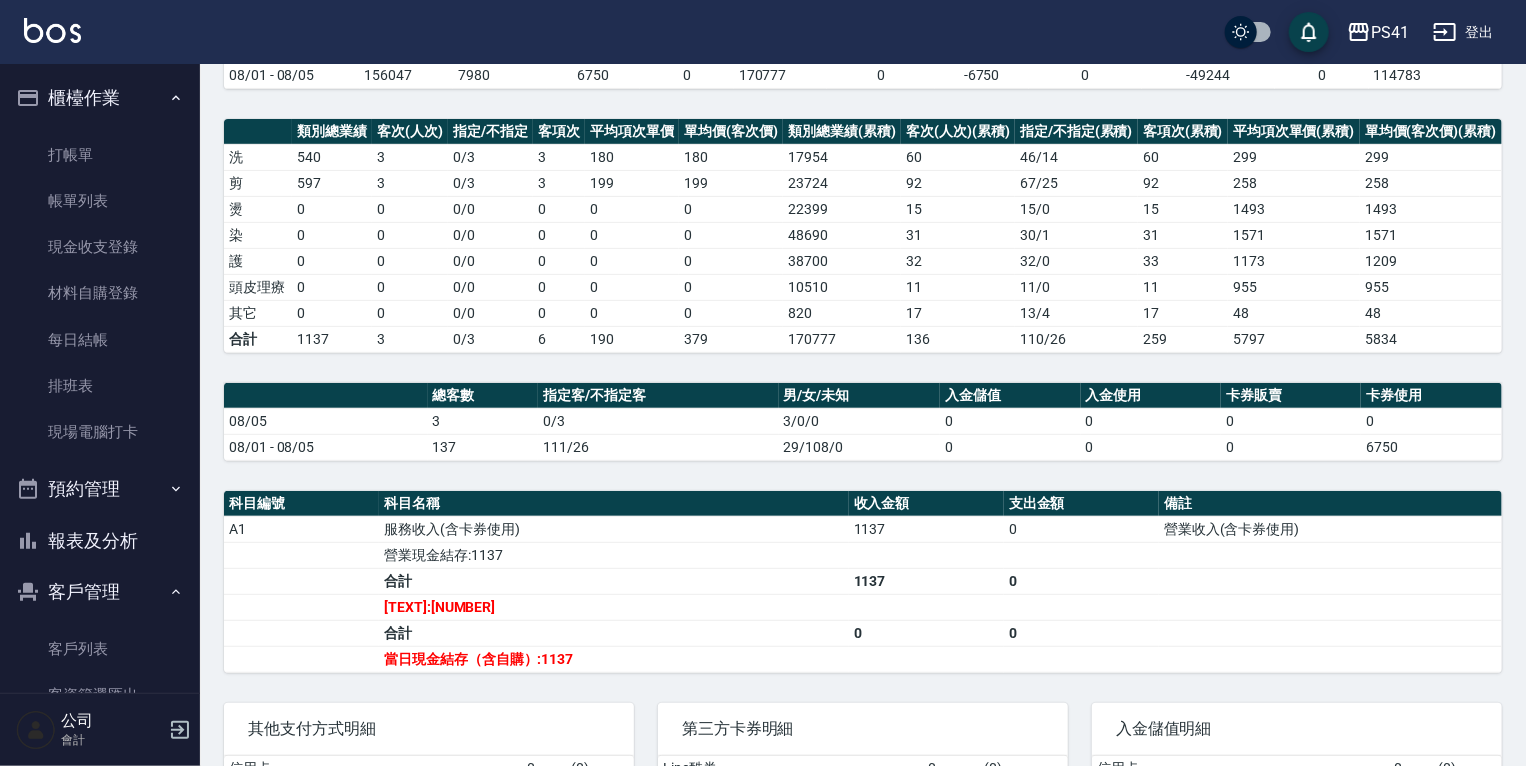 scroll, scrollTop: 80, scrollLeft: 0, axis: vertical 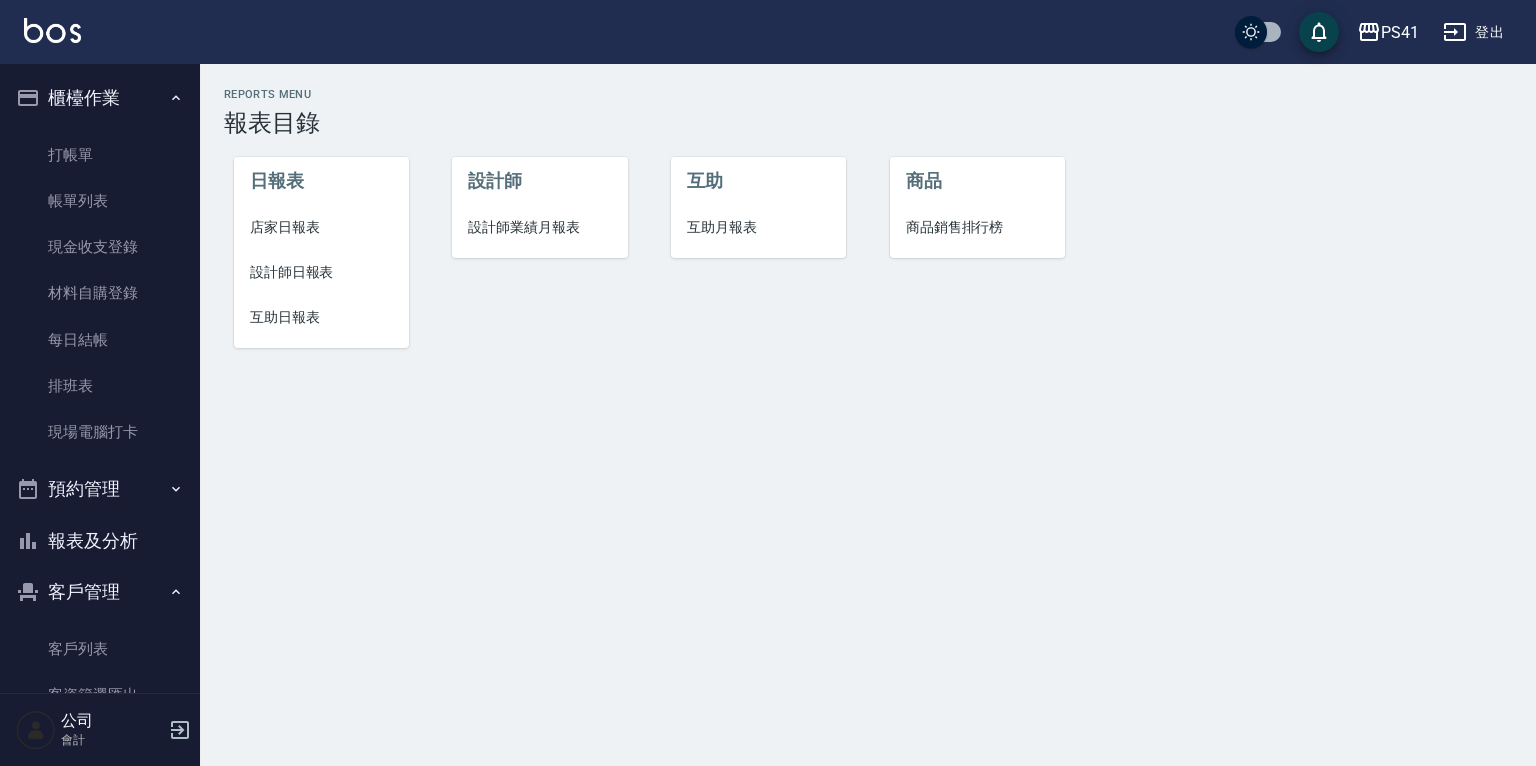 click on "店家日報表" at bounding box center (321, 227) 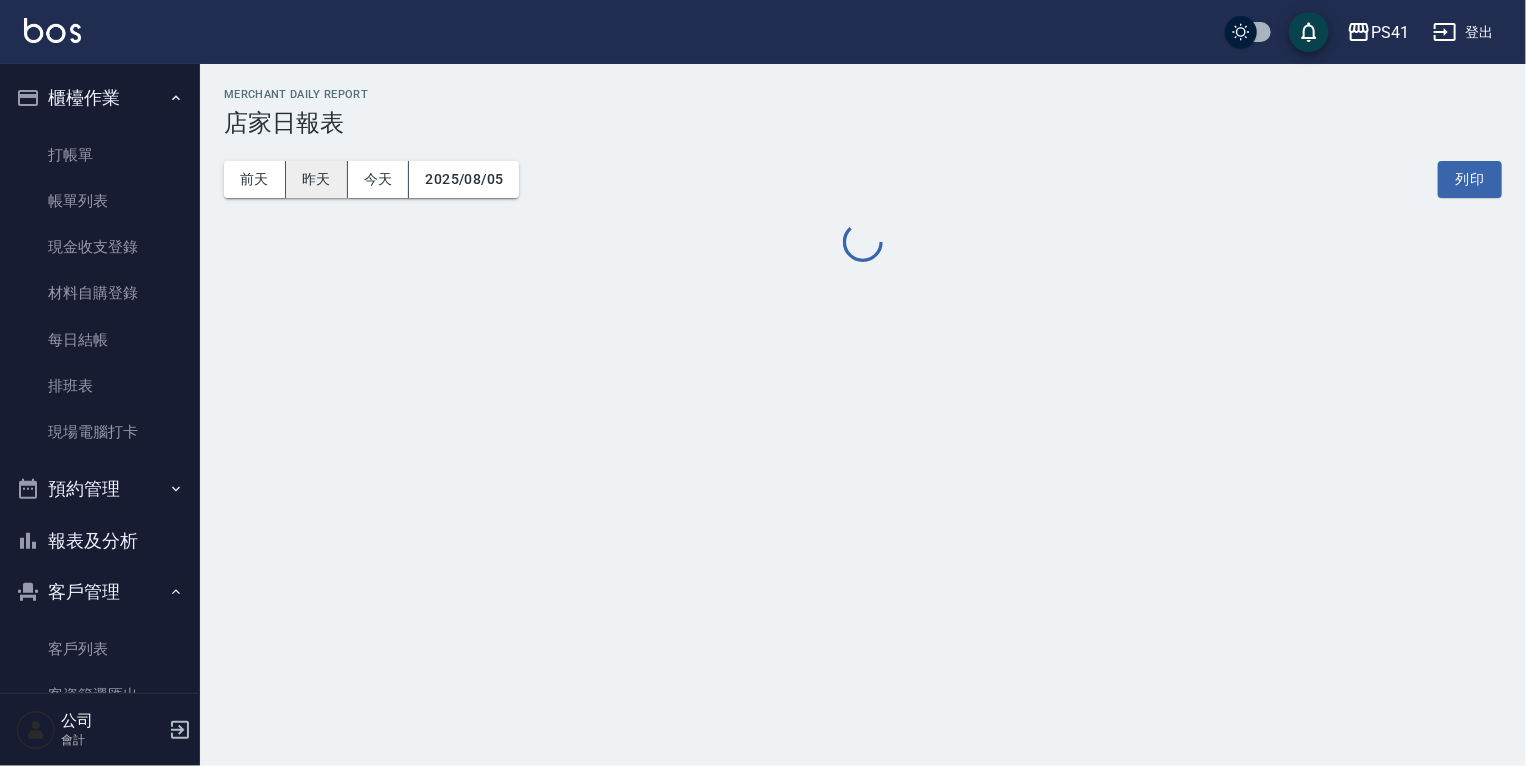 click on "昨天" at bounding box center (317, 179) 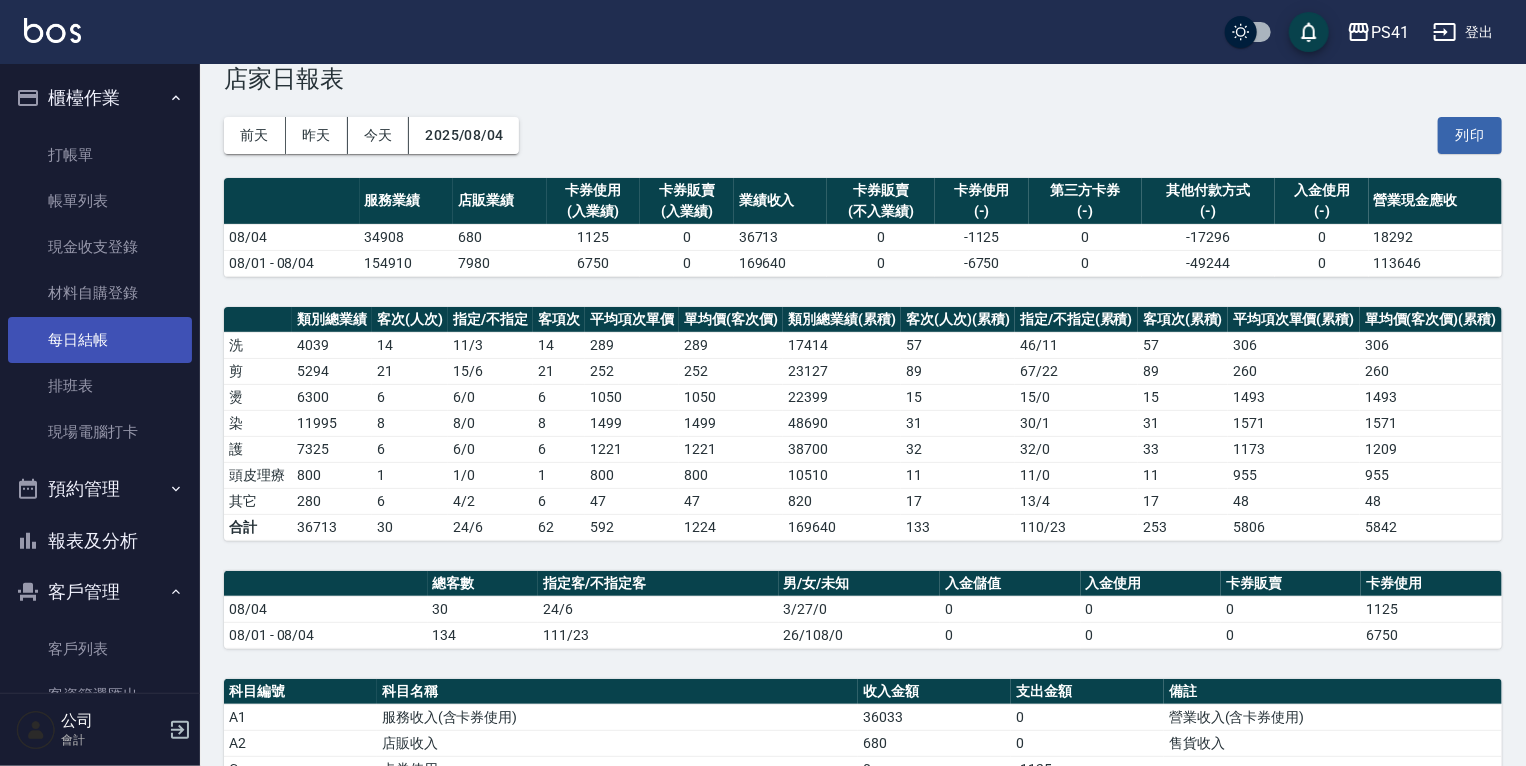 scroll, scrollTop: 0, scrollLeft: 0, axis: both 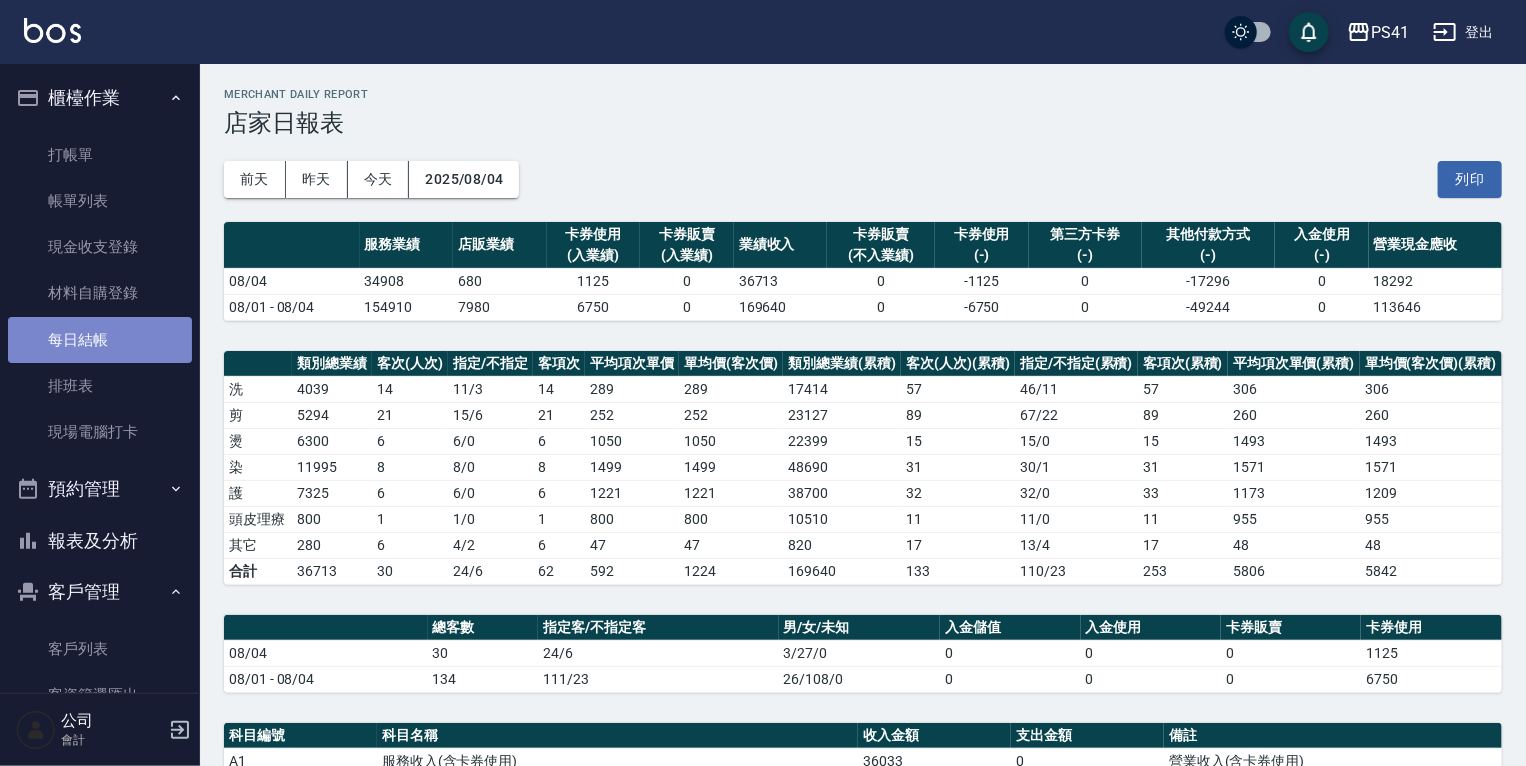 click on "每日結帳" at bounding box center (100, 340) 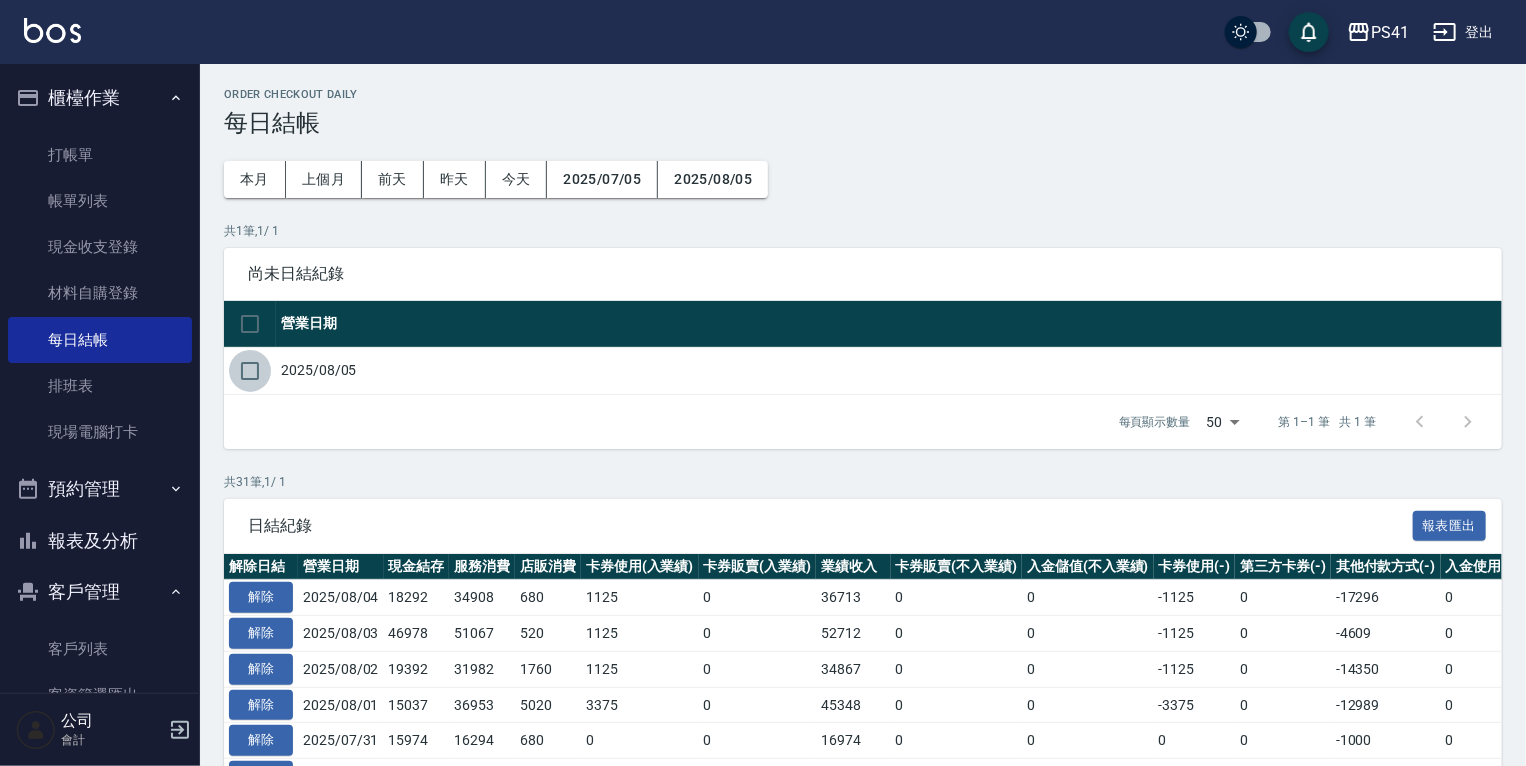 click at bounding box center (250, 371) 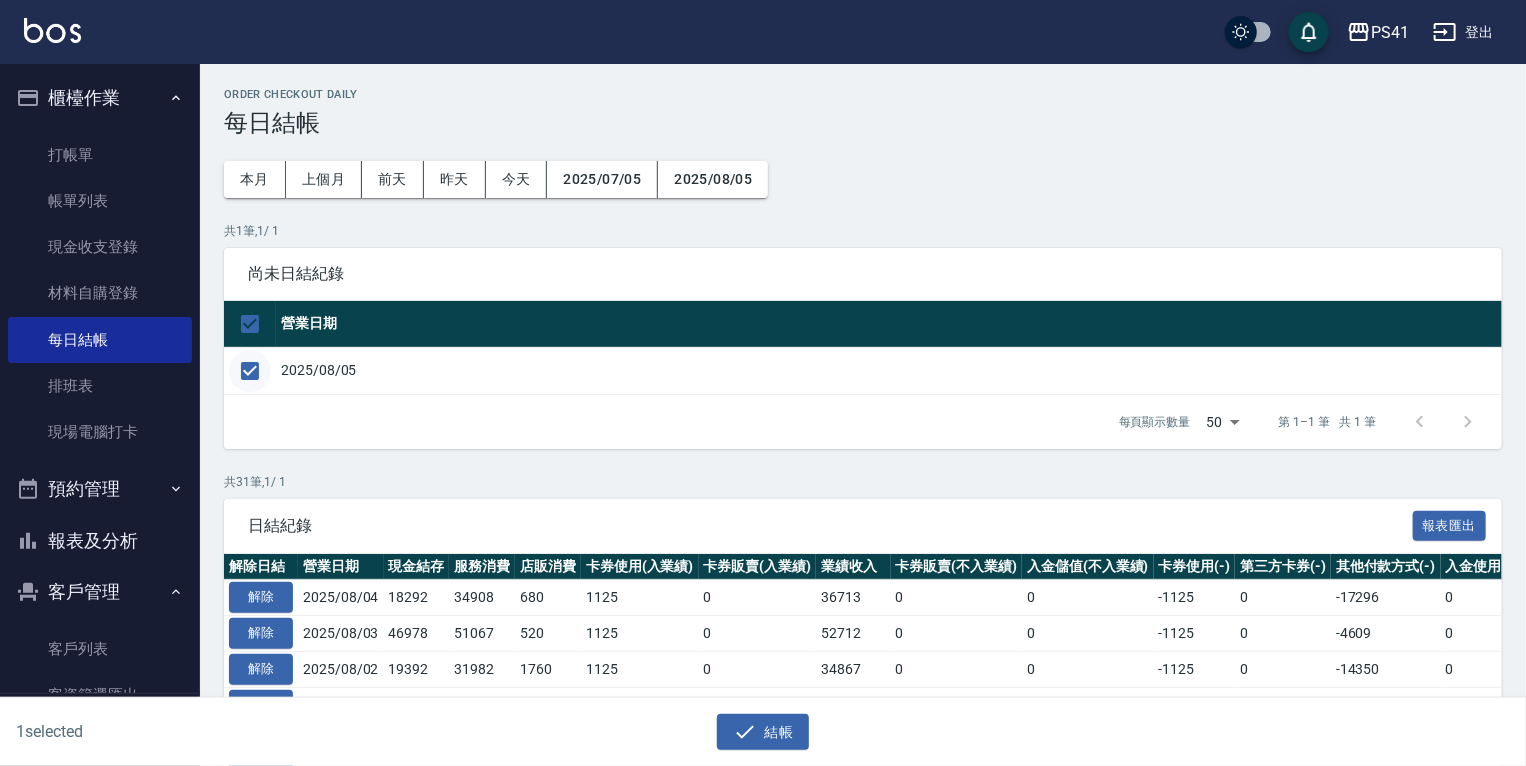 click at bounding box center [250, 371] 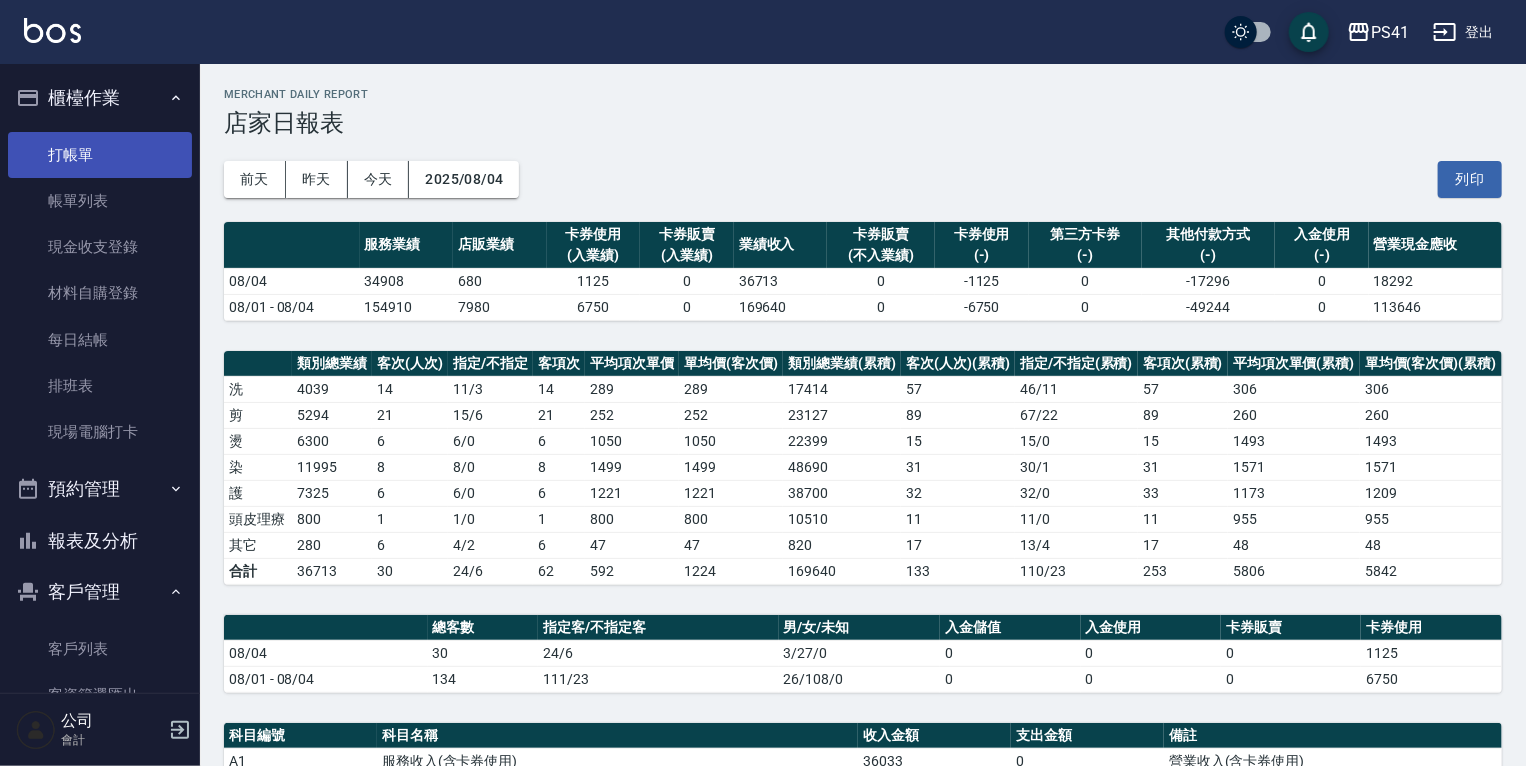click on "打帳單" at bounding box center [100, 155] 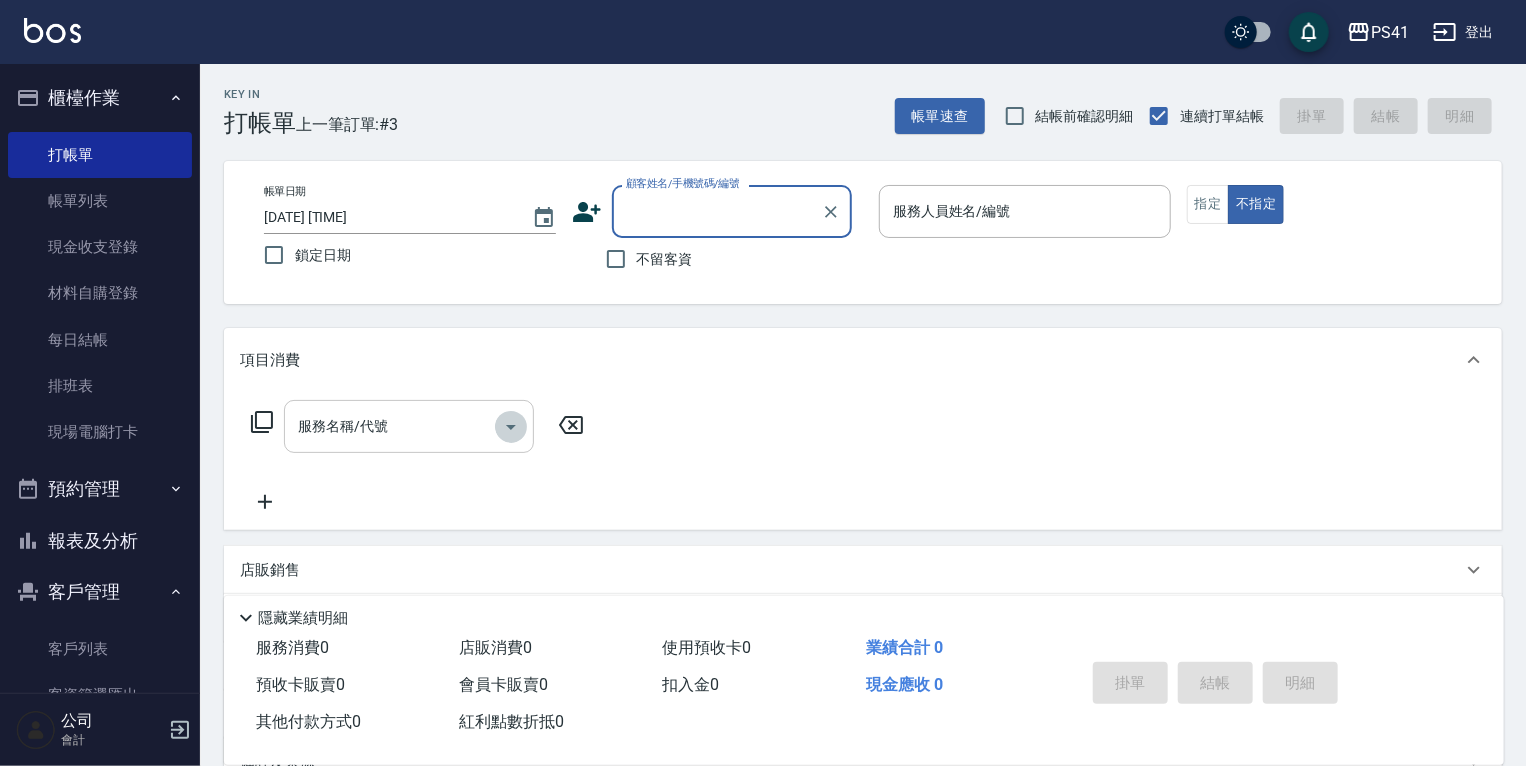 click 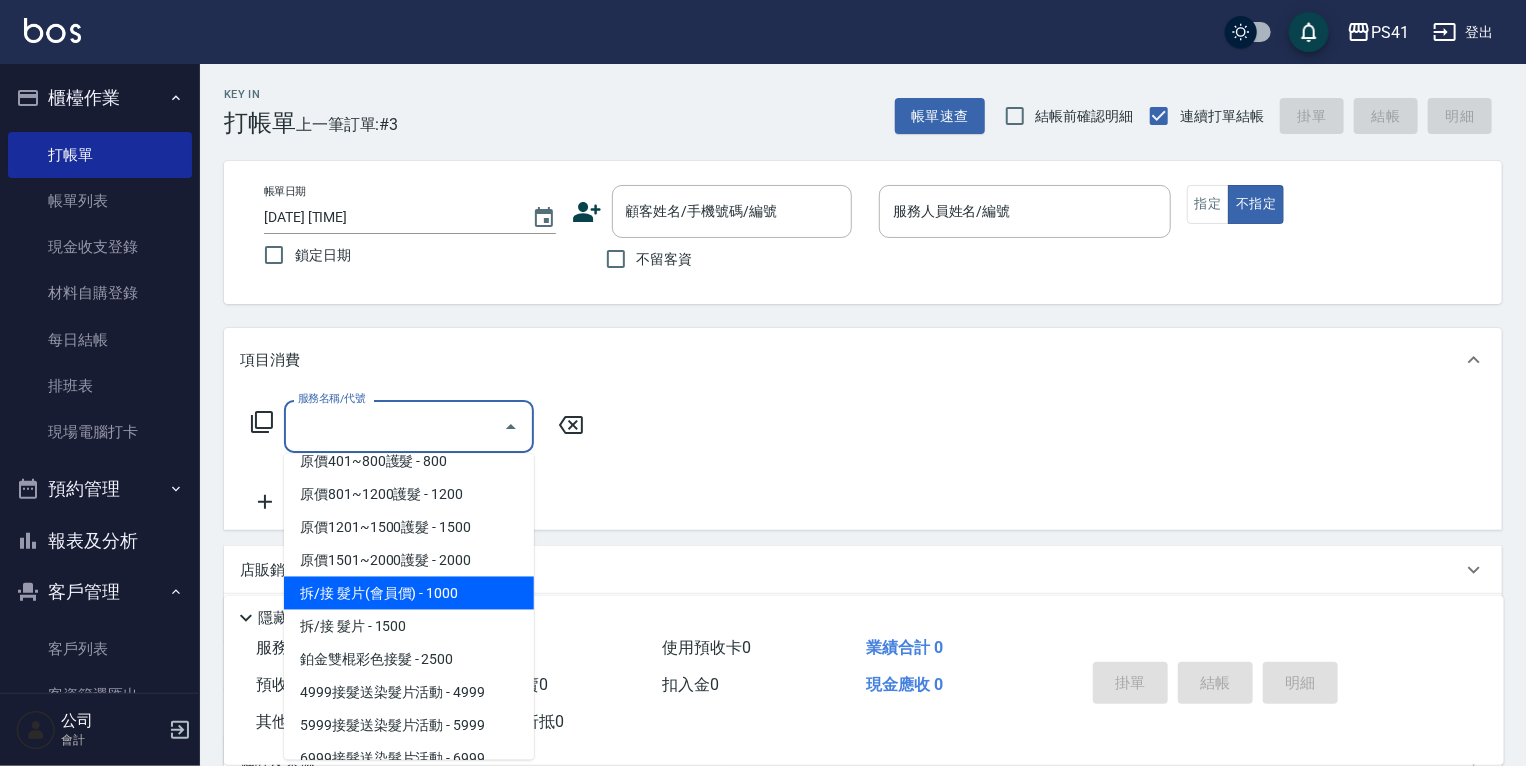 scroll, scrollTop: 1458, scrollLeft: 0, axis: vertical 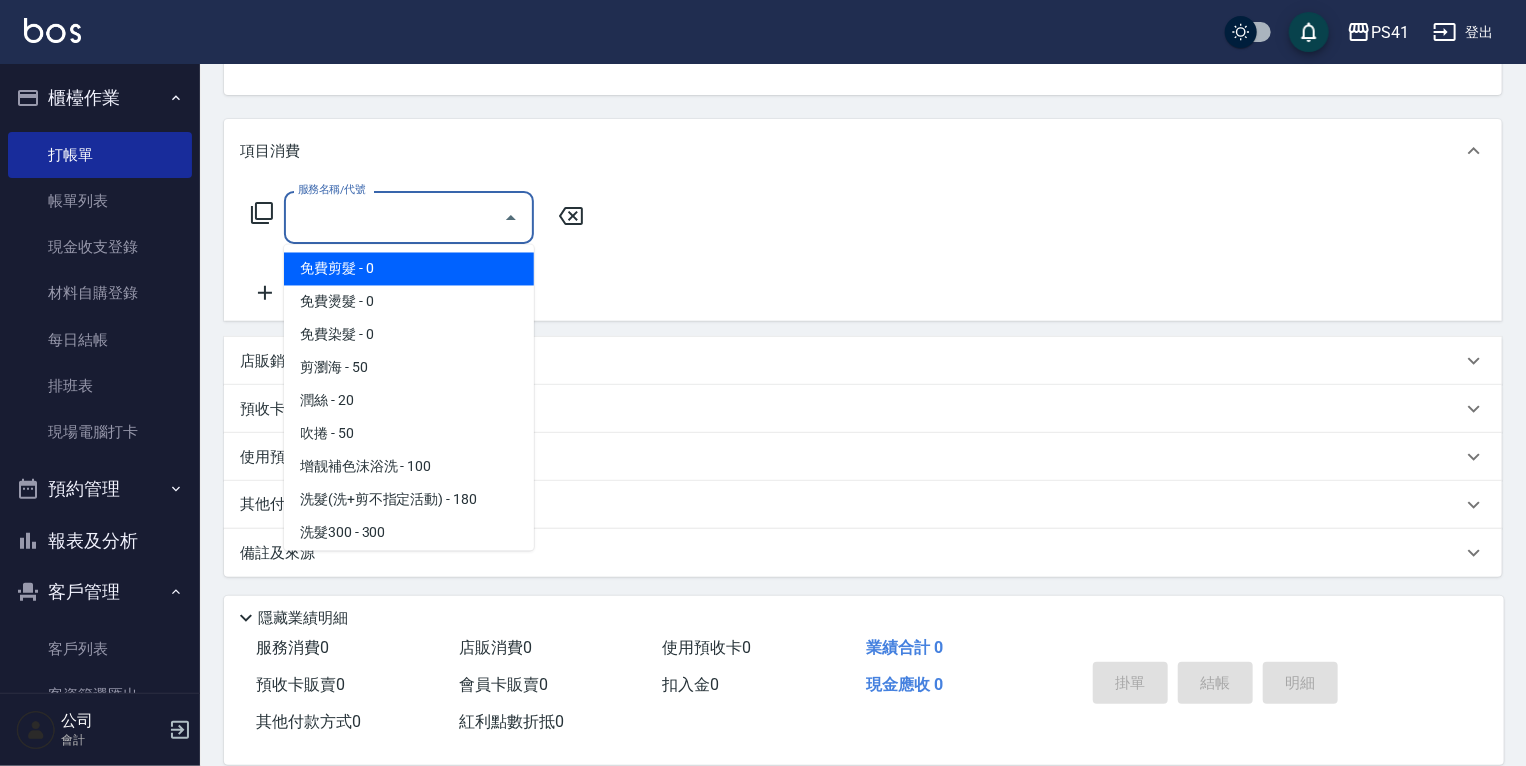 type on "1" 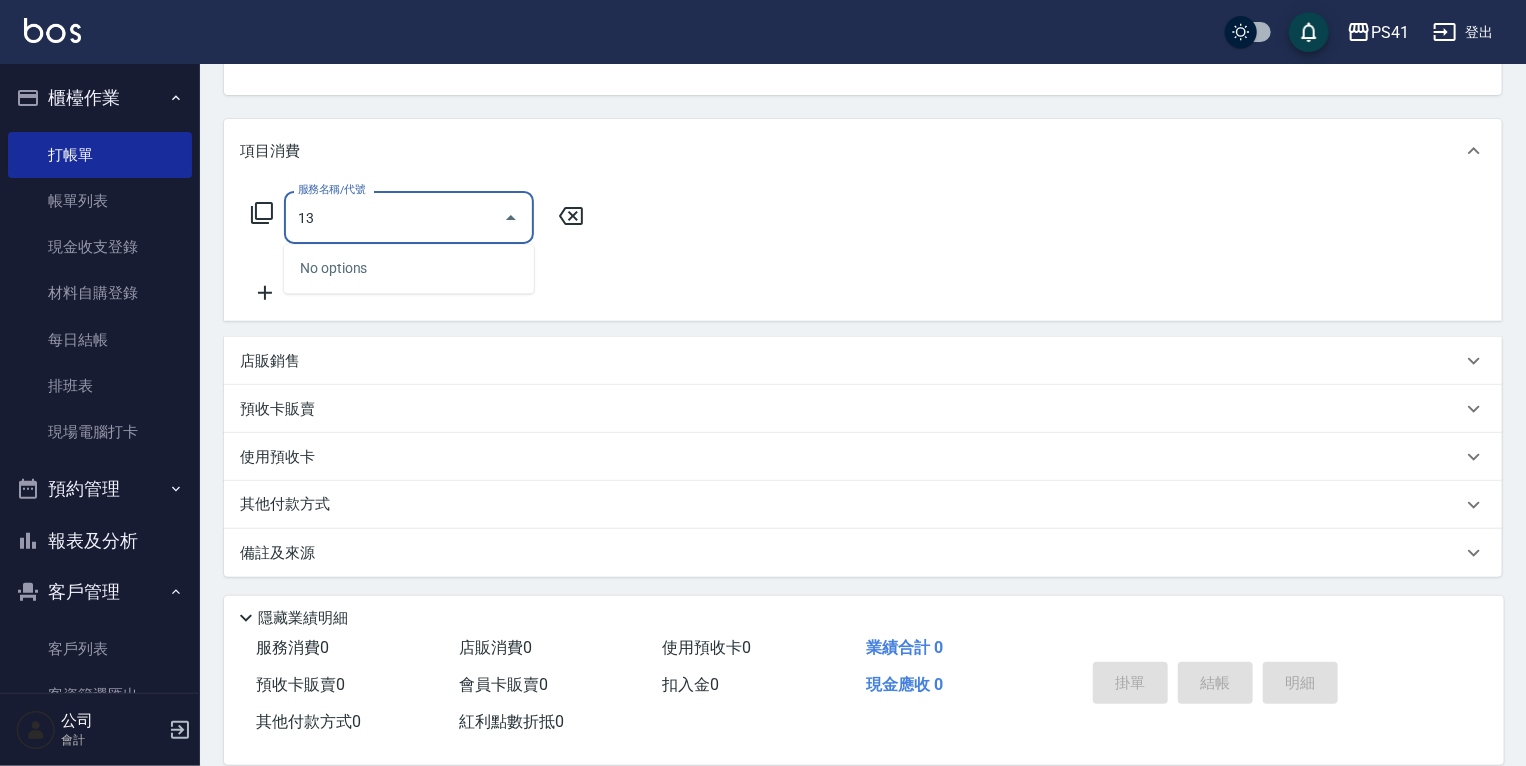 type on "1" 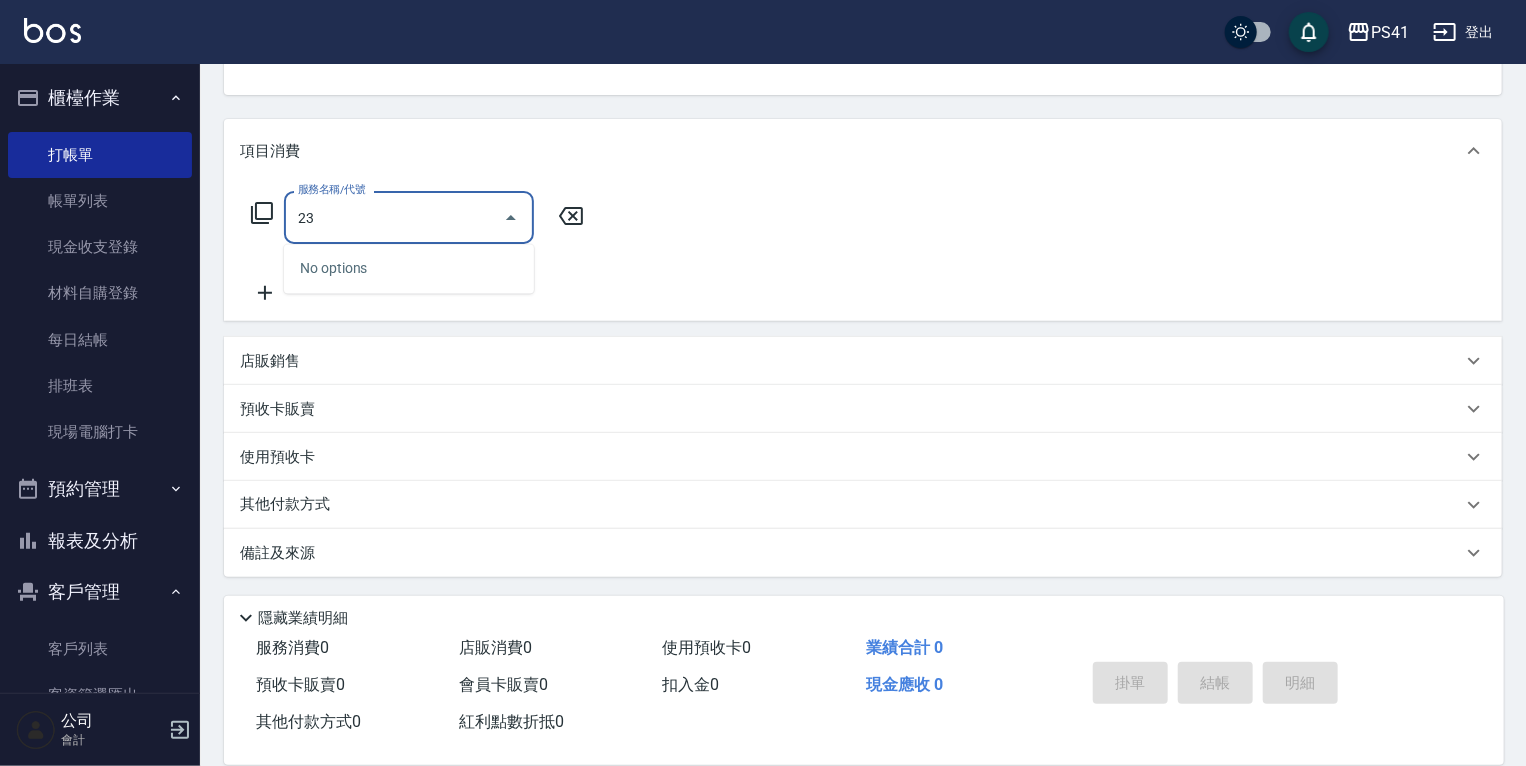 type on "2" 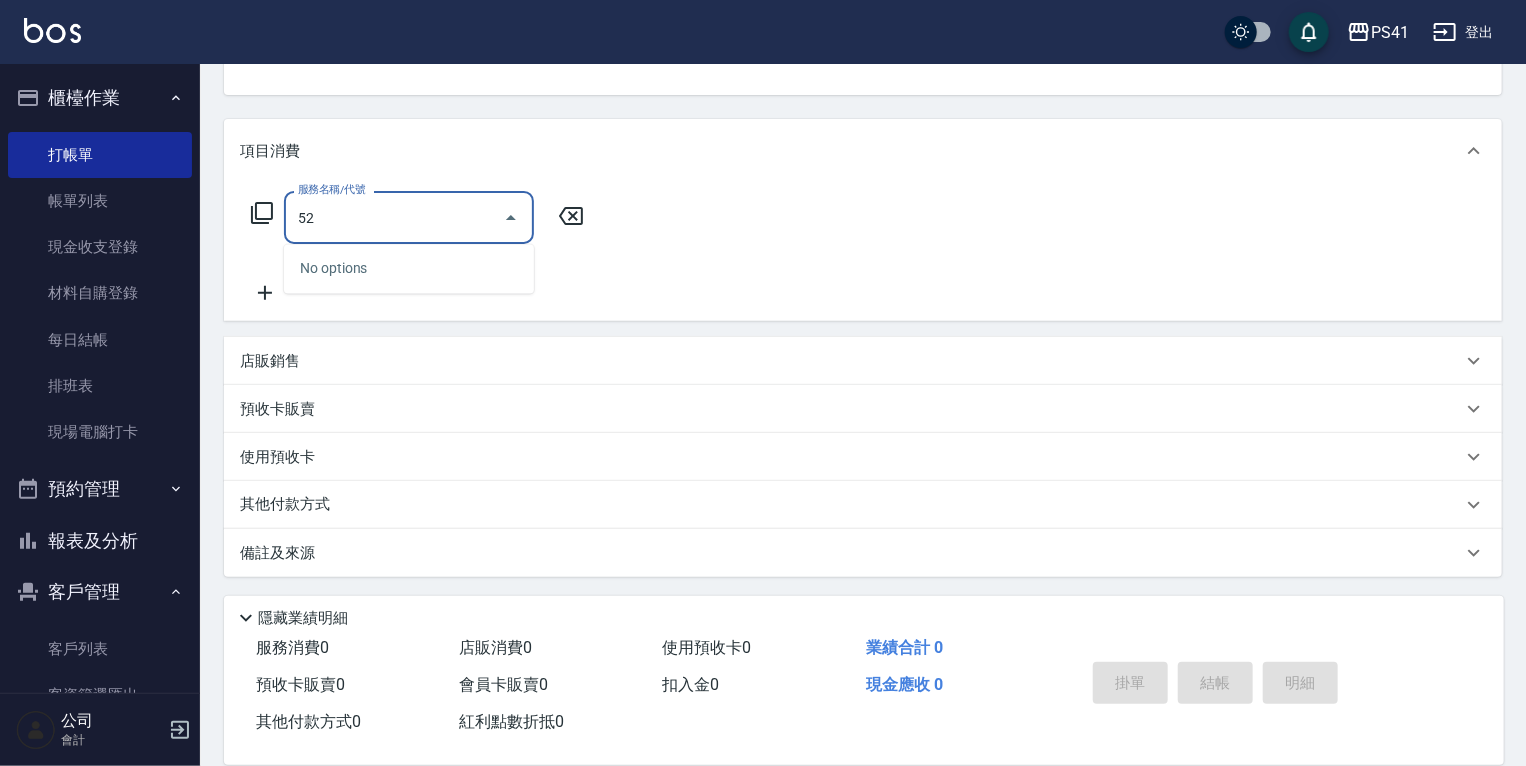 type on "5" 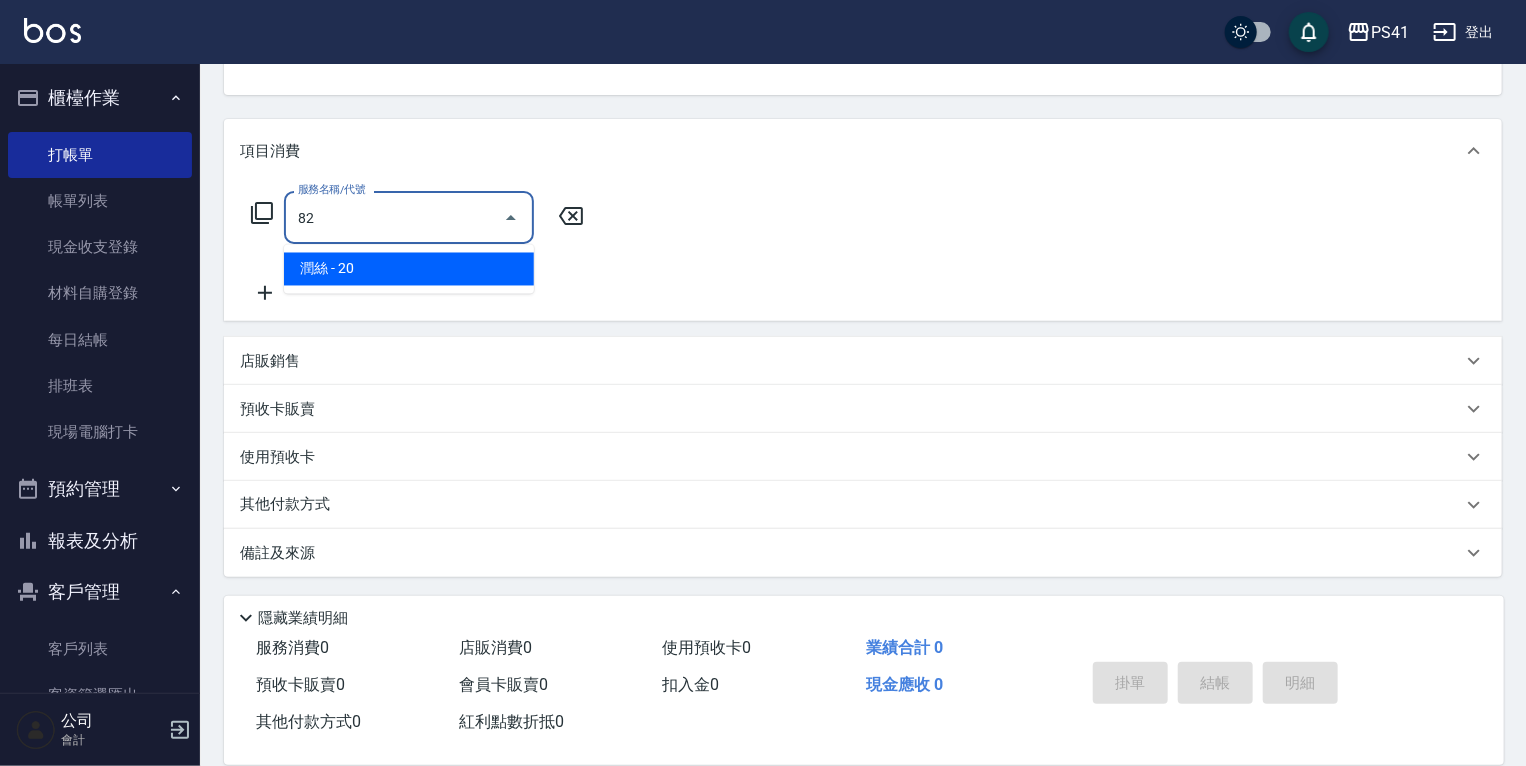 type on "8" 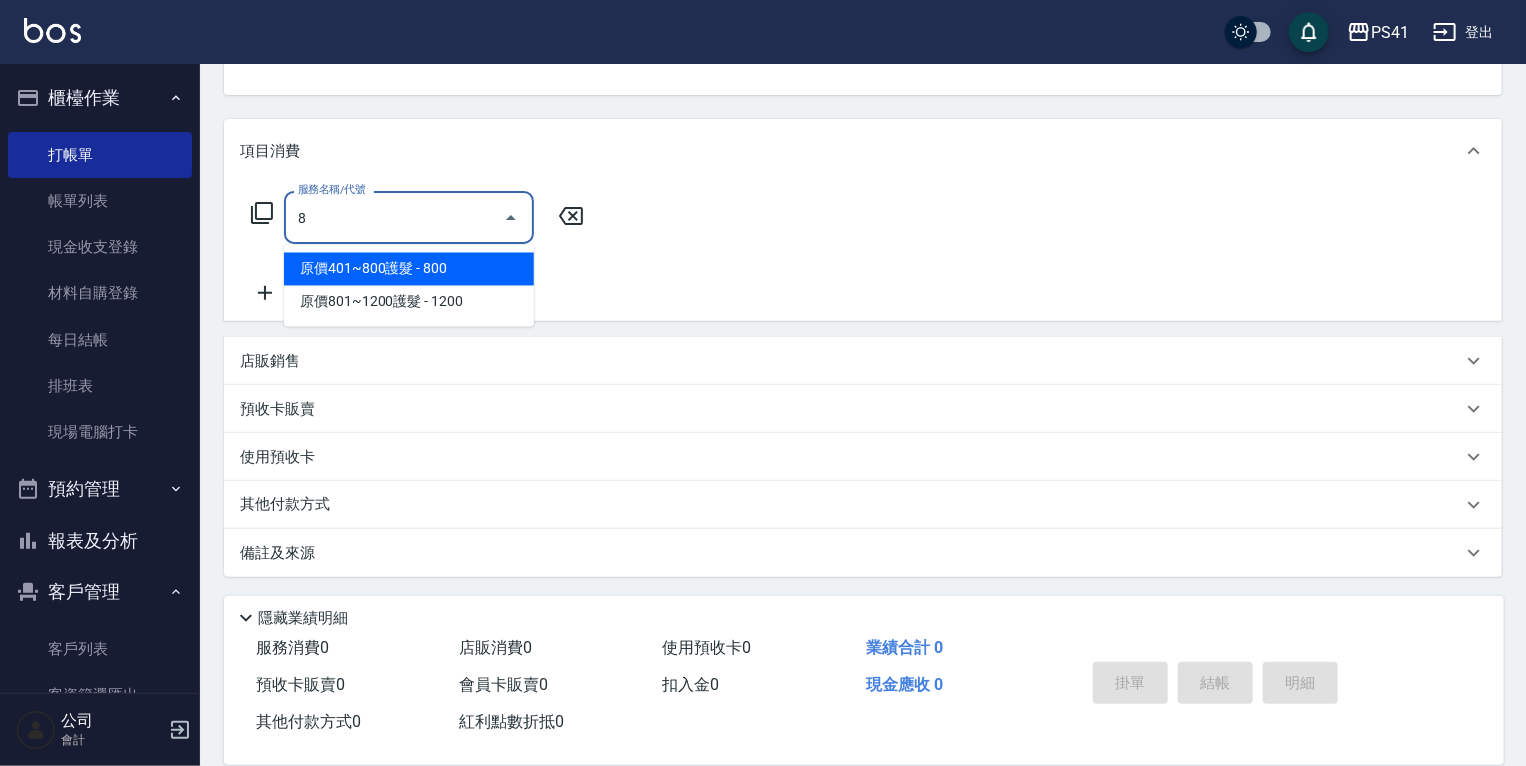 type 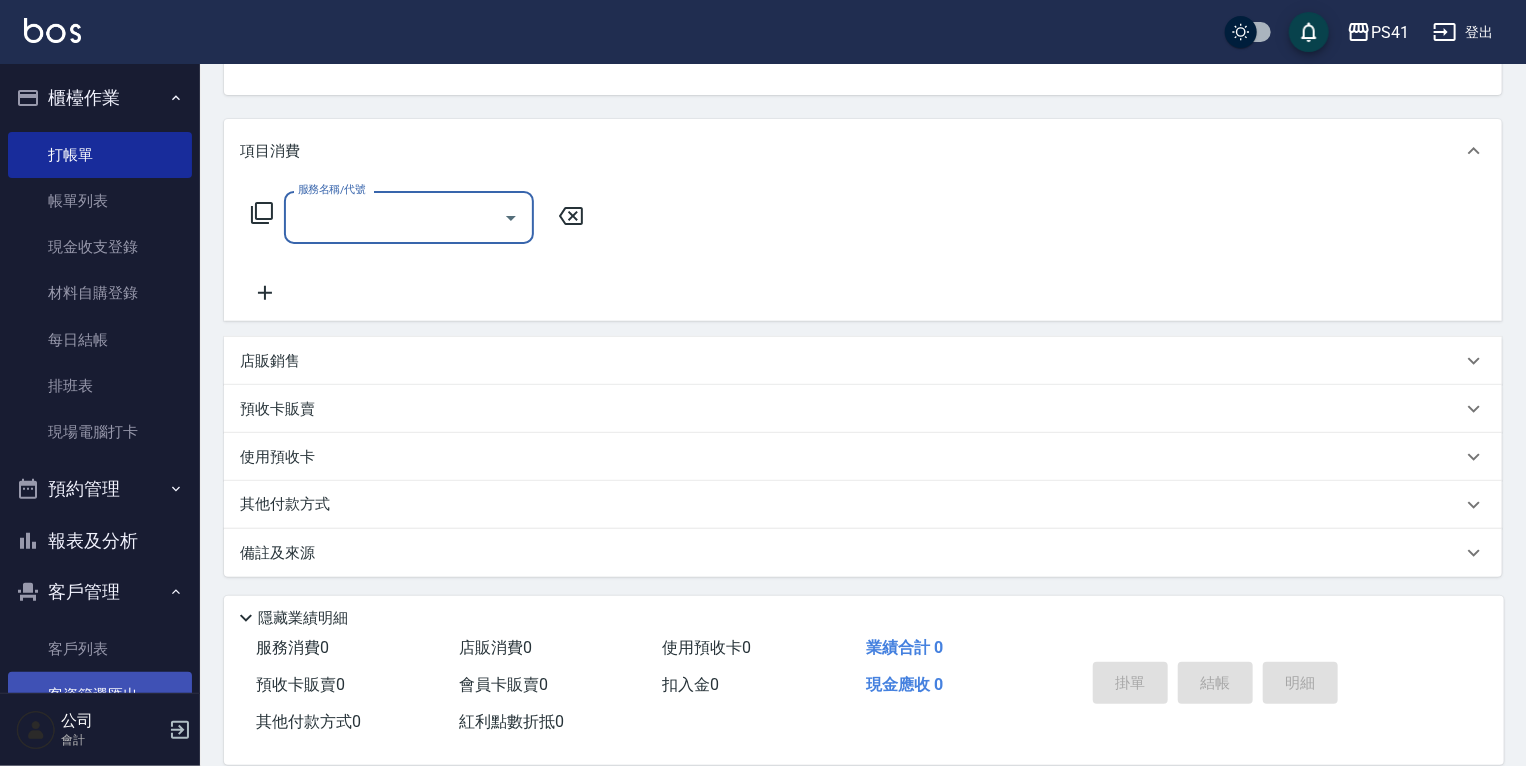 drag, startPoint x: 116, startPoint y: 653, endPoint x: 116, endPoint y: 685, distance: 32 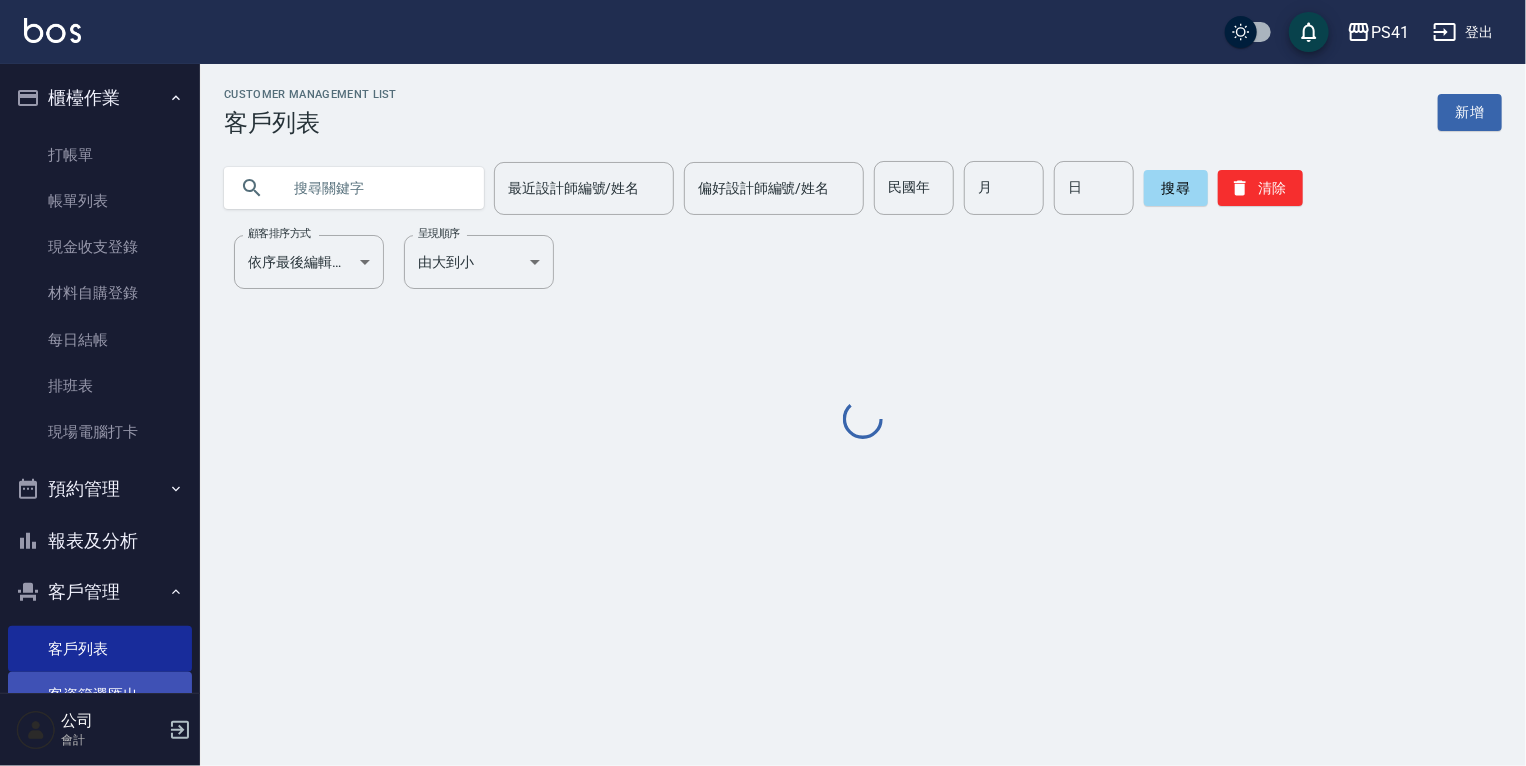 scroll, scrollTop: 0, scrollLeft: 0, axis: both 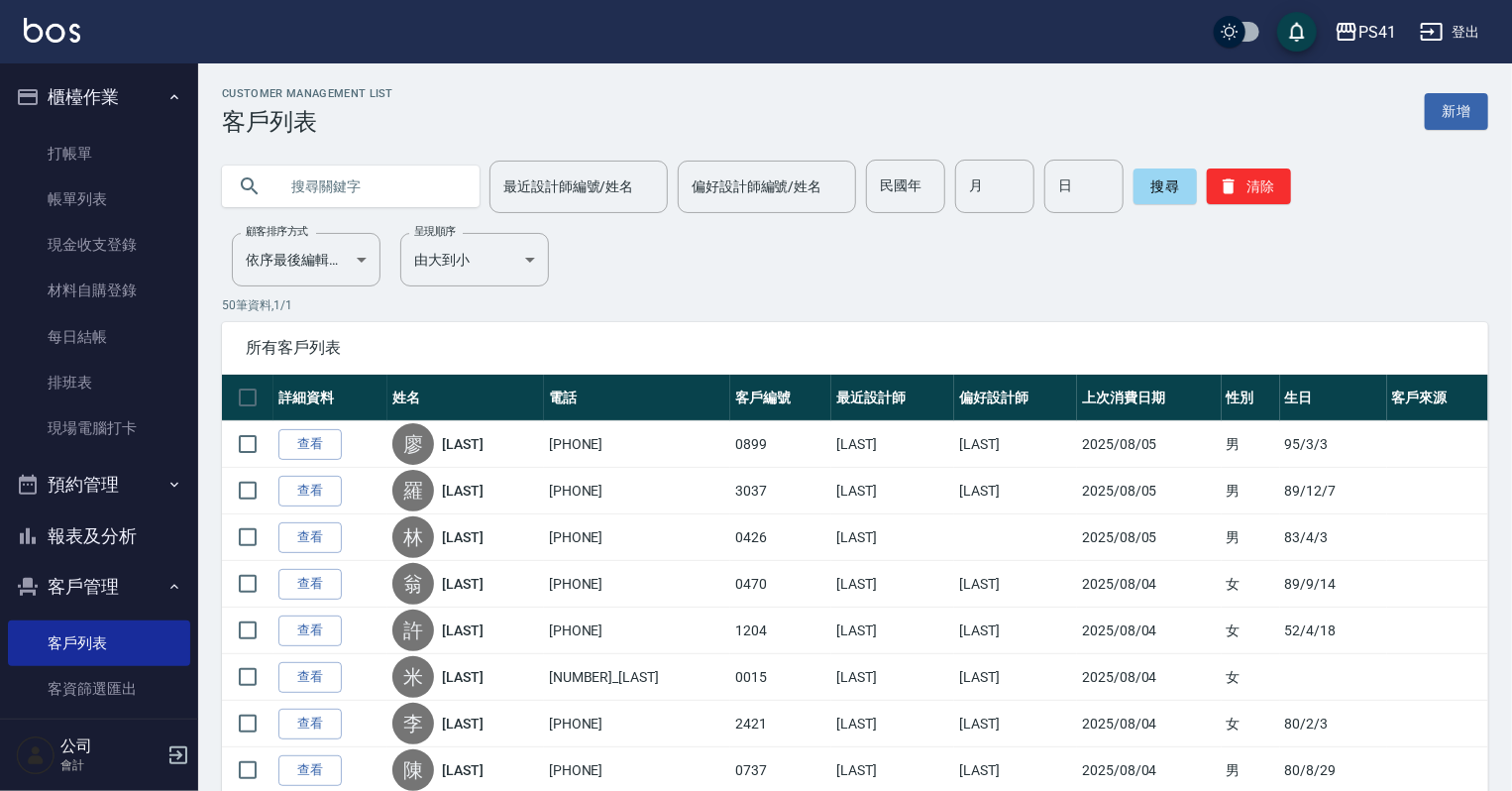 drag, startPoint x: 1255, startPoint y: 178, endPoint x: 1154, endPoint y: 154, distance: 103.81233 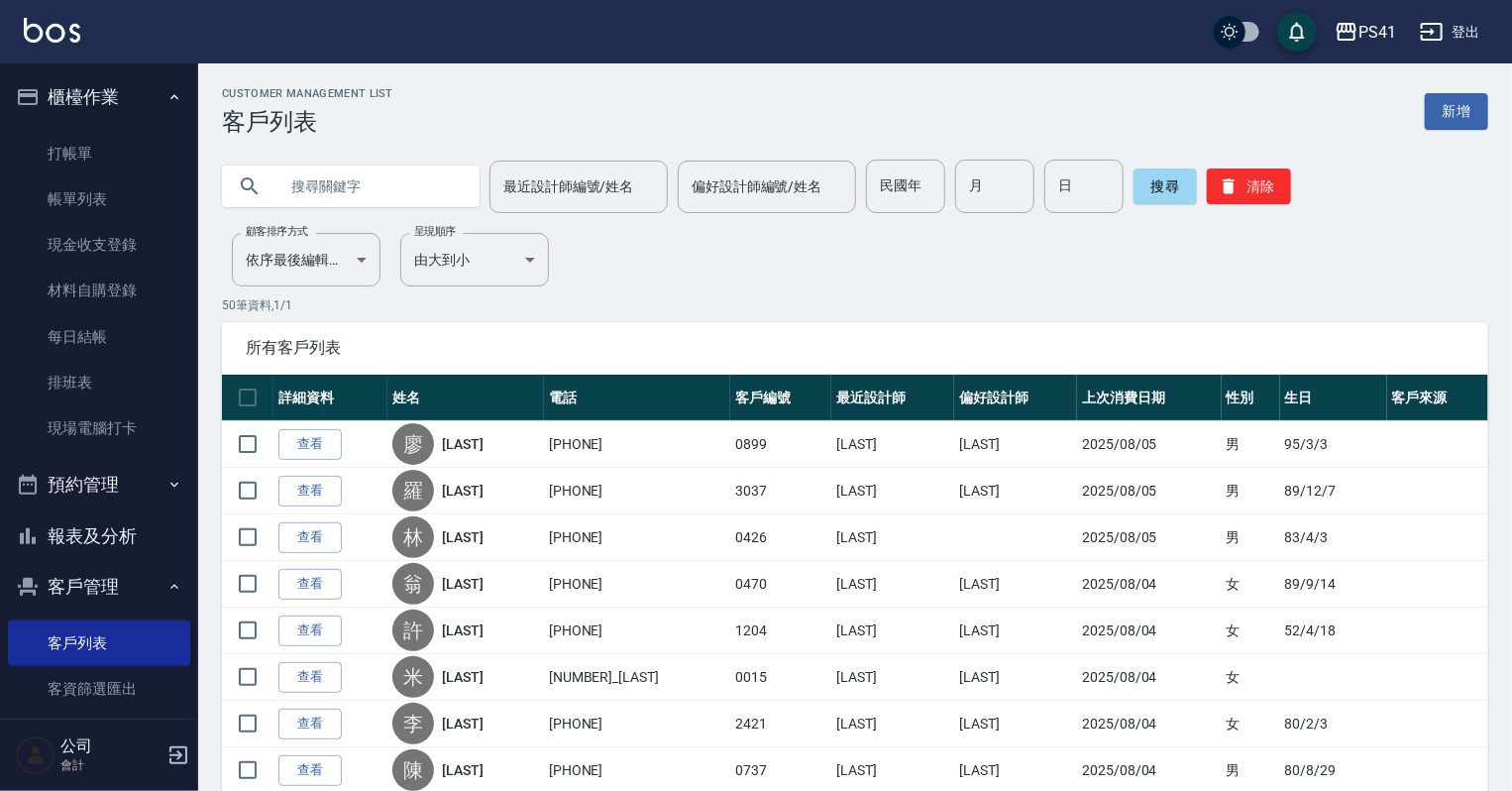 click at bounding box center (371, 186) 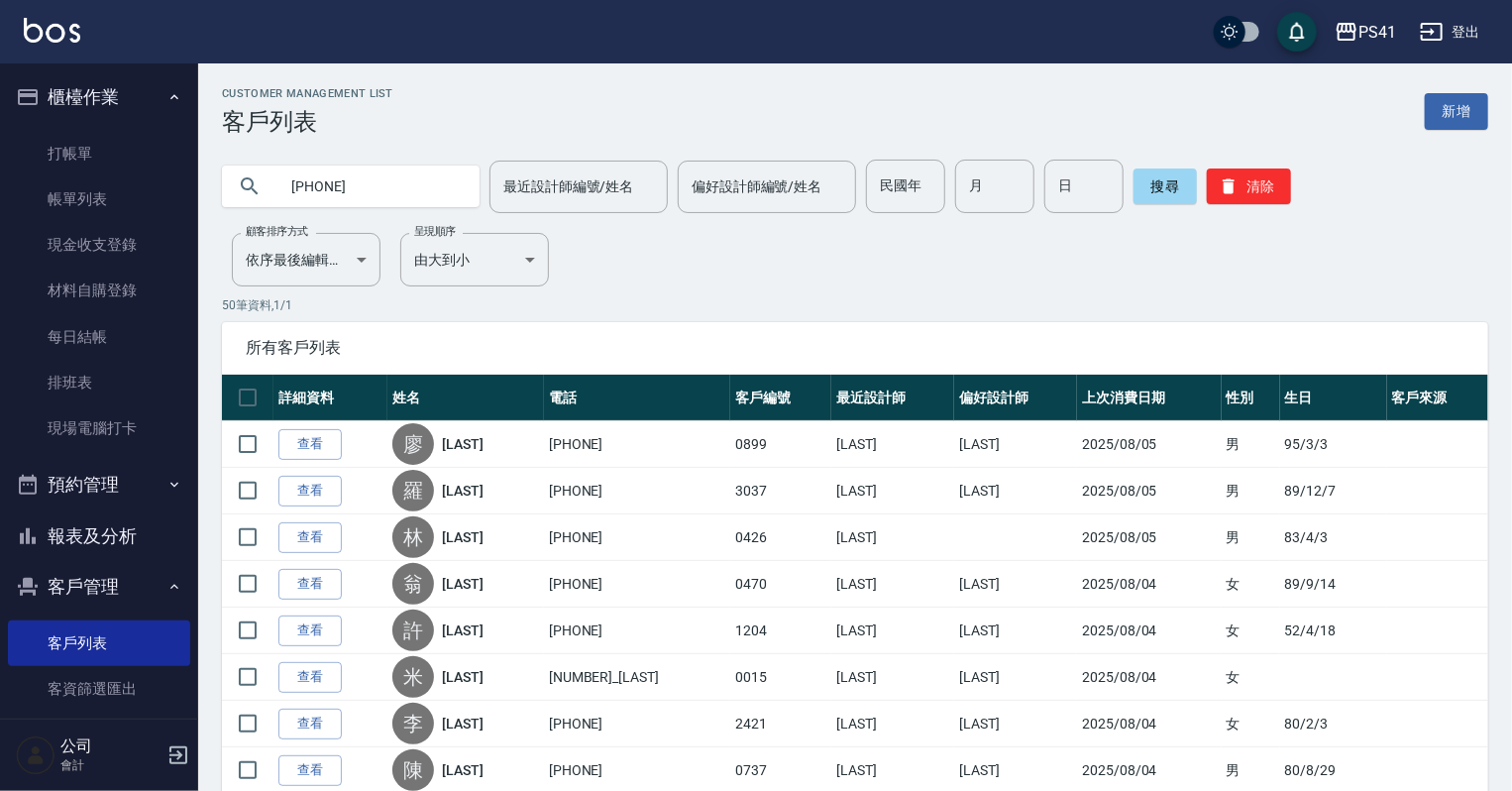 type on "[PHONE]" 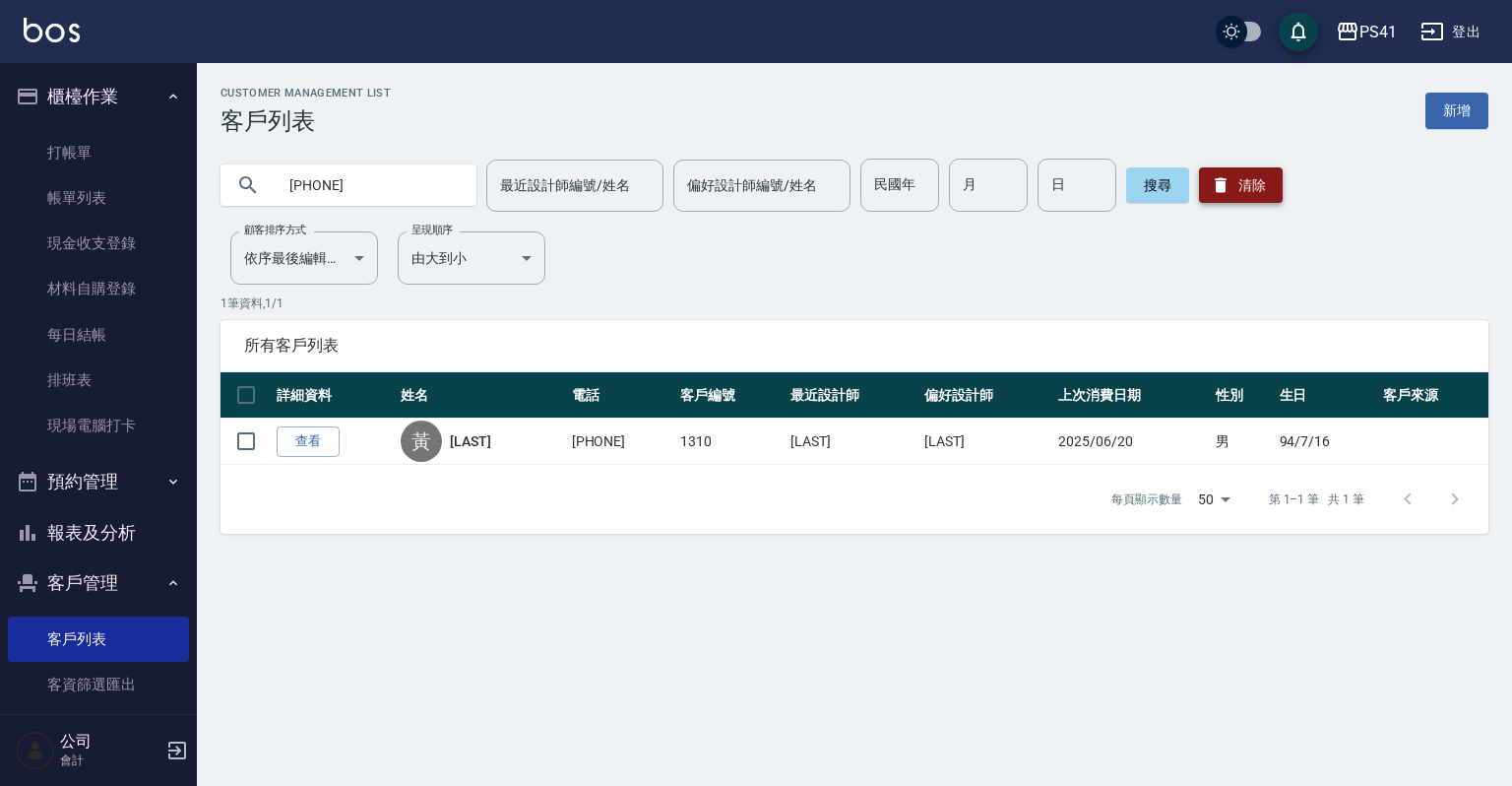 drag, startPoint x: 172, startPoint y: 823, endPoint x: 1238, endPoint y: 187, distance: 1241.3106 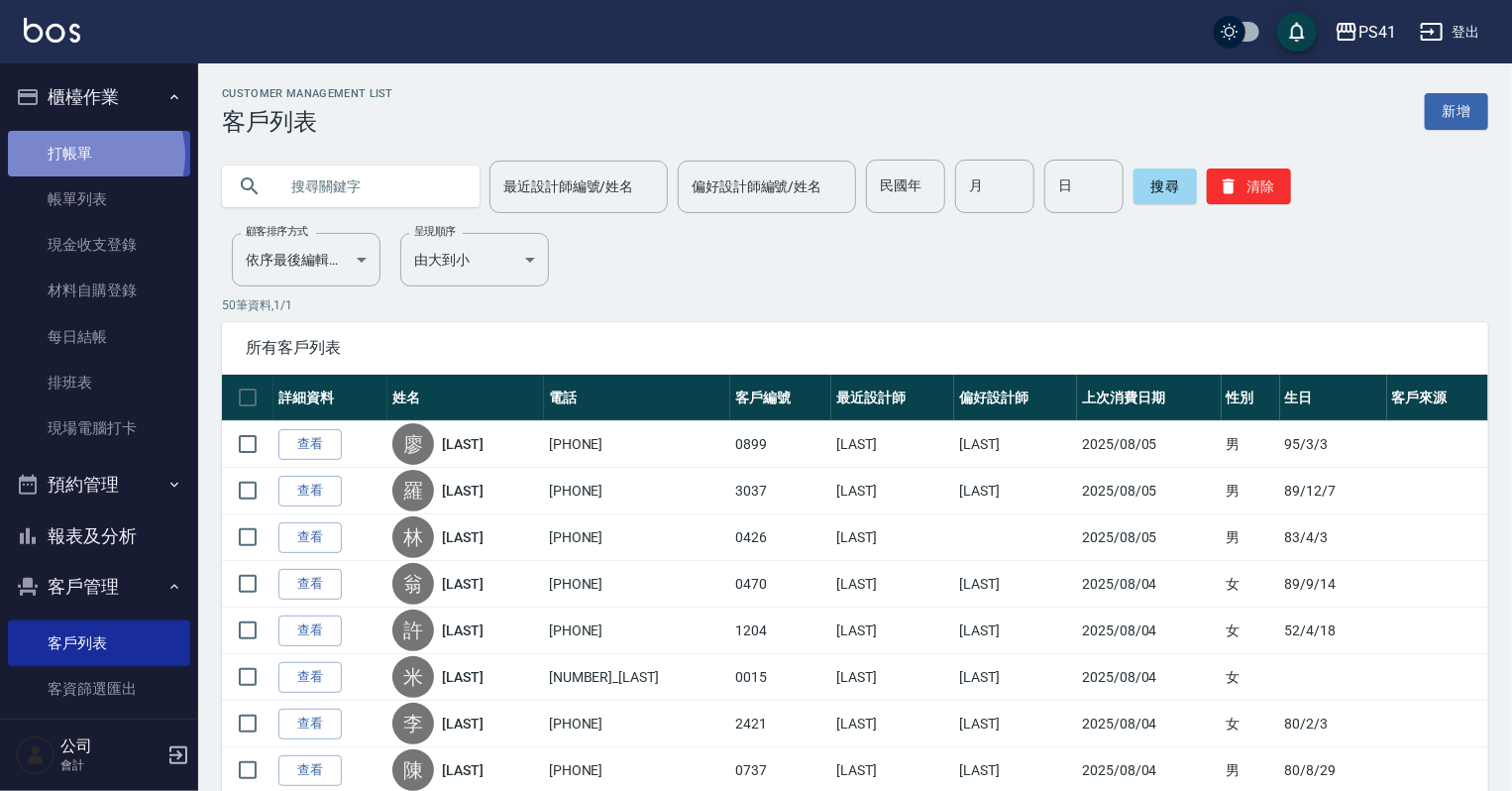 click on "打帳單" at bounding box center [99, 154] 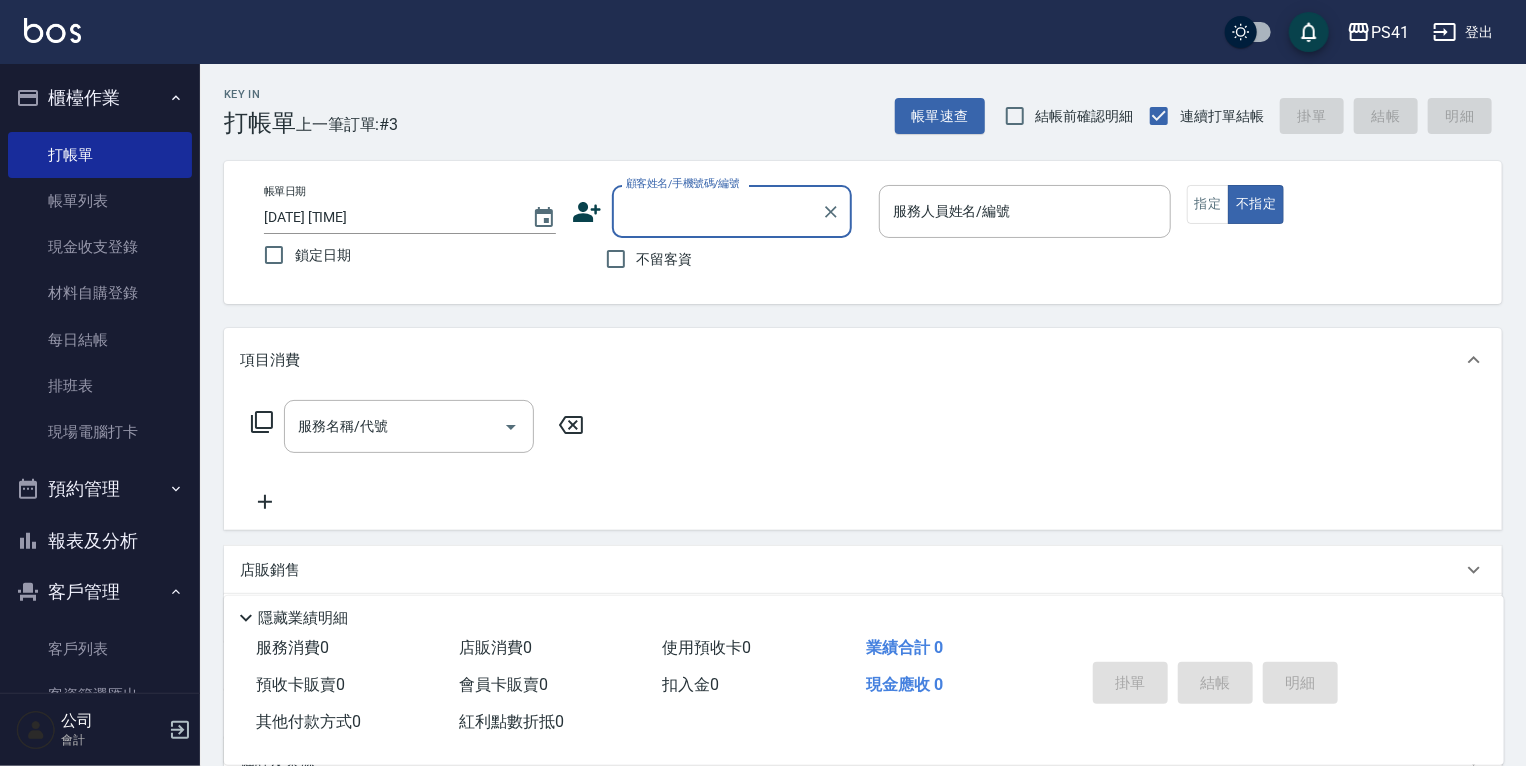 click on "顧客姓名/手機號碼/編號" at bounding box center (717, 211) 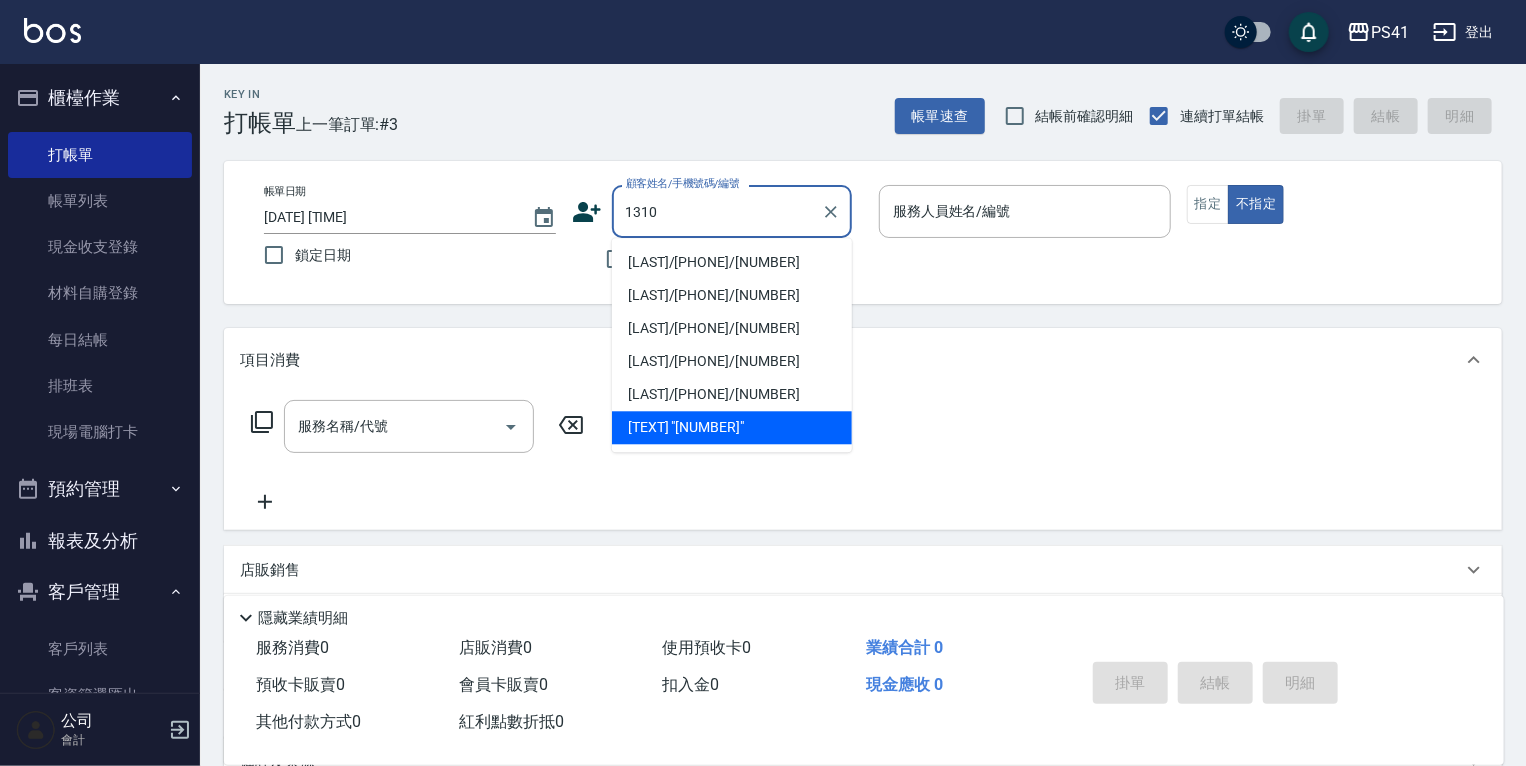 type on "[LAST]/[PHONE]/[NUMBER]" 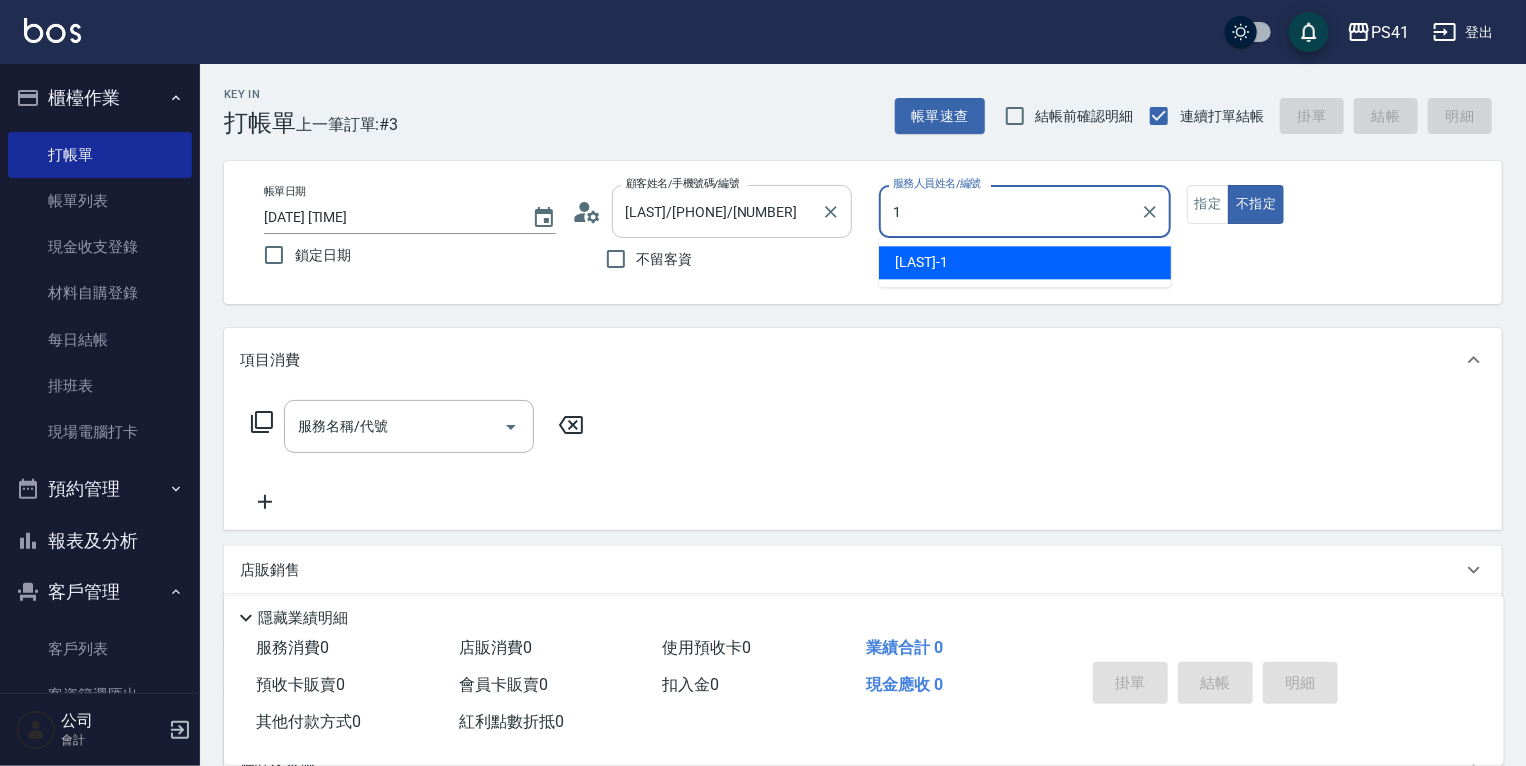 type on "[LAST]-1" 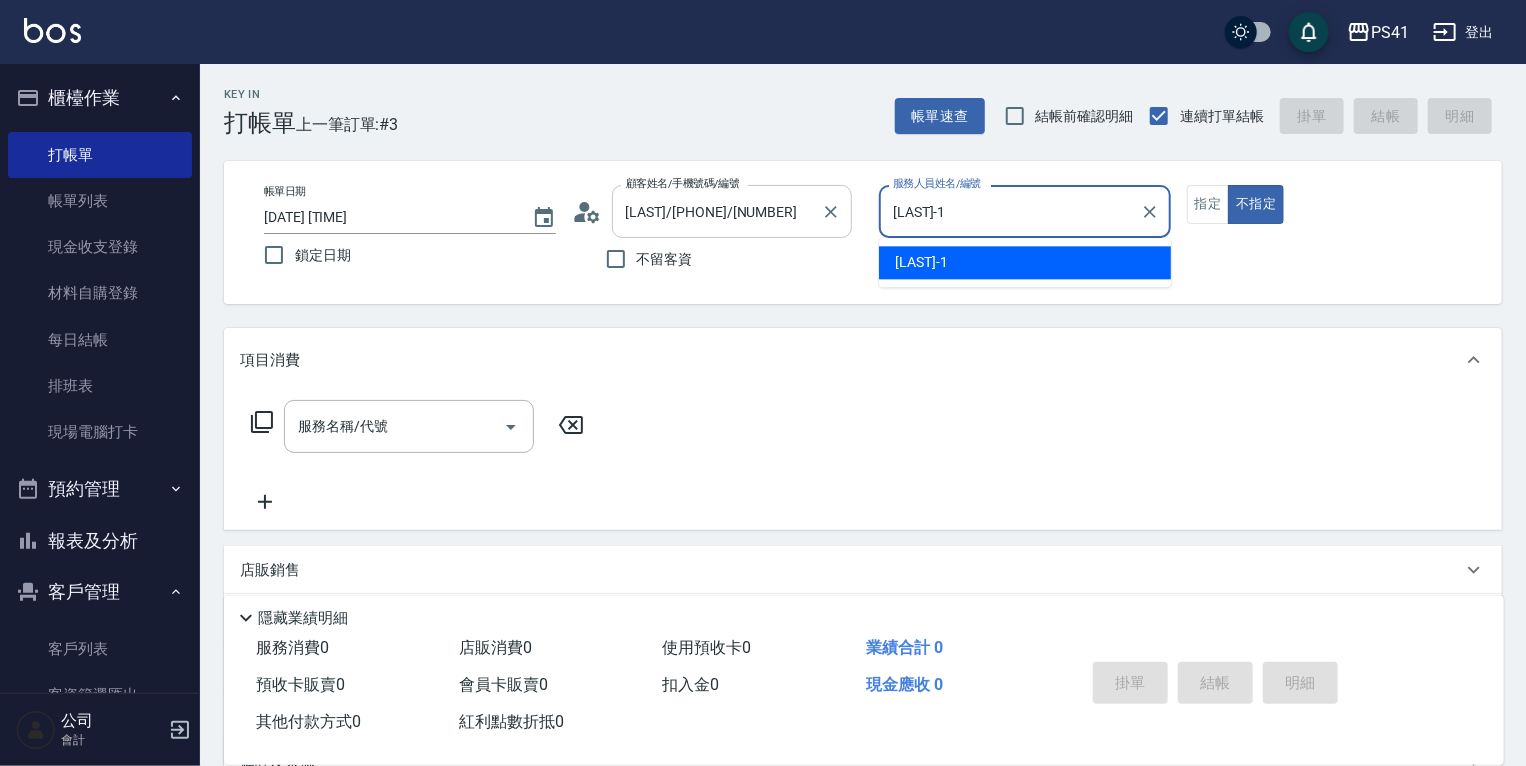 type on "false" 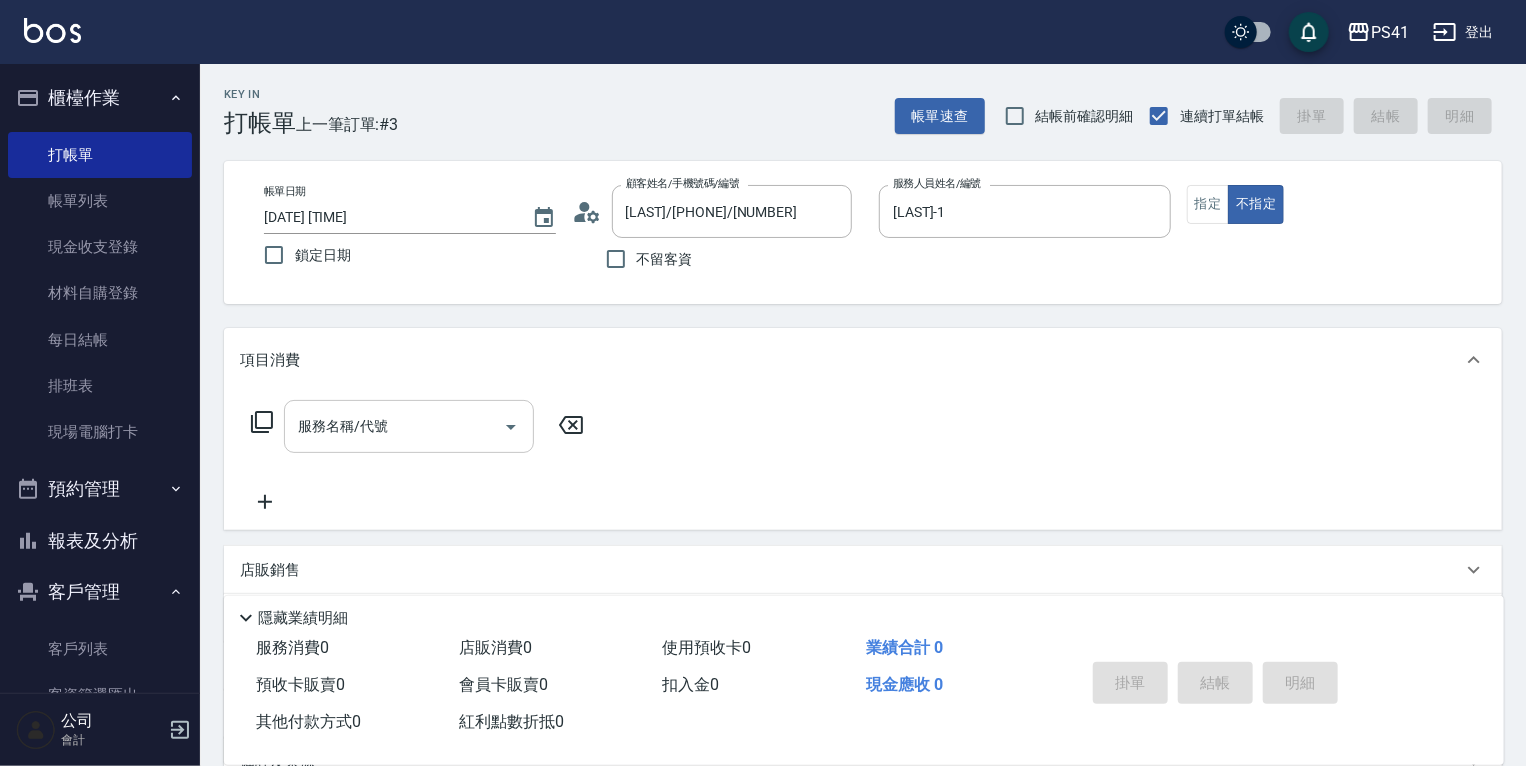 click on "服務名稱/代號" at bounding box center [394, 426] 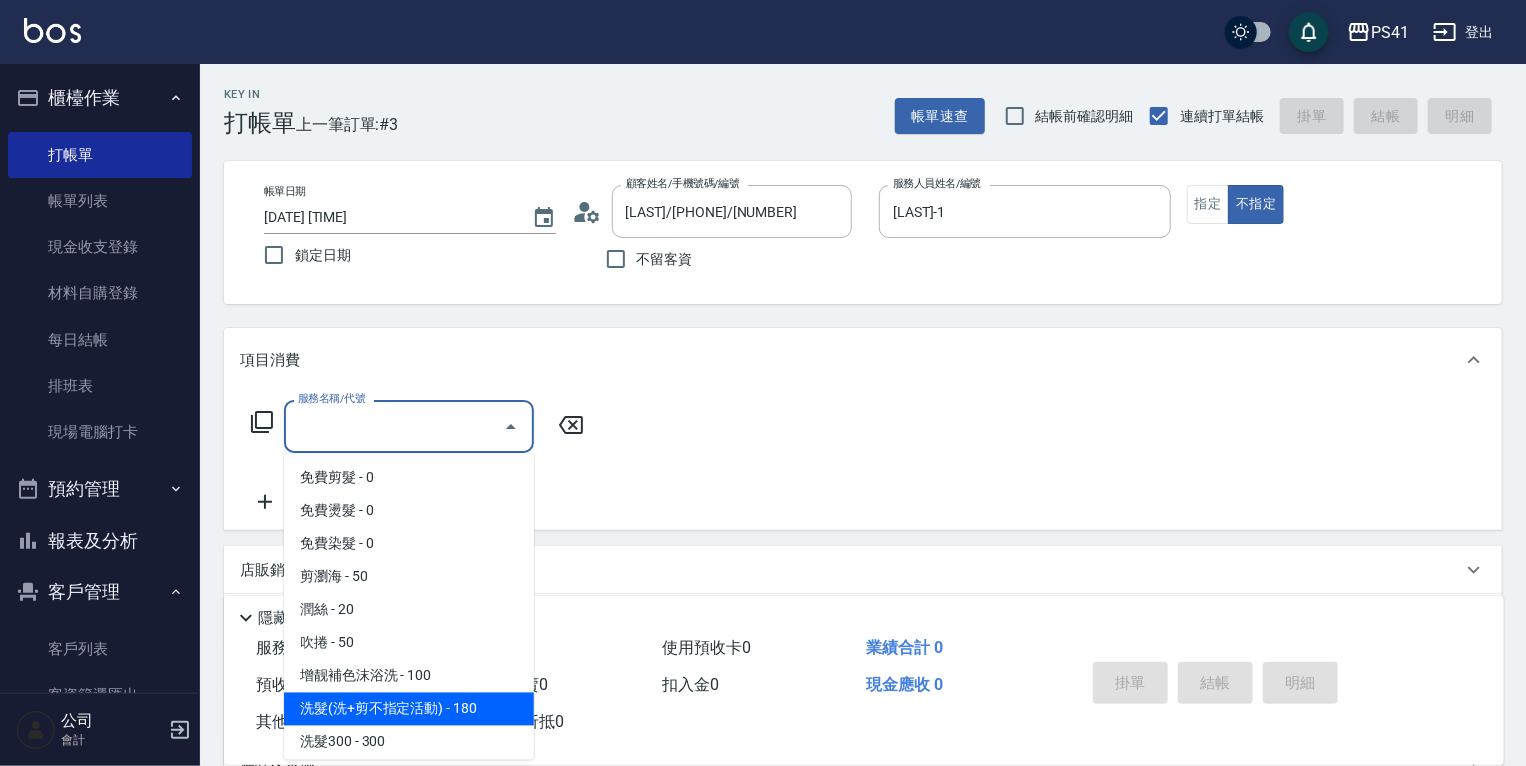 click on "洗髮(洗+剪不指定活動) - 180" at bounding box center [409, 709] 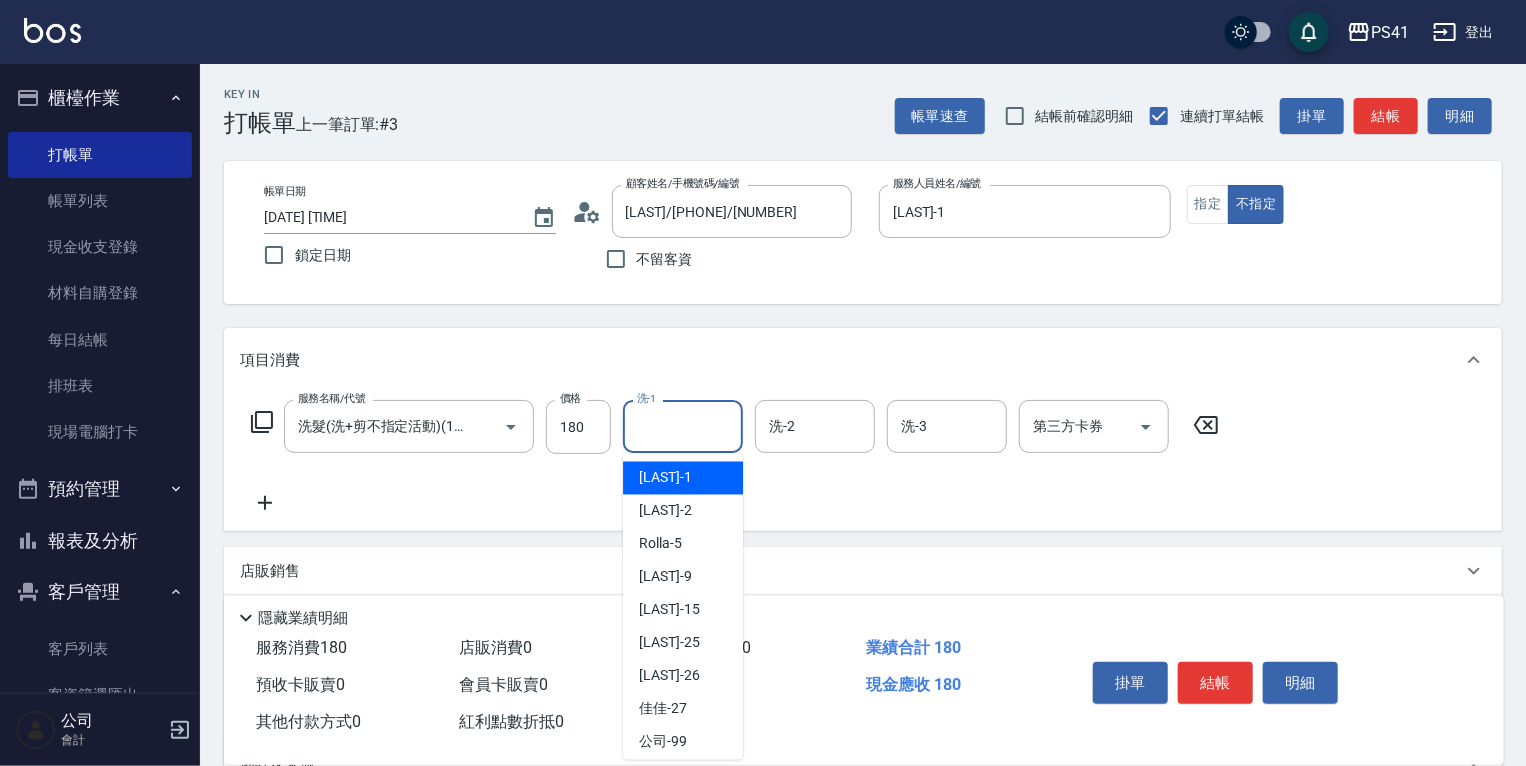 click on "洗-1" at bounding box center [683, 426] 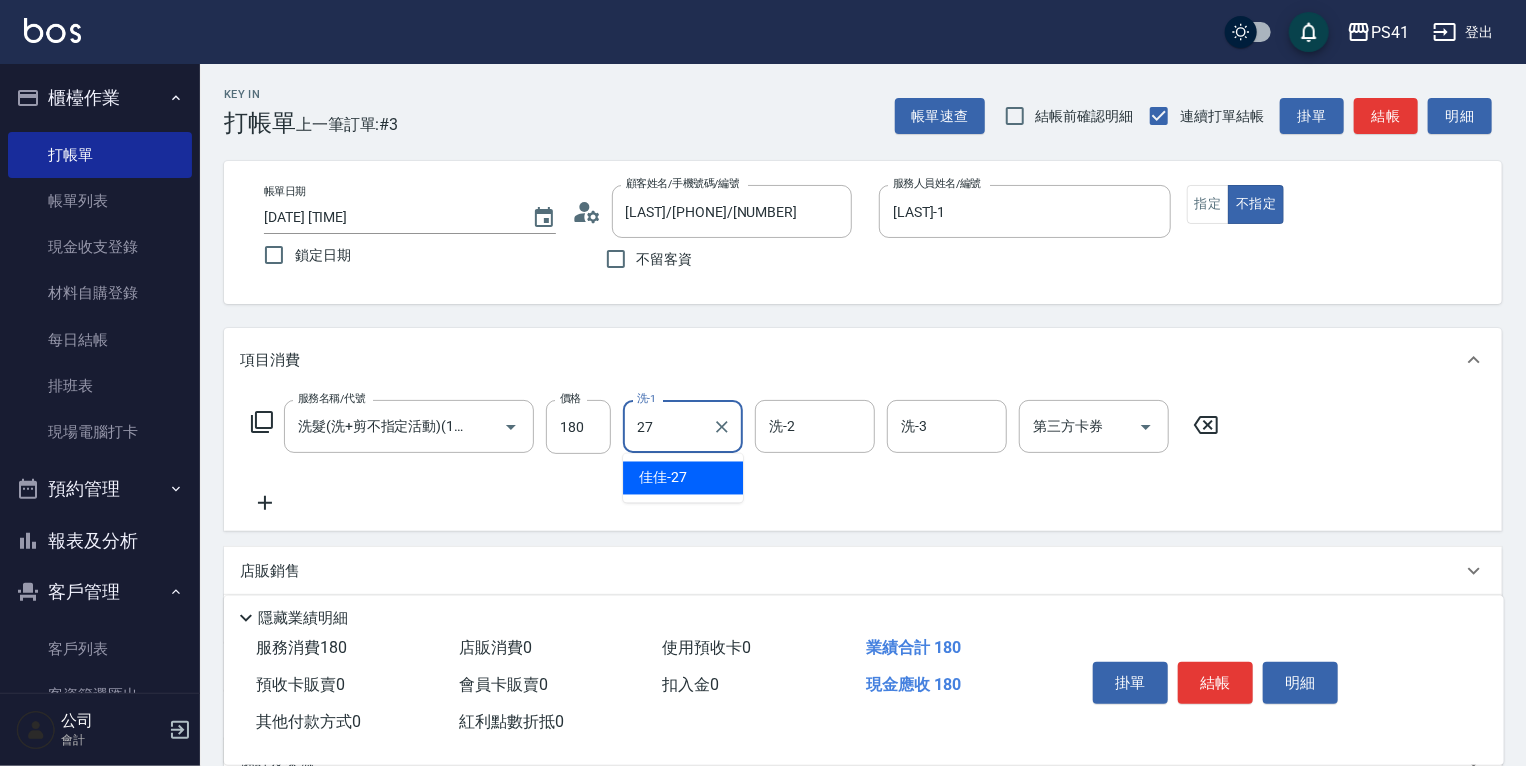 type on "27" 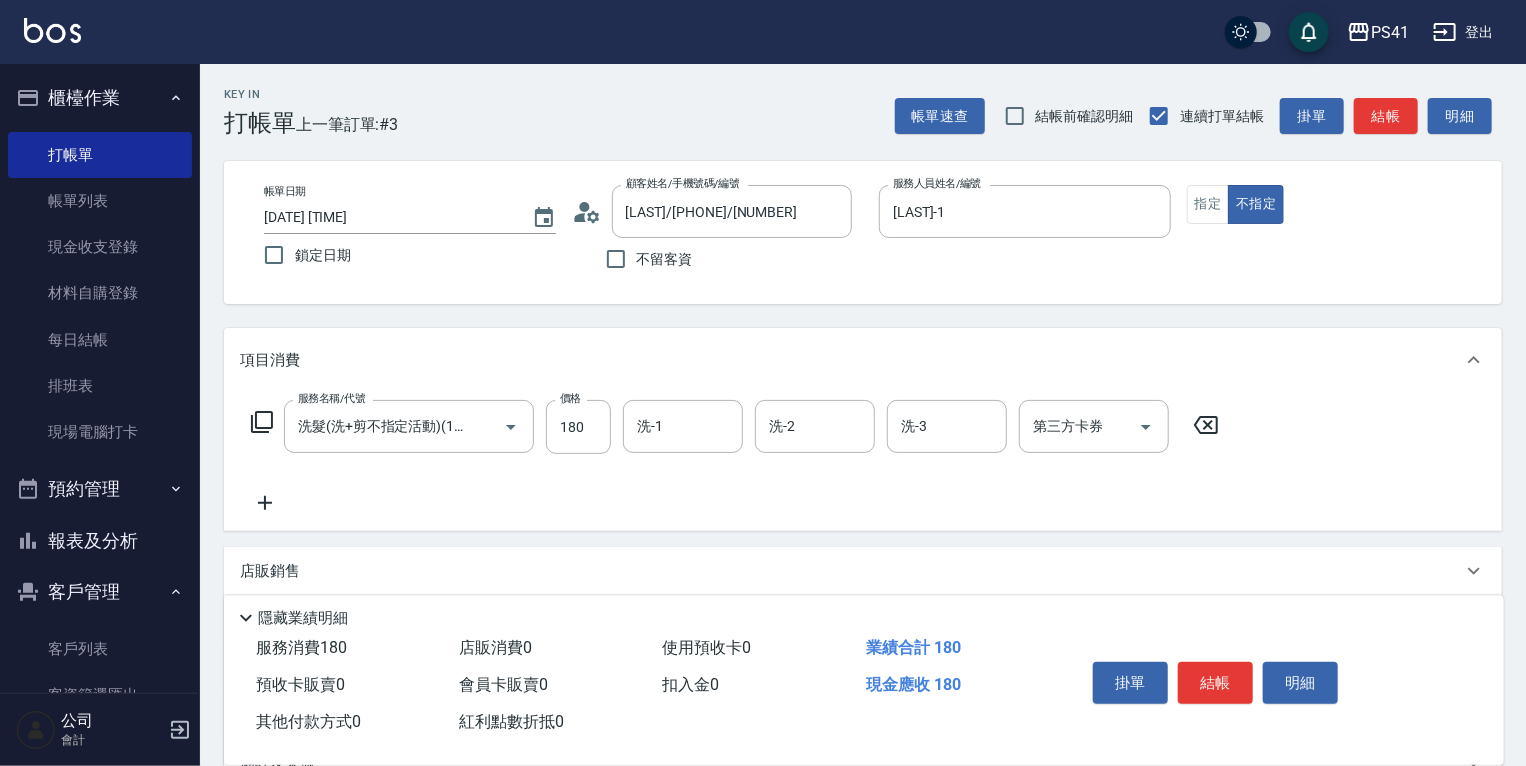 click on "服務名稱/代號 洗髮(洗+剪不指定活動)(1180) 服務名稱/代號 價格 180 價格 洗-1 洗-1 洗-2 洗-2 洗-3 洗-3 第三方卡券 第三方卡券" at bounding box center (735, 457) 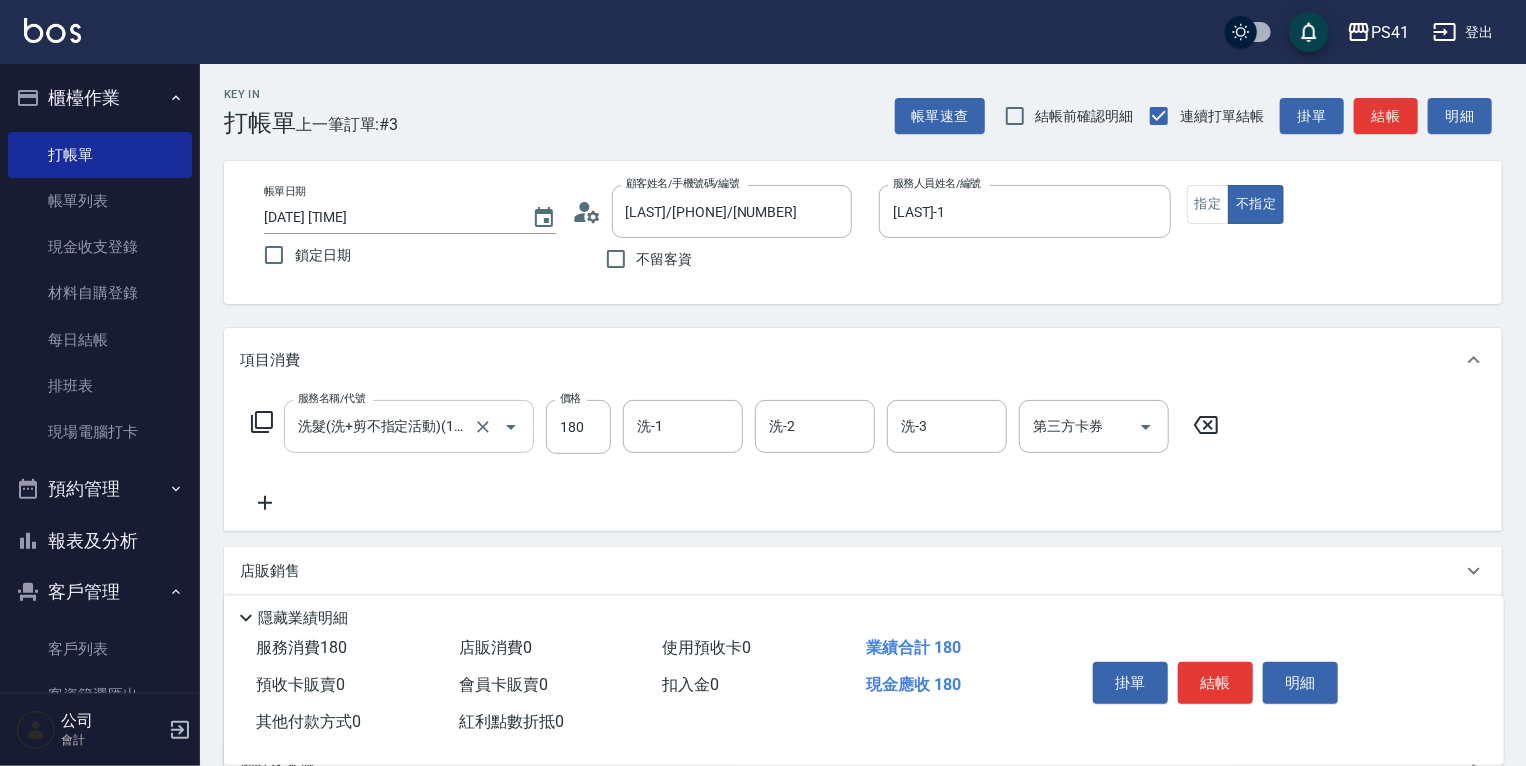 click 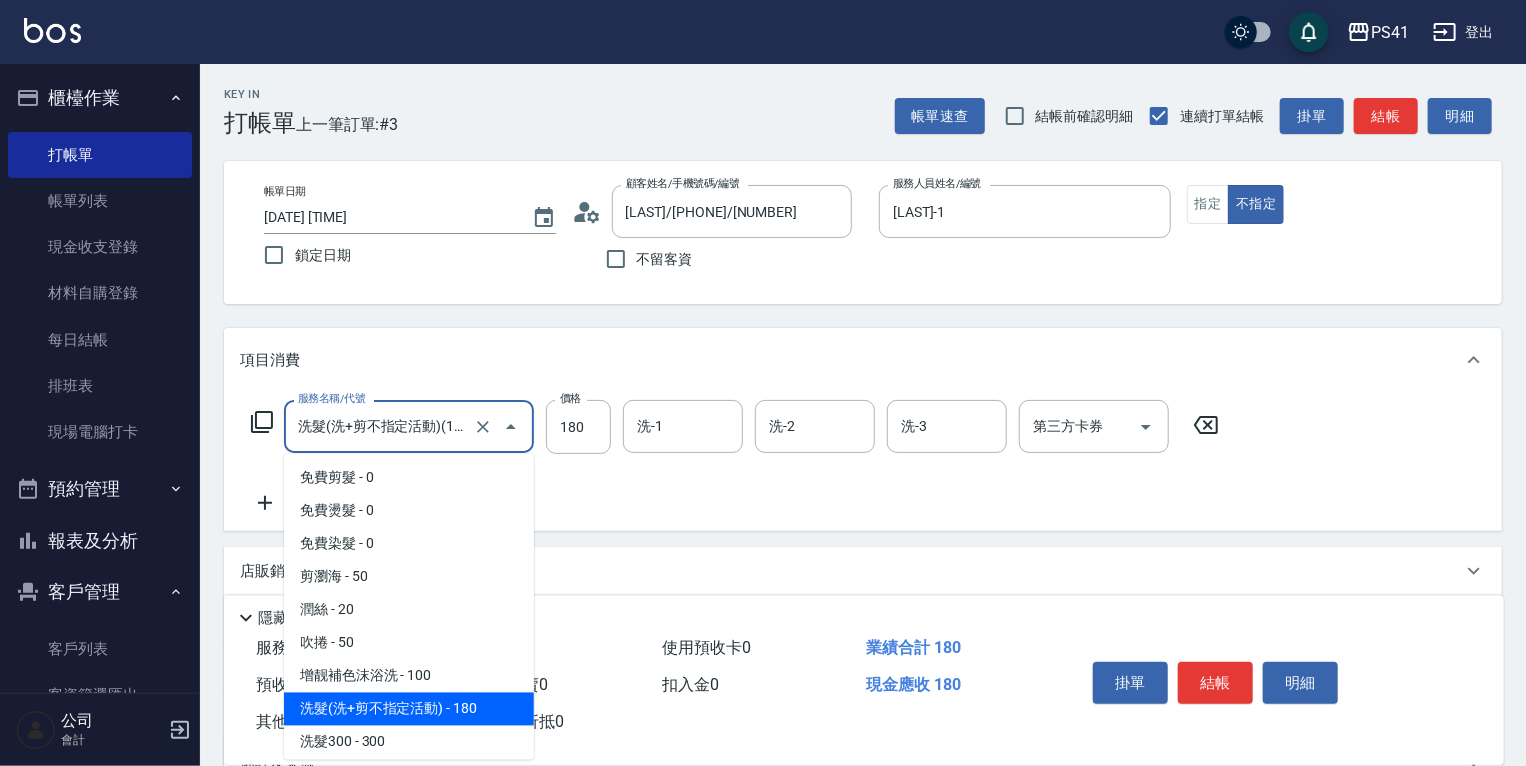 scroll, scrollTop: 0, scrollLeft: 16, axis: horizontal 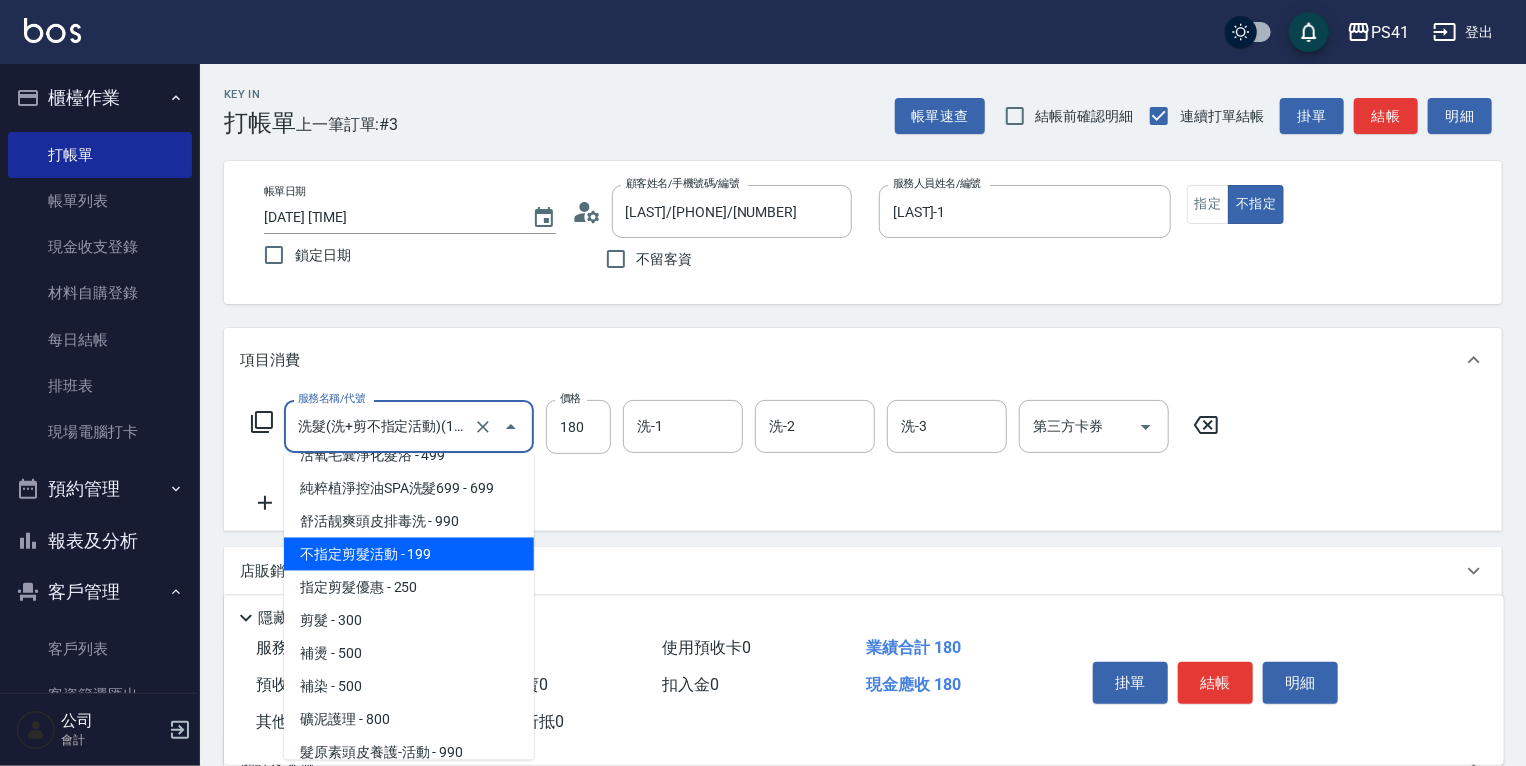 click on "服務名稱/代號 洗髮(洗+剪不指定活動)(1180) 服務名稱/代號 價格 180 價格 洗-1 洗-1 洗-2 洗-2 洗-3 洗-3 第三方卡券 第三方卡券" at bounding box center [735, 457] 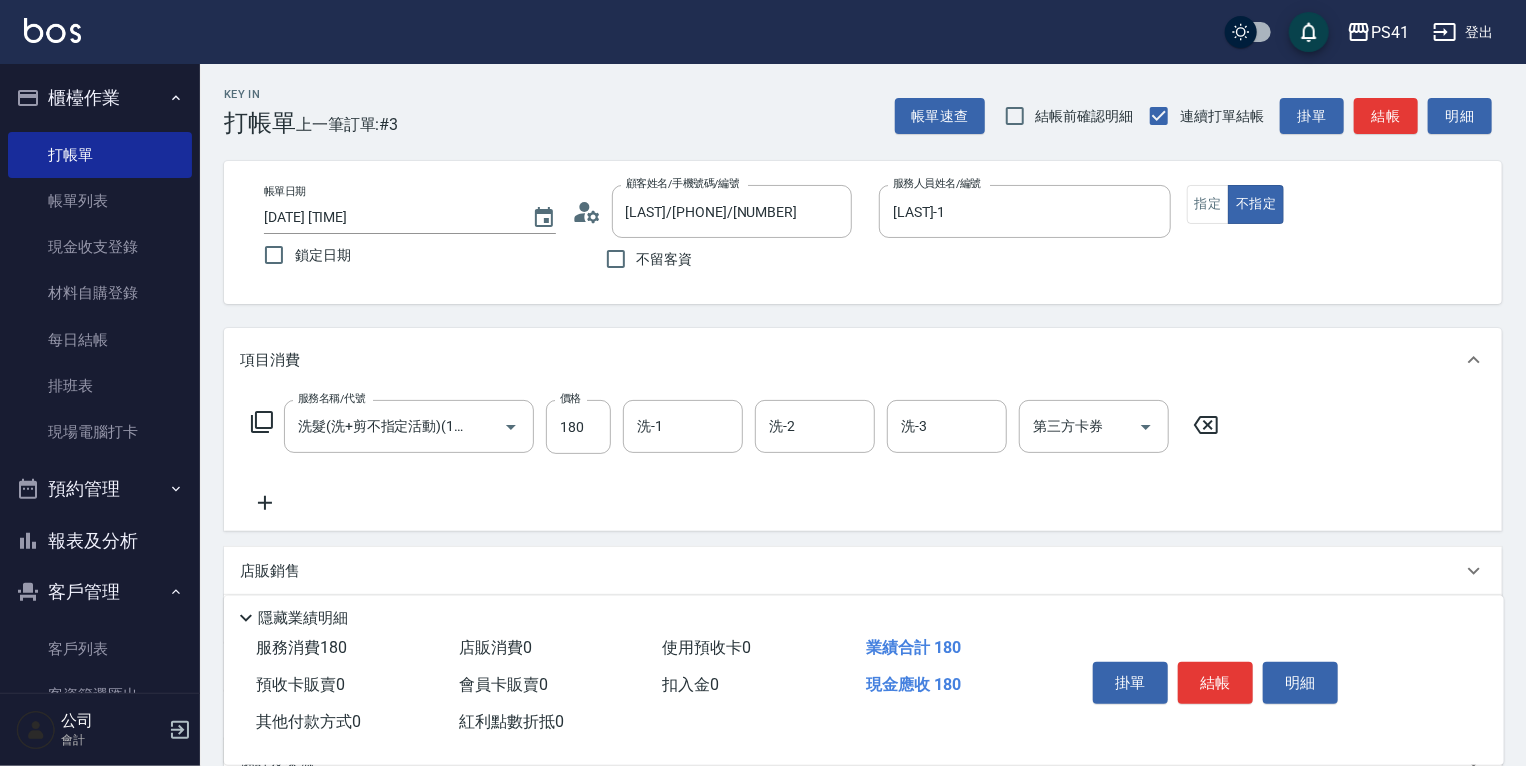 click 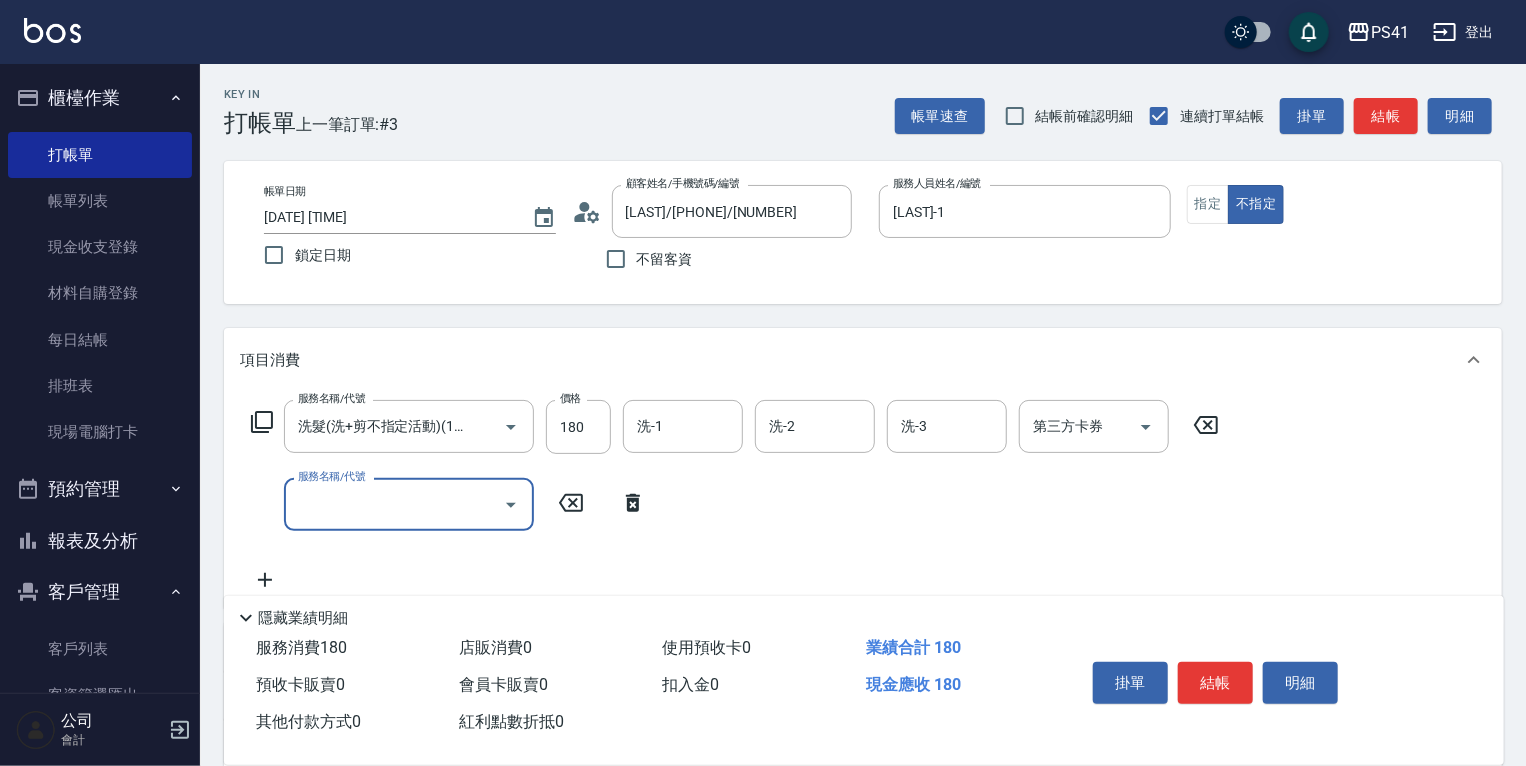 click on "服務名稱/代號" at bounding box center [394, 504] 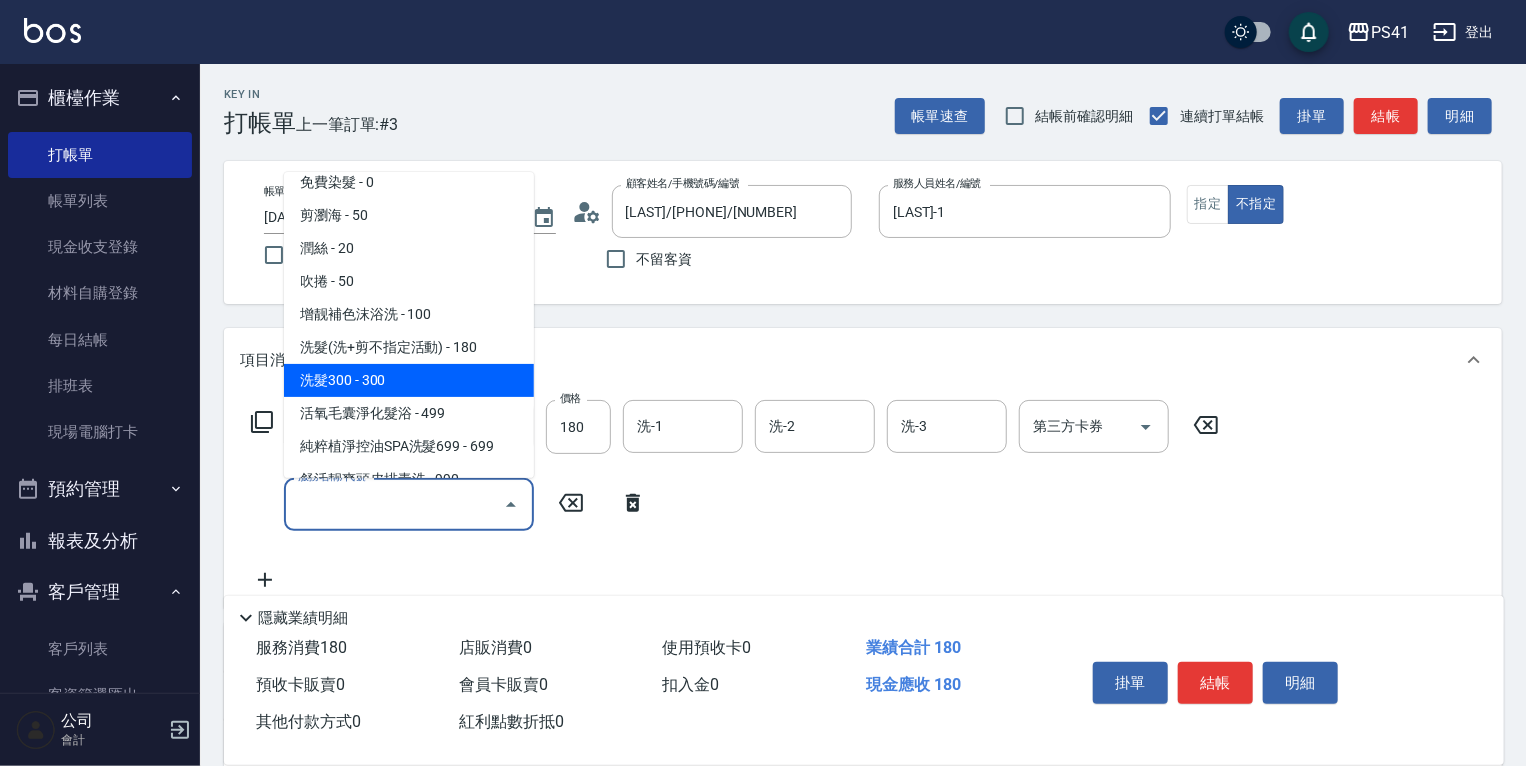 scroll, scrollTop: 160, scrollLeft: 0, axis: vertical 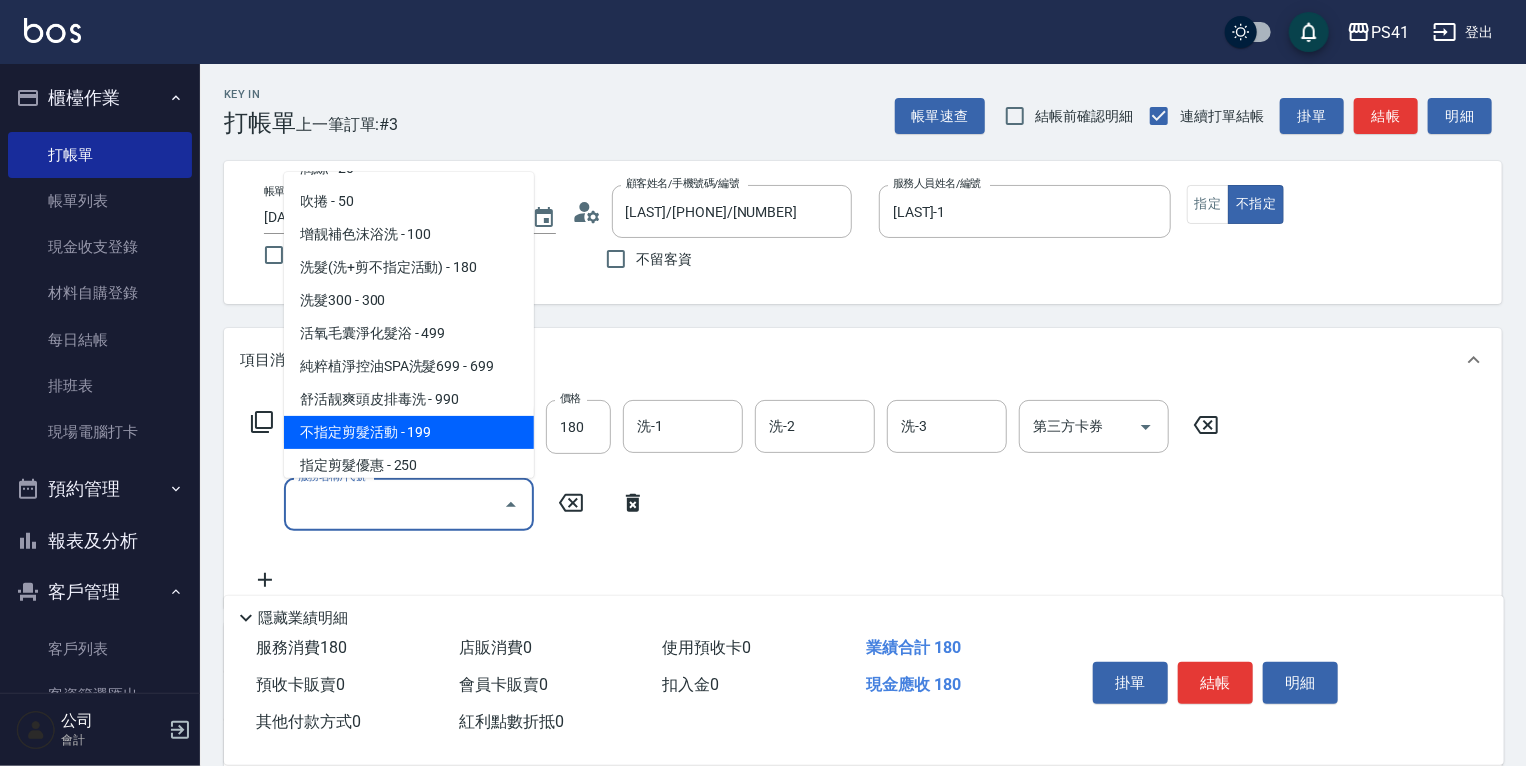 click on "不指定剪髮活動 - 199" at bounding box center [409, 432] 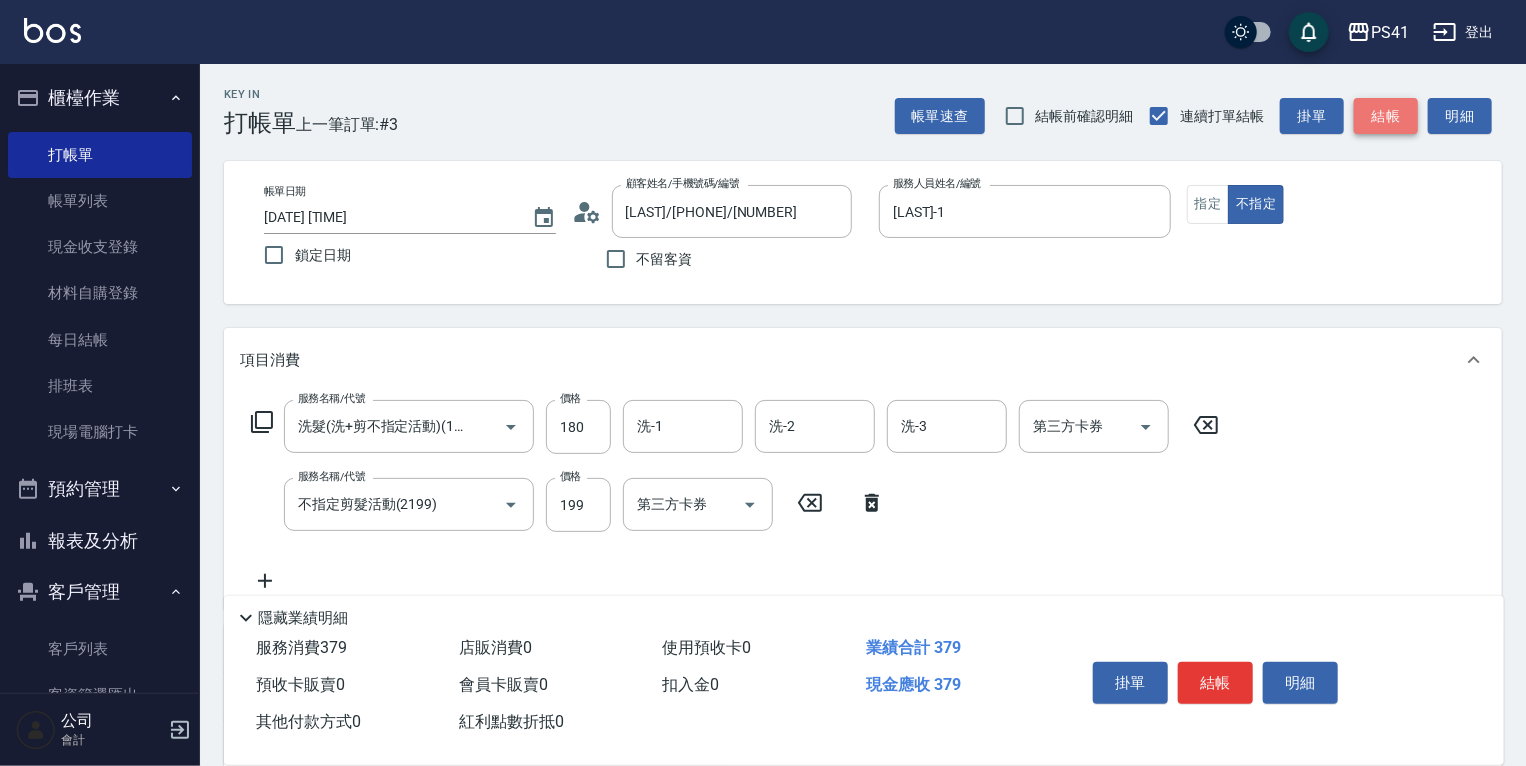 click on "結帳" at bounding box center [1386, 116] 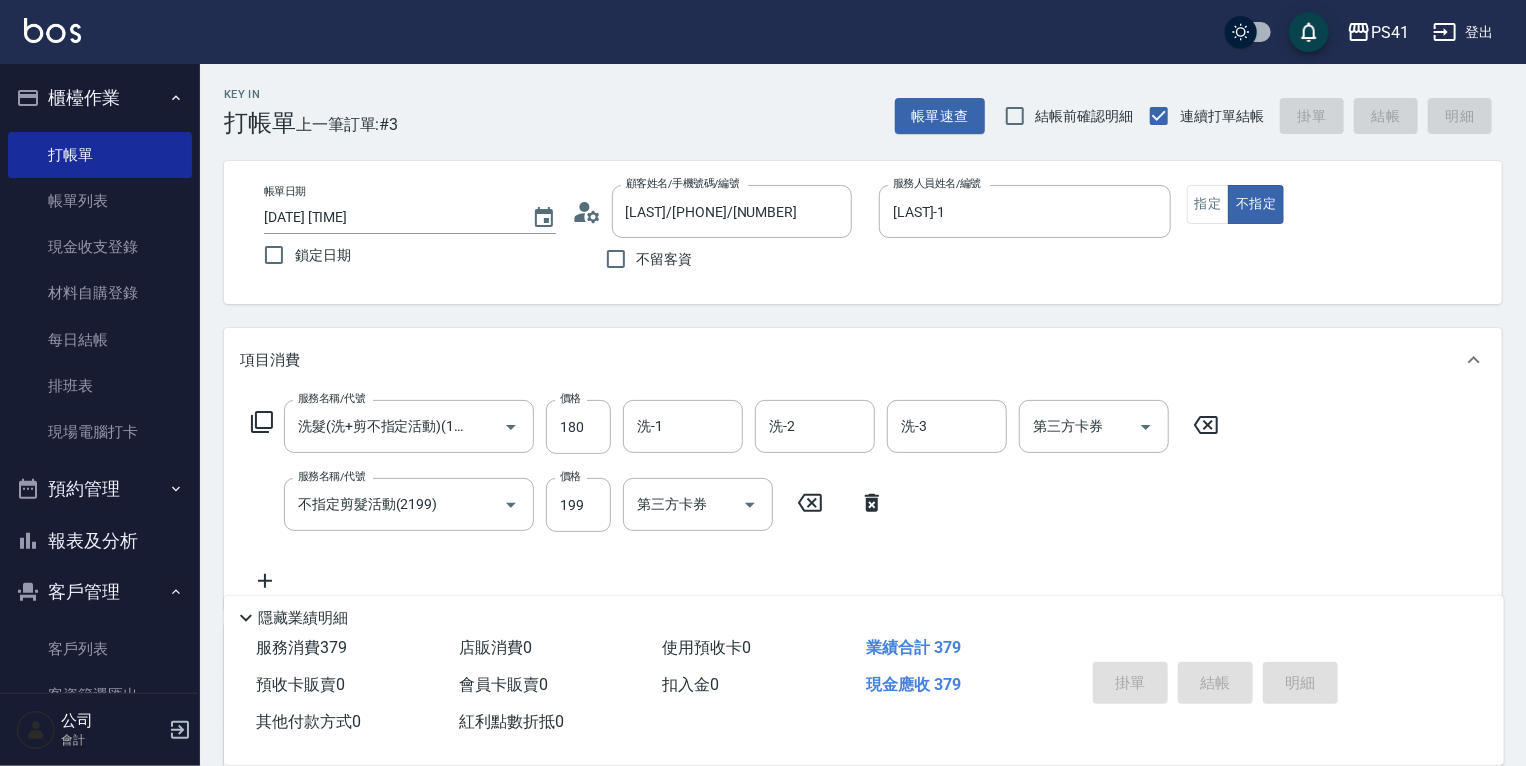type on "2025/08/05 15:33" 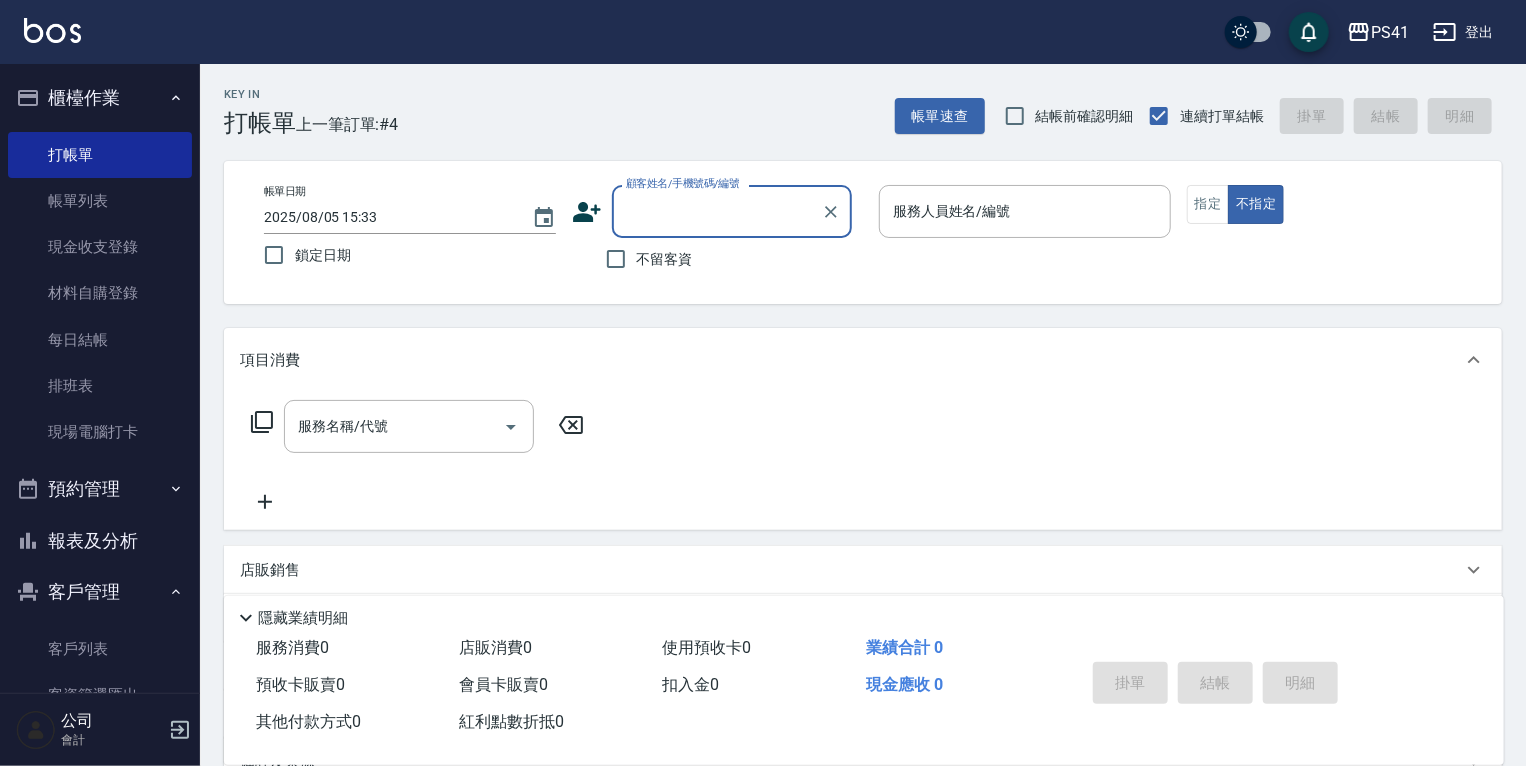 click on "報表及分析" at bounding box center [100, 541] 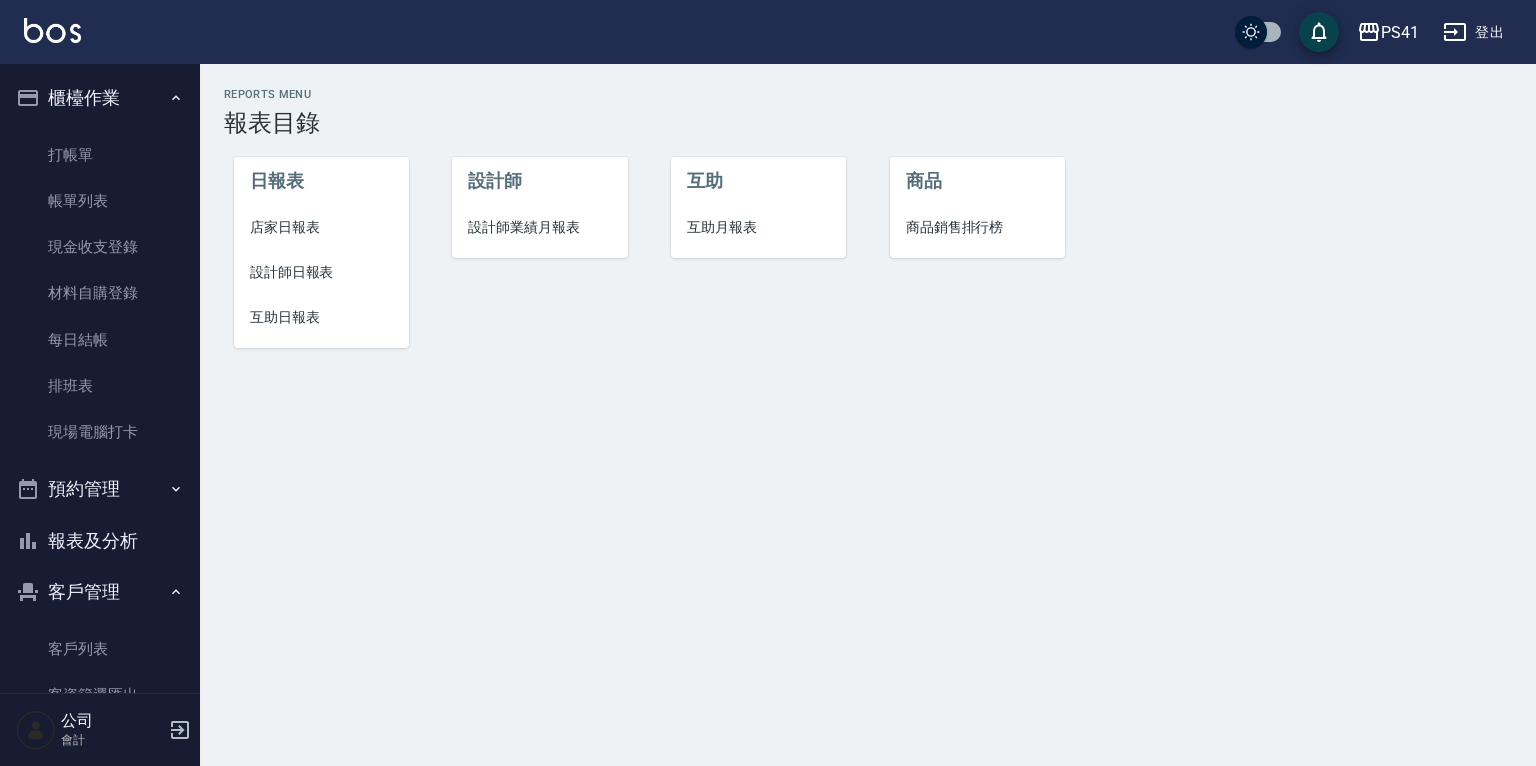 click on "設計師日報表" at bounding box center [321, 272] 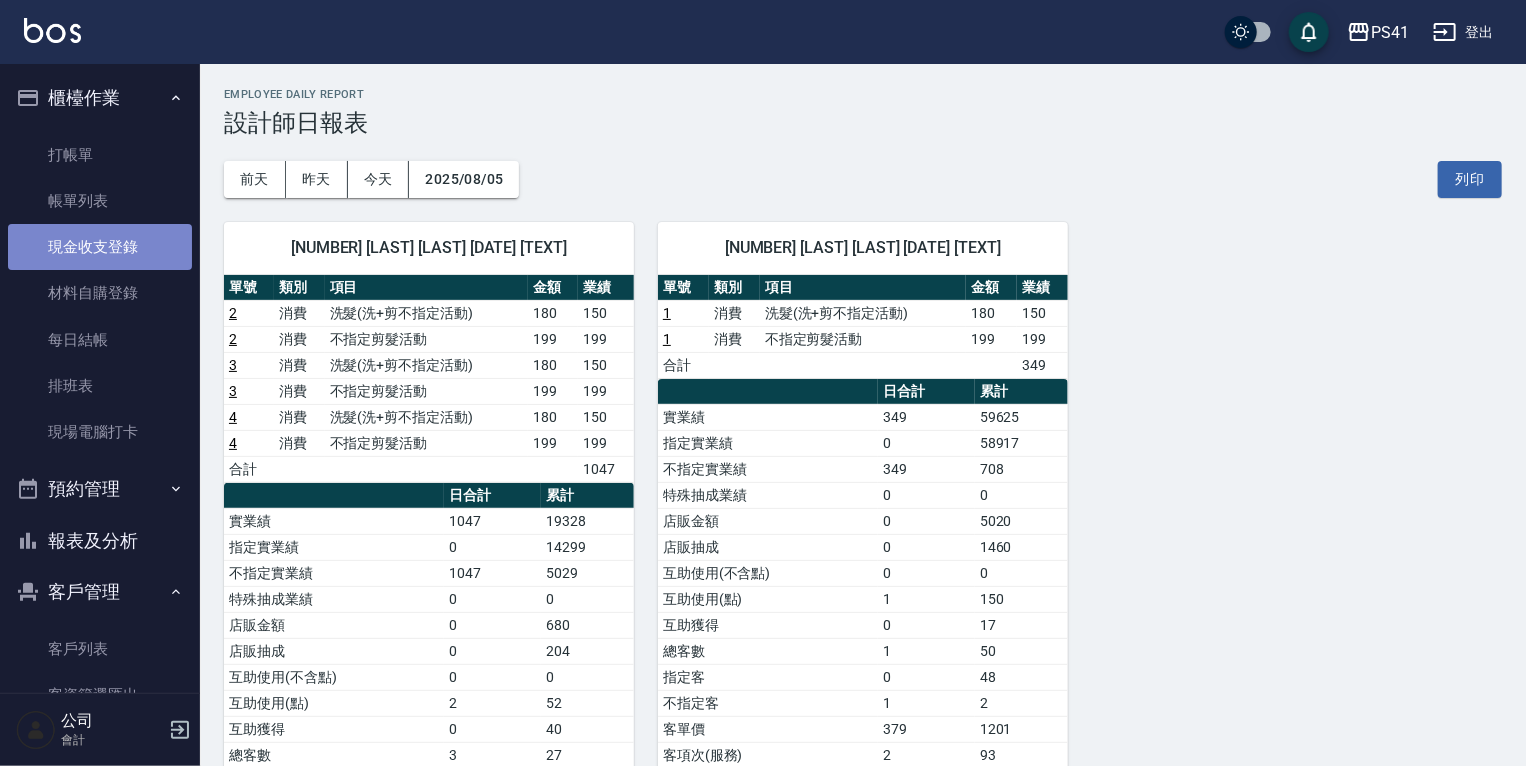 click on "現金收支登錄" at bounding box center (100, 247) 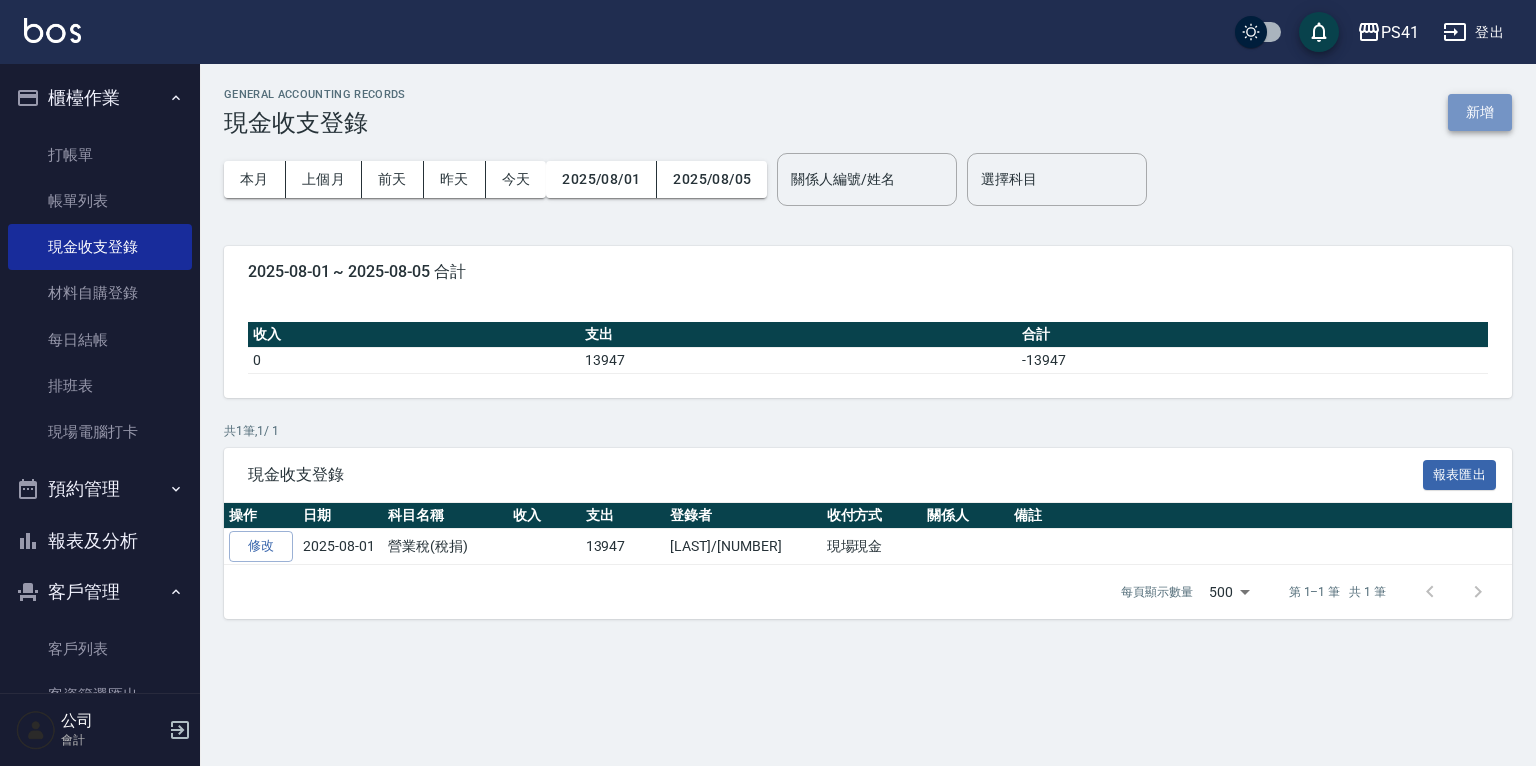 click on "新增" at bounding box center [1480, 112] 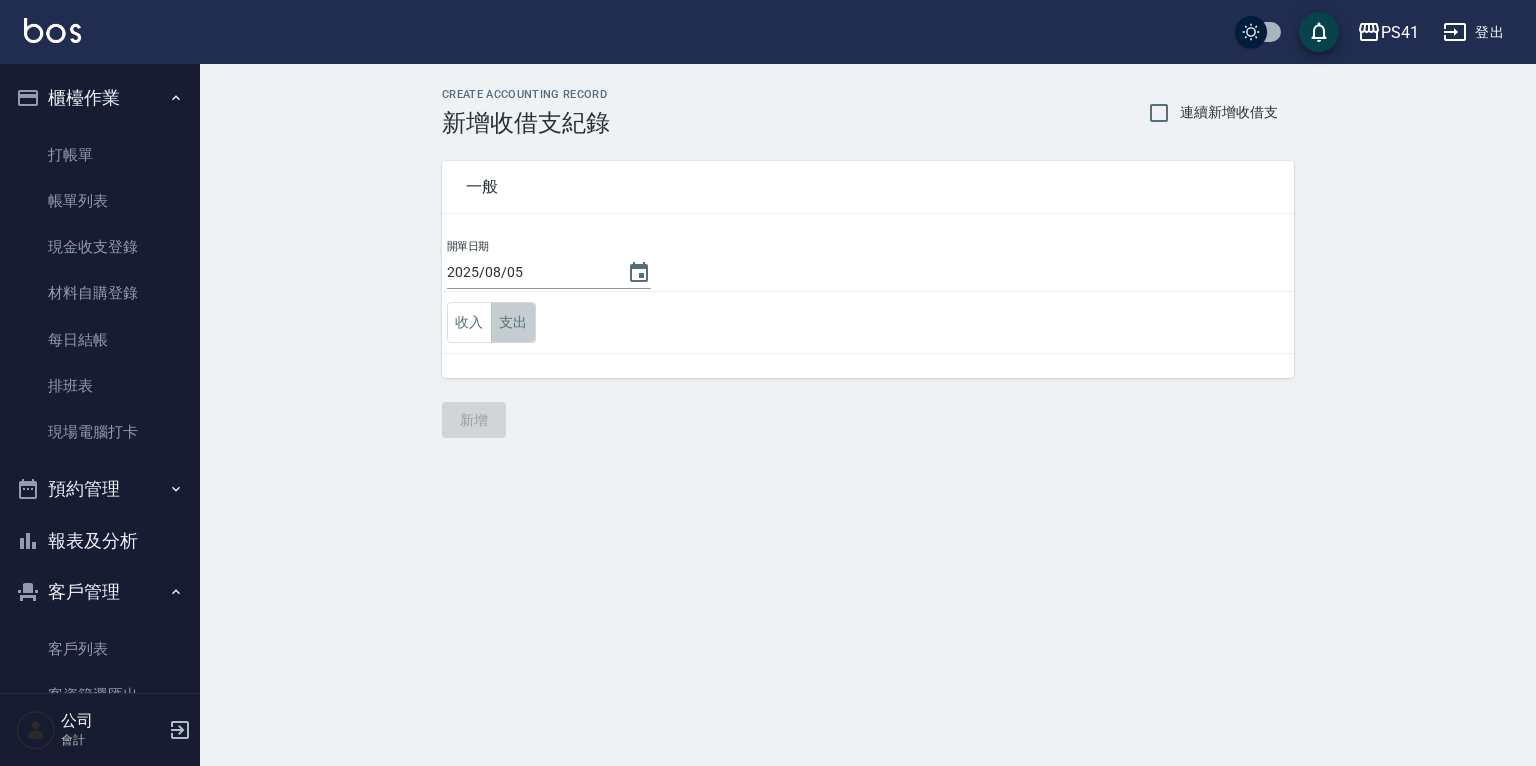 click on "支出" at bounding box center (513, 322) 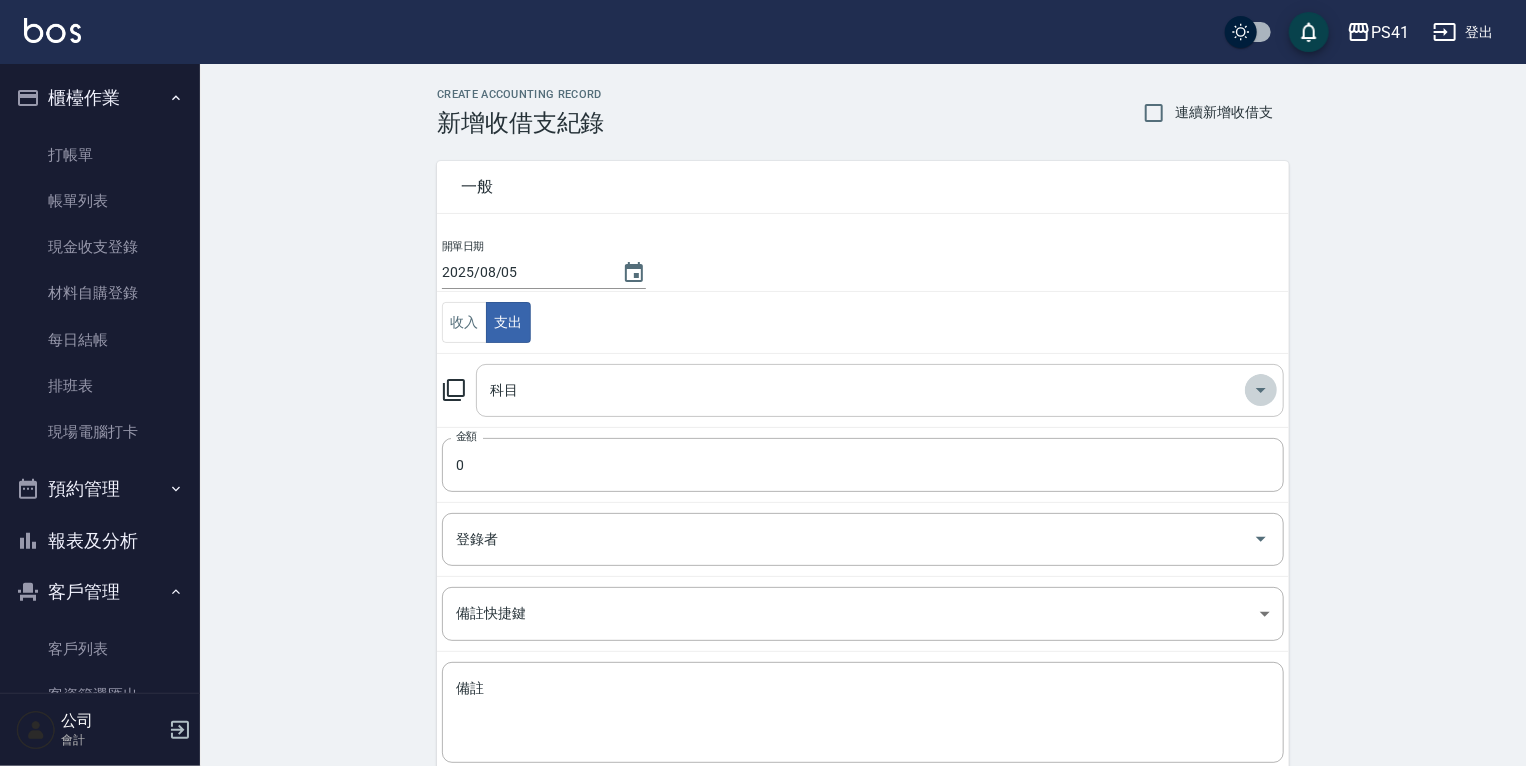 click 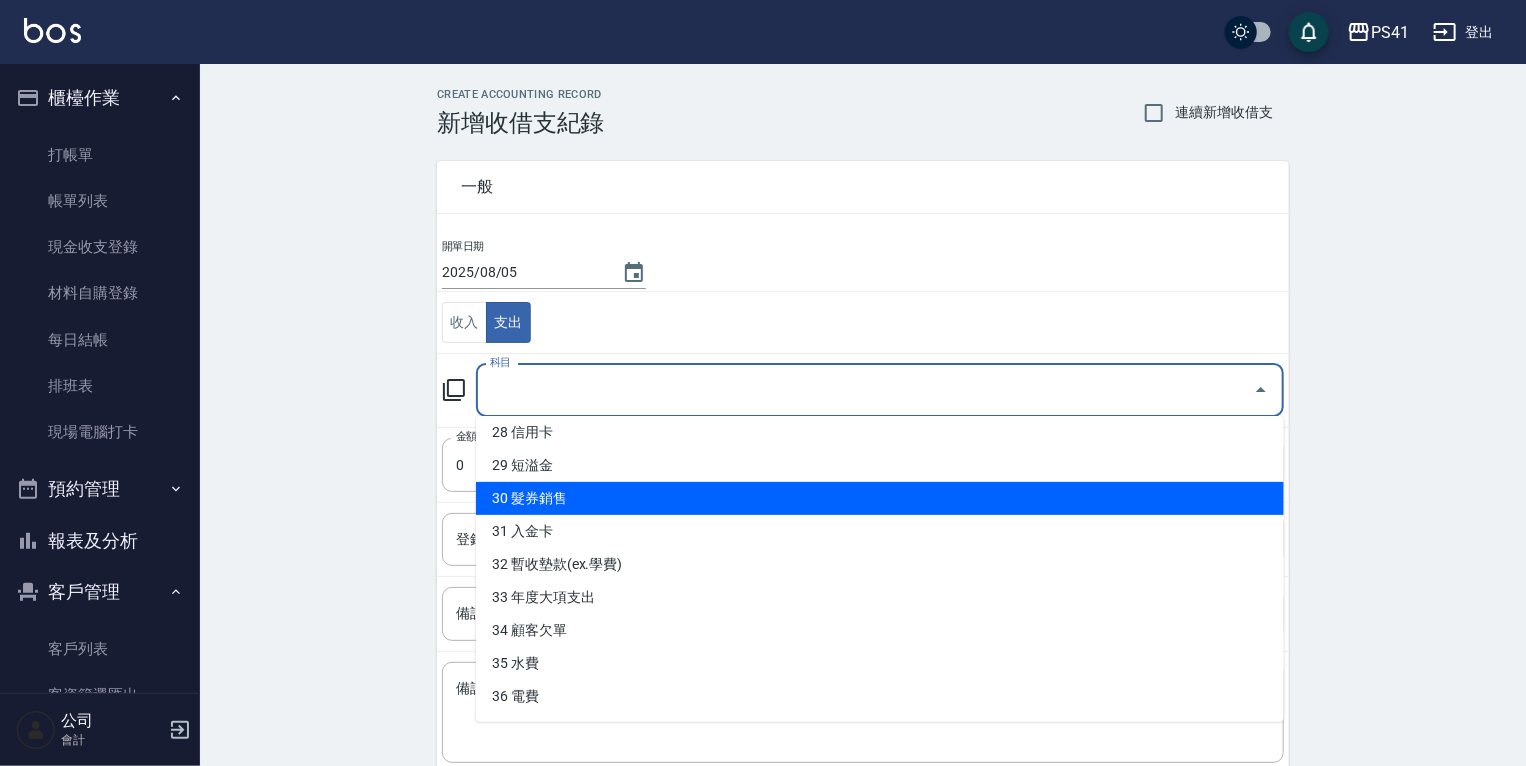 scroll, scrollTop: 964, scrollLeft: 0, axis: vertical 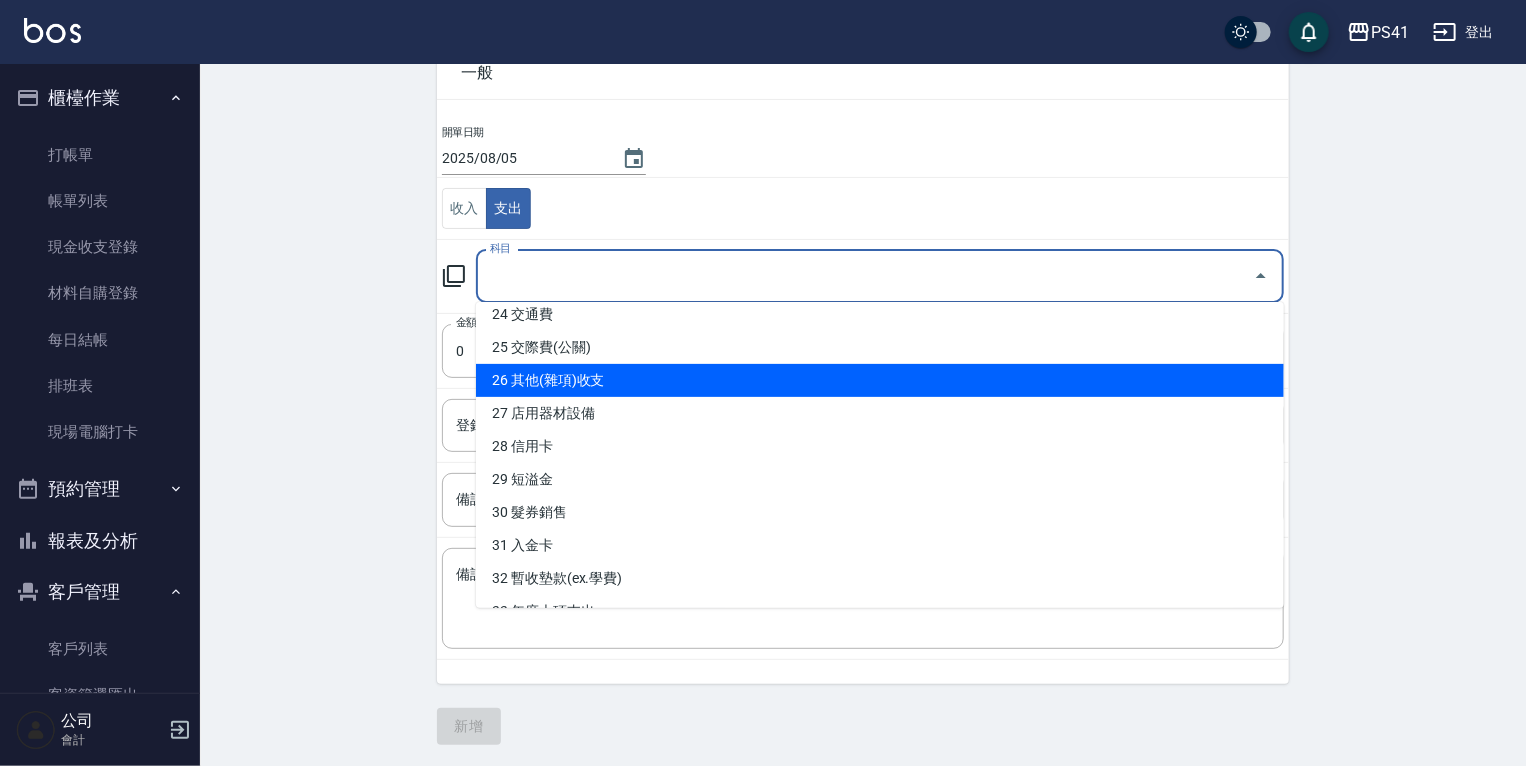 click on "26 其他(雜項)收支" at bounding box center (880, 380) 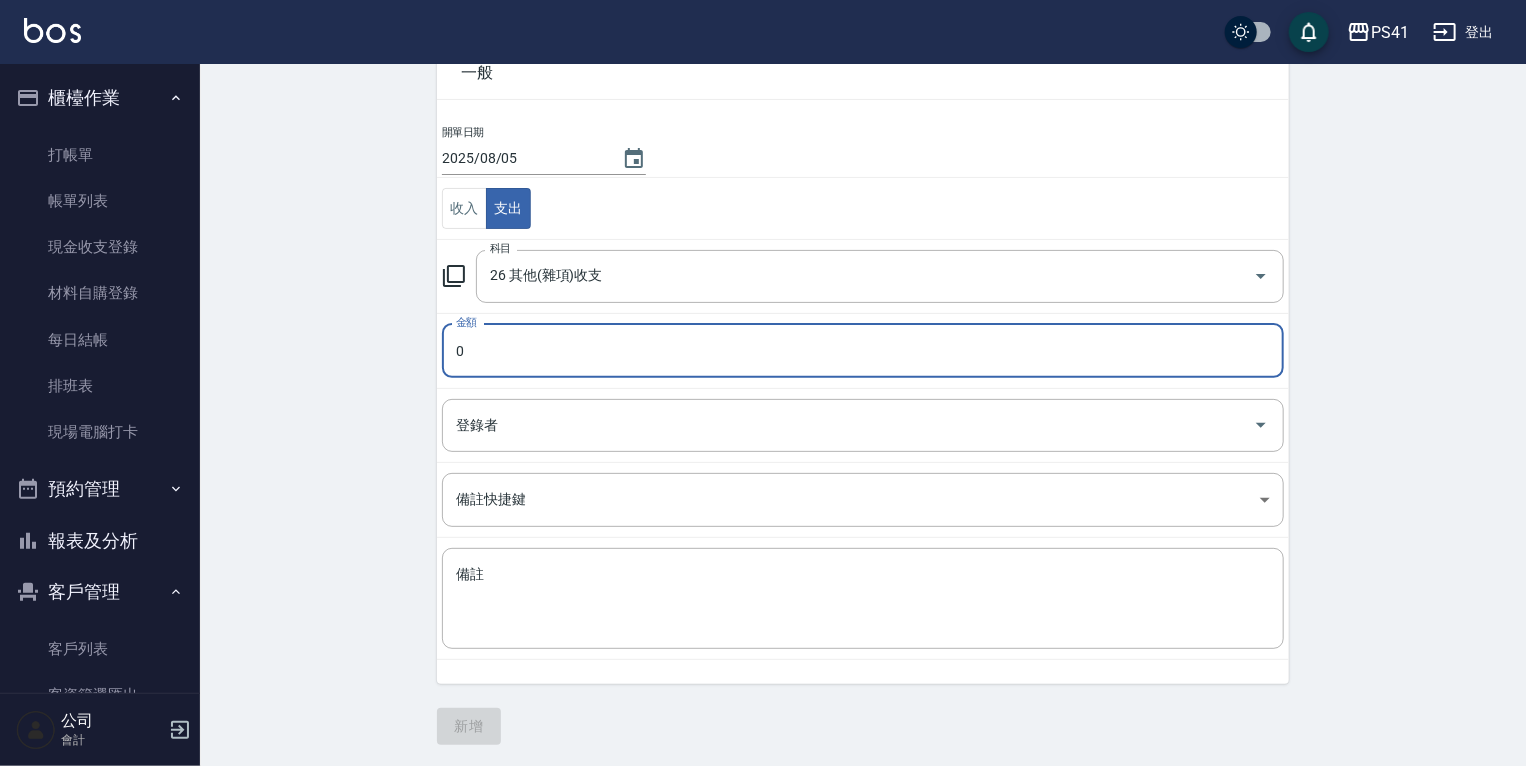 click on "0" at bounding box center (863, 351) 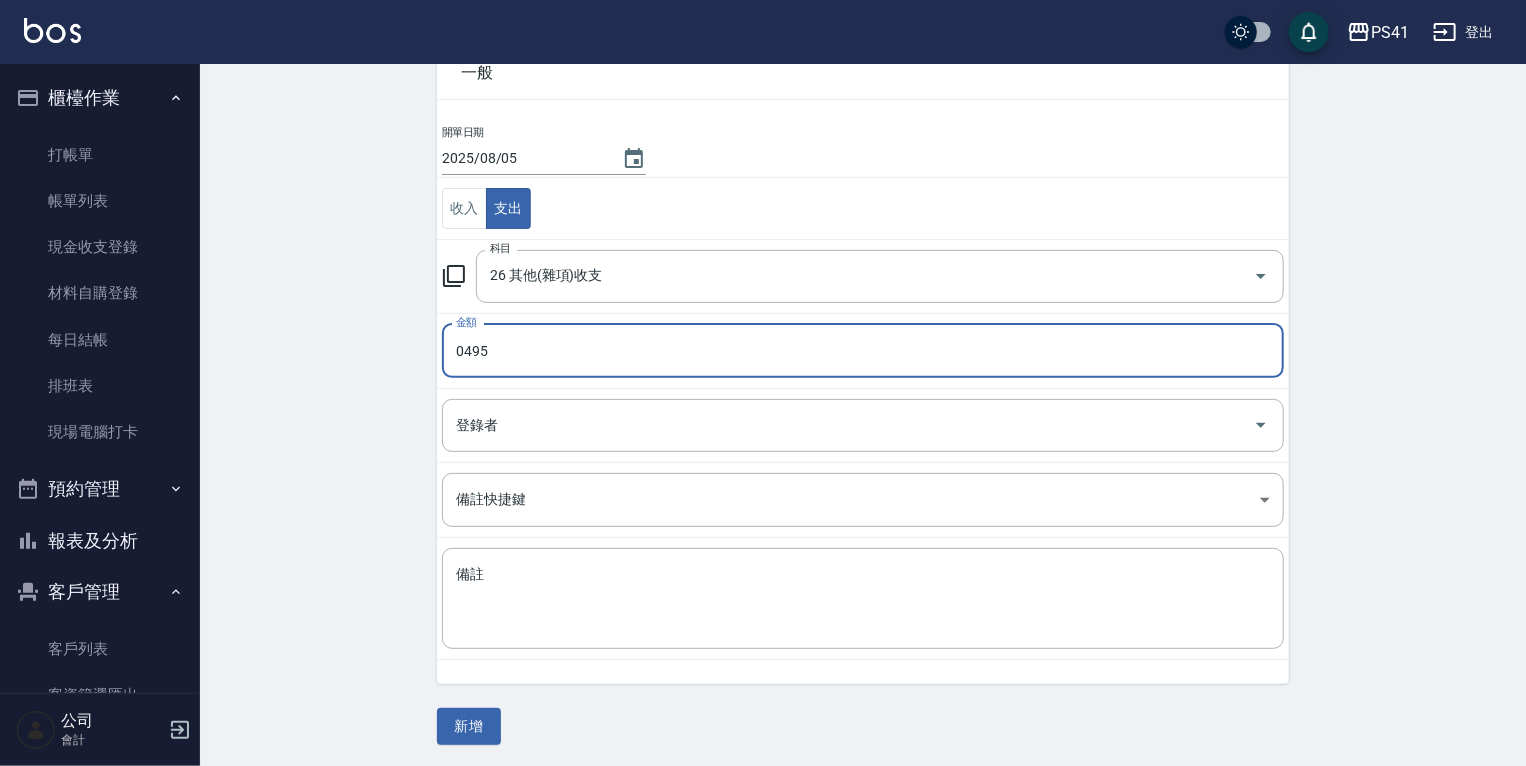 click on "0495" at bounding box center (863, 351) 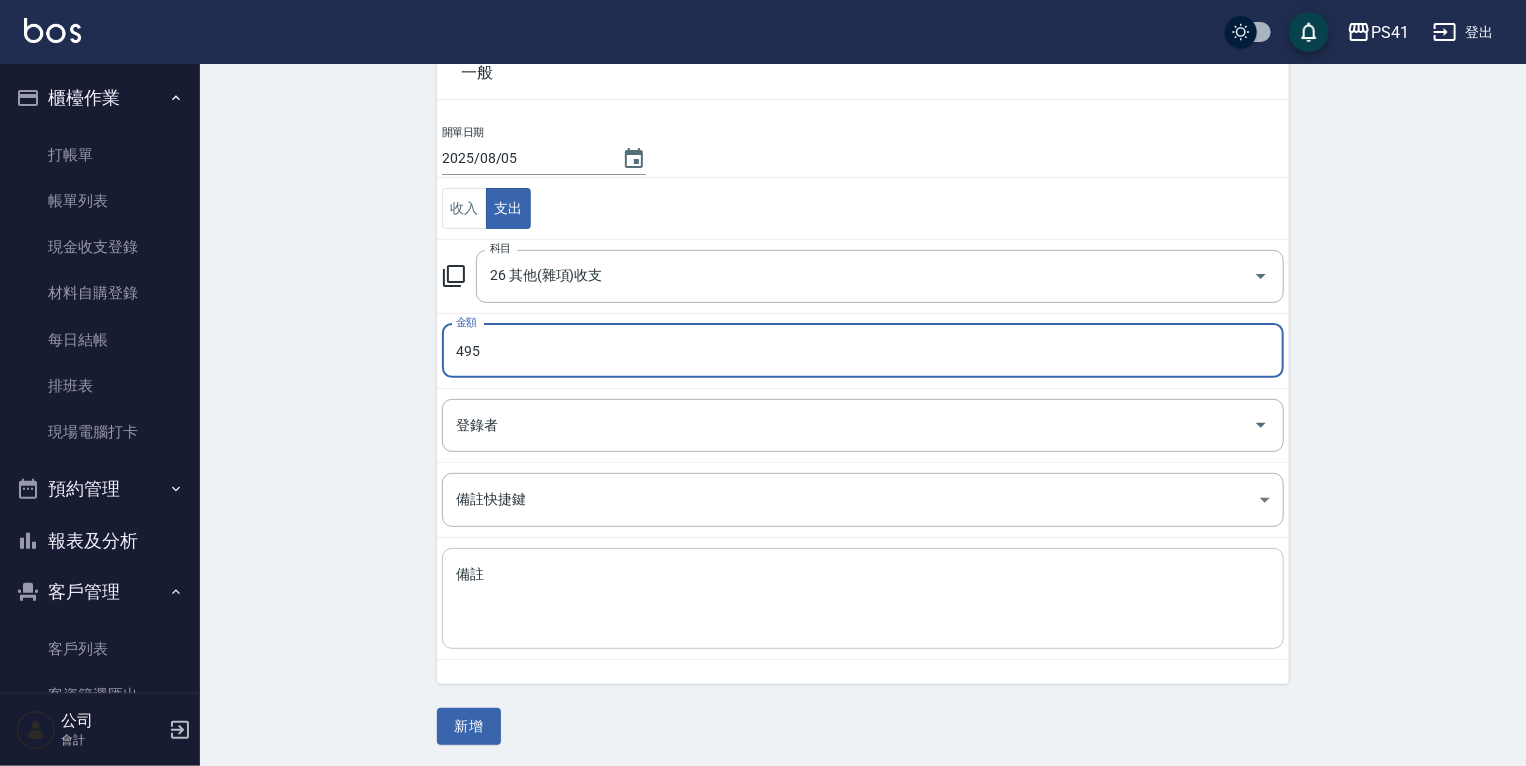 type on "495" 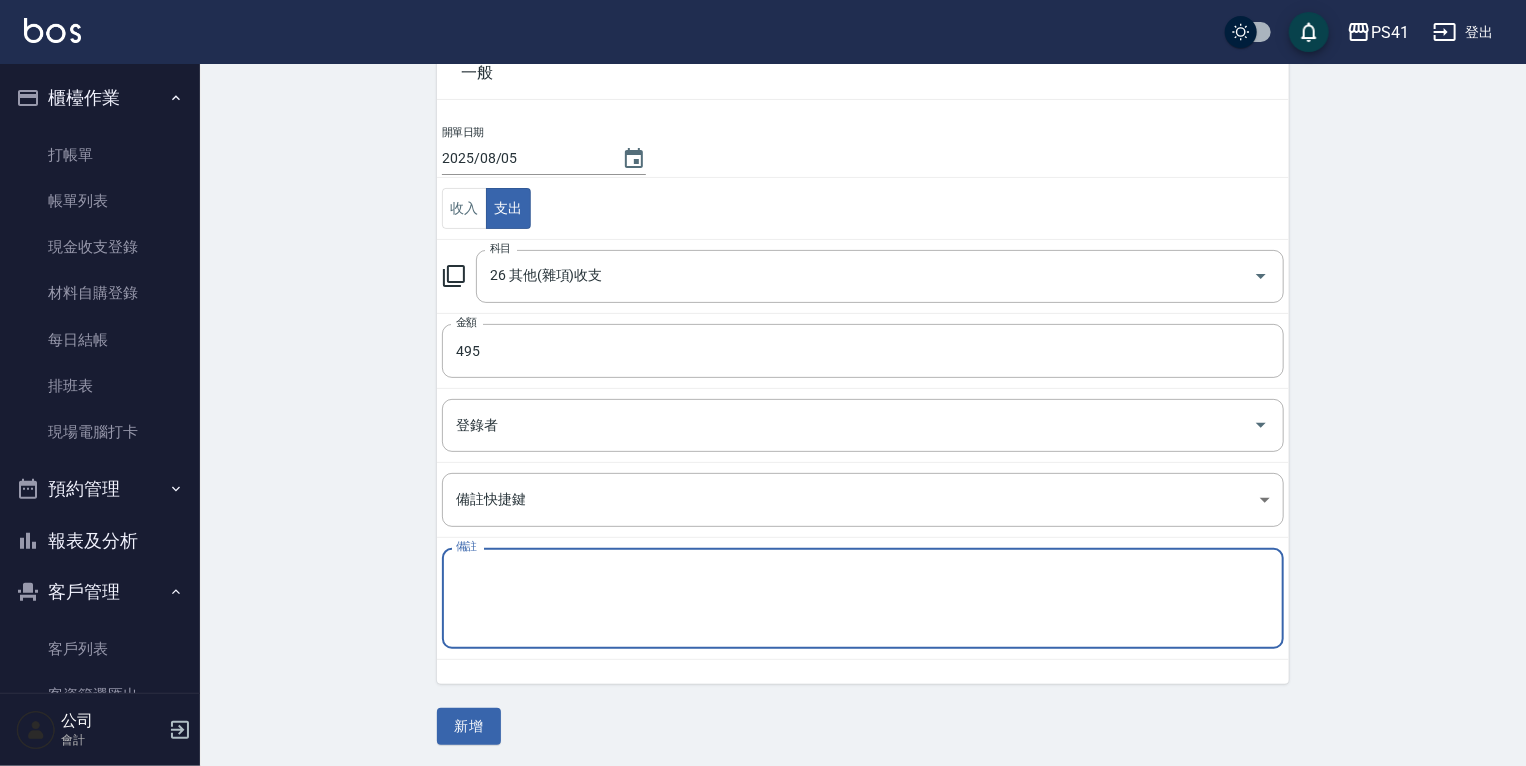 click on "備註" at bounding box center [863, 599] 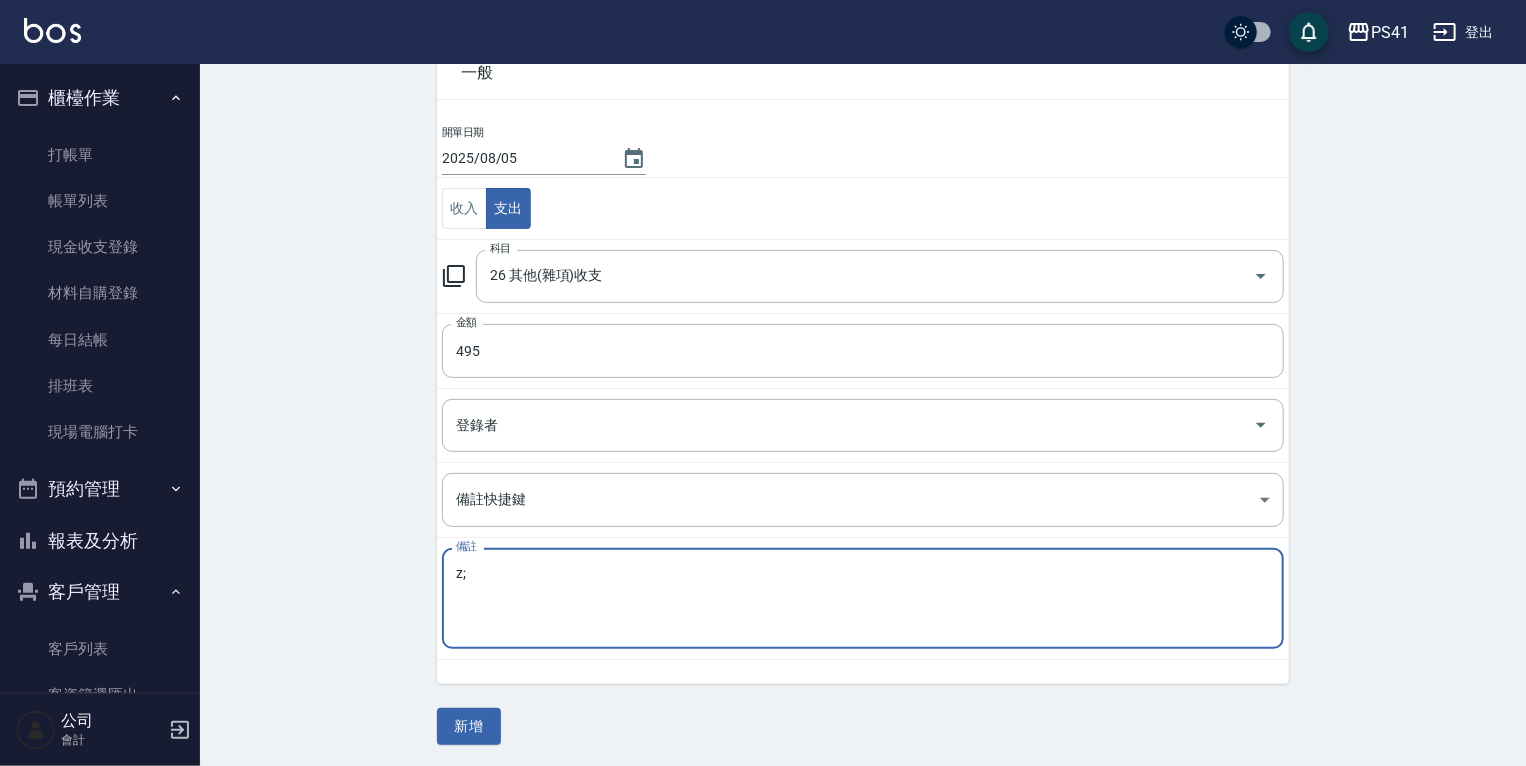 type on "z" 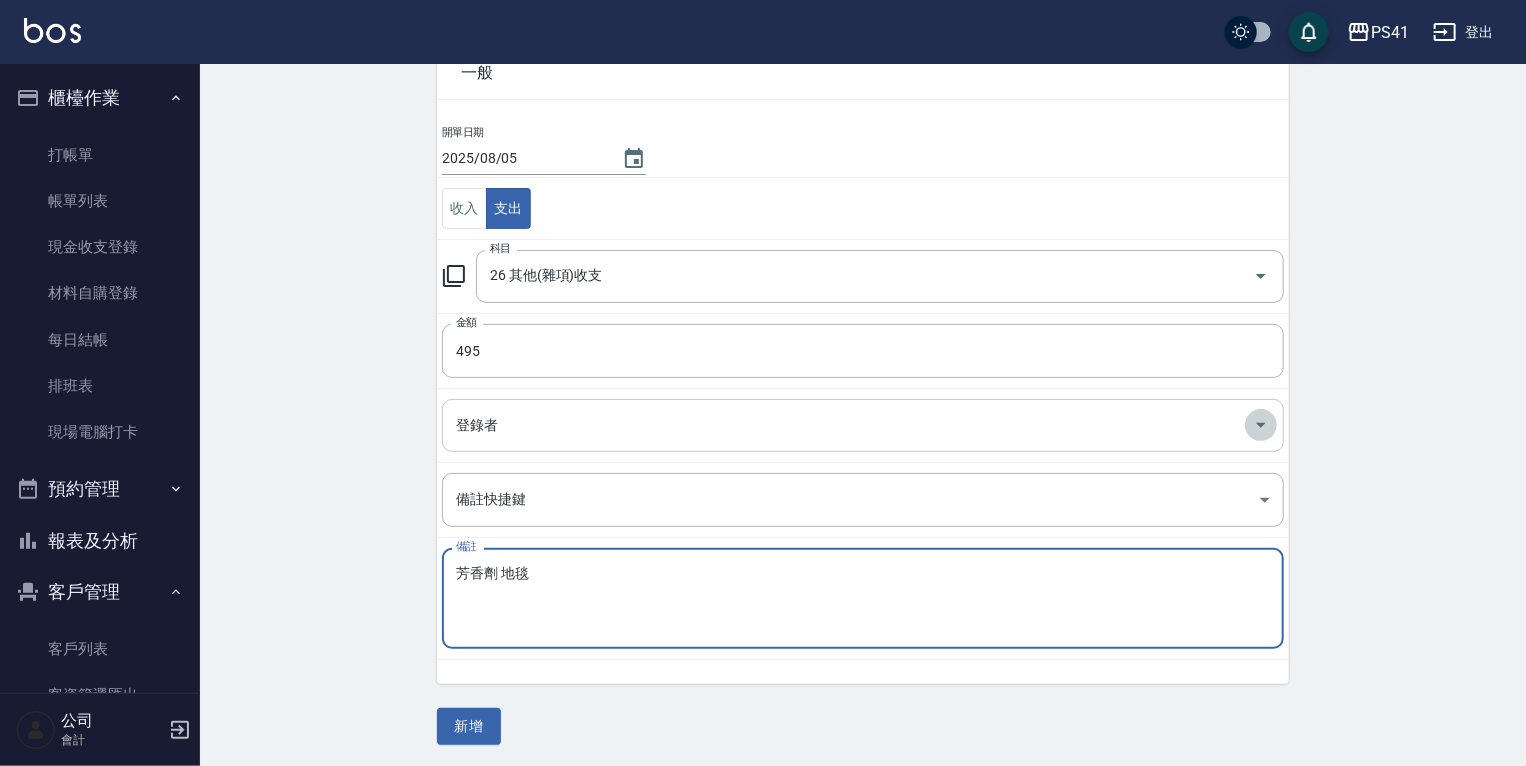 click 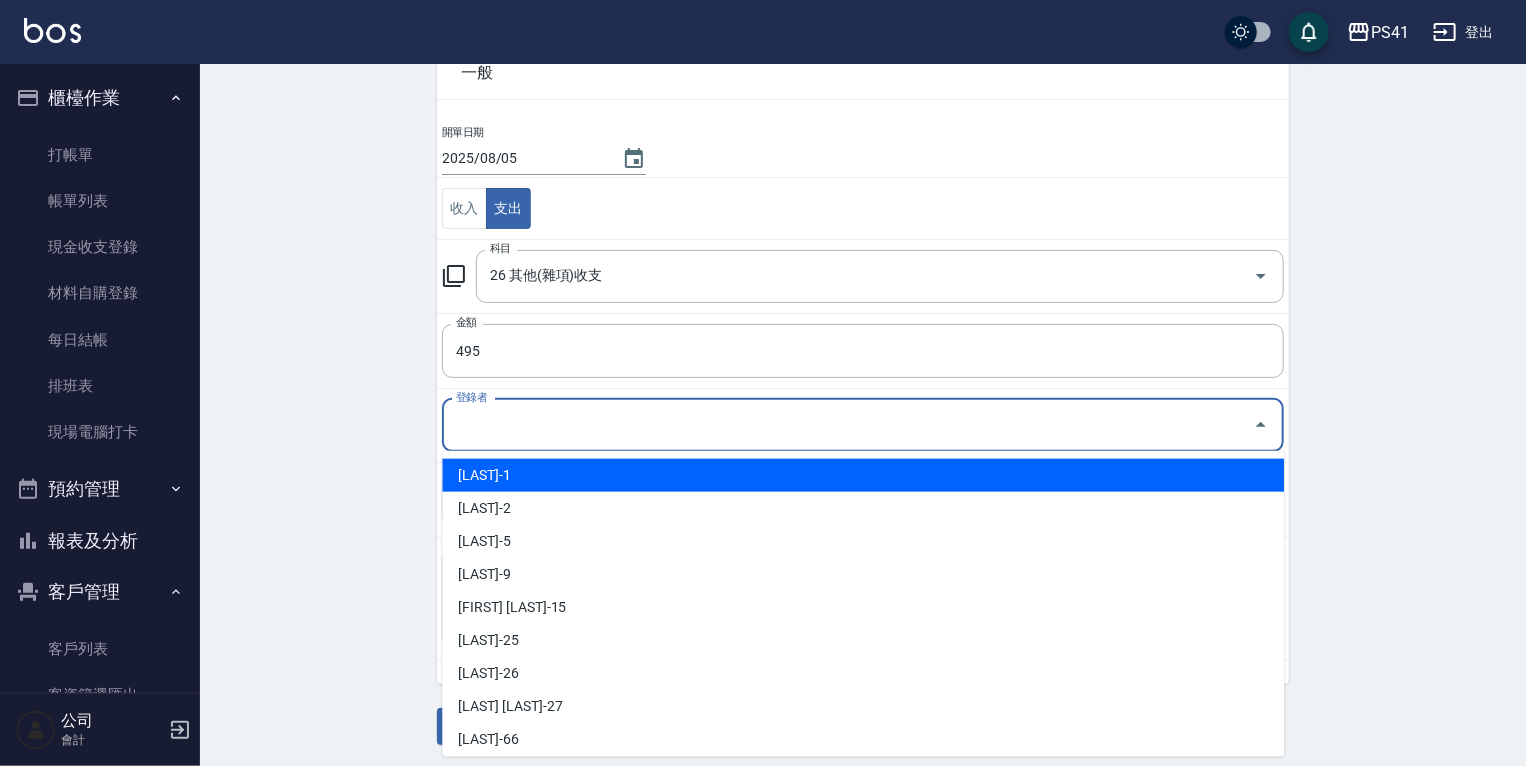 click on "[TEXT] [TEXT] [TEXT] [TEXT] [DATE] [TEXT] [TEXT] [TEXT] [TEXT] [TEXT] [TEXT] [TEXT] [TEXT] [TEXT] [TEXT] [TEXT] [TEXT] [TEXT] [TEXT] [TEXT] [TEXT] [TEXT] [TEXT] [TEXT]" at bounding box center (863, 359) 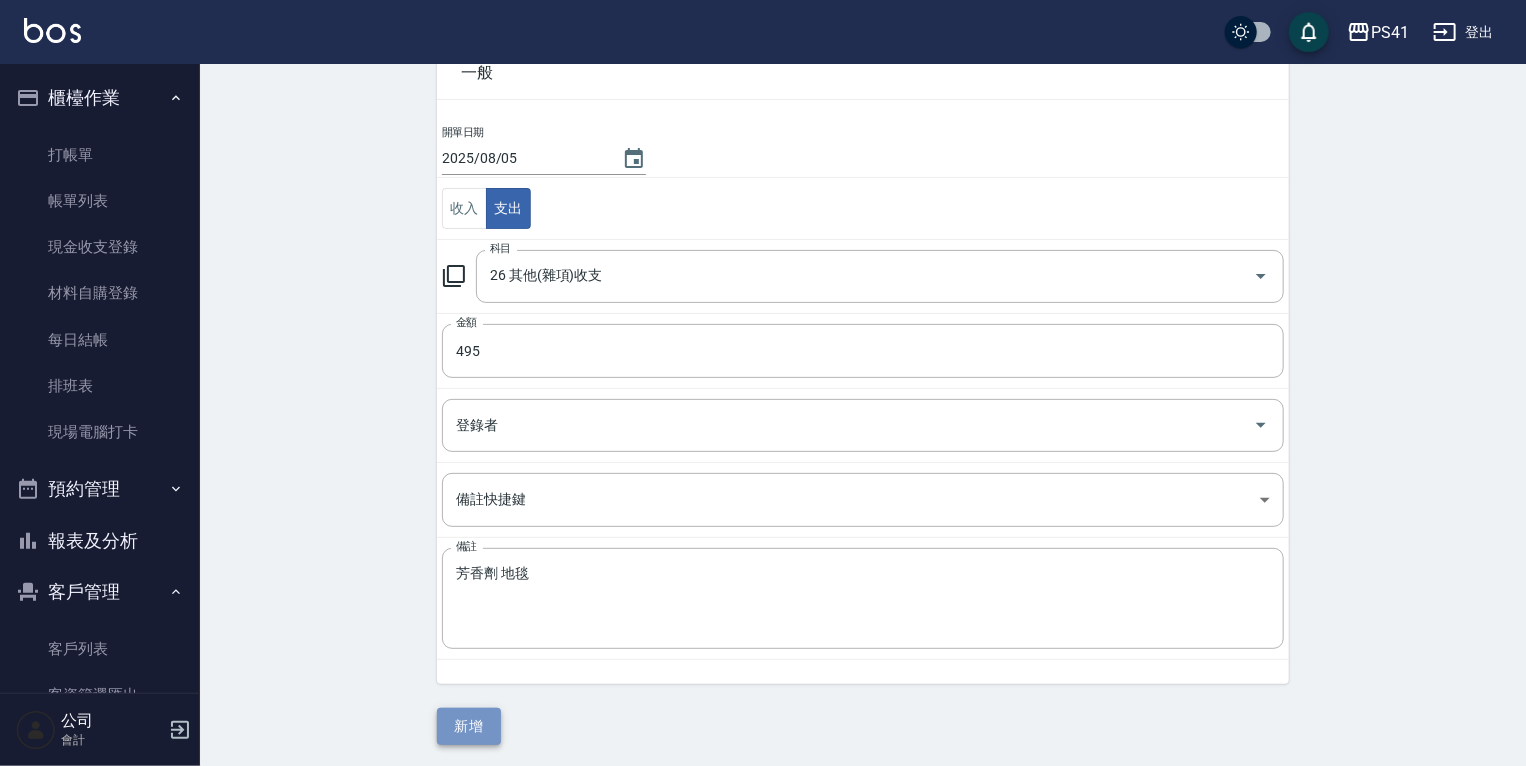 click on "新增" at bounding box center (469, 726) 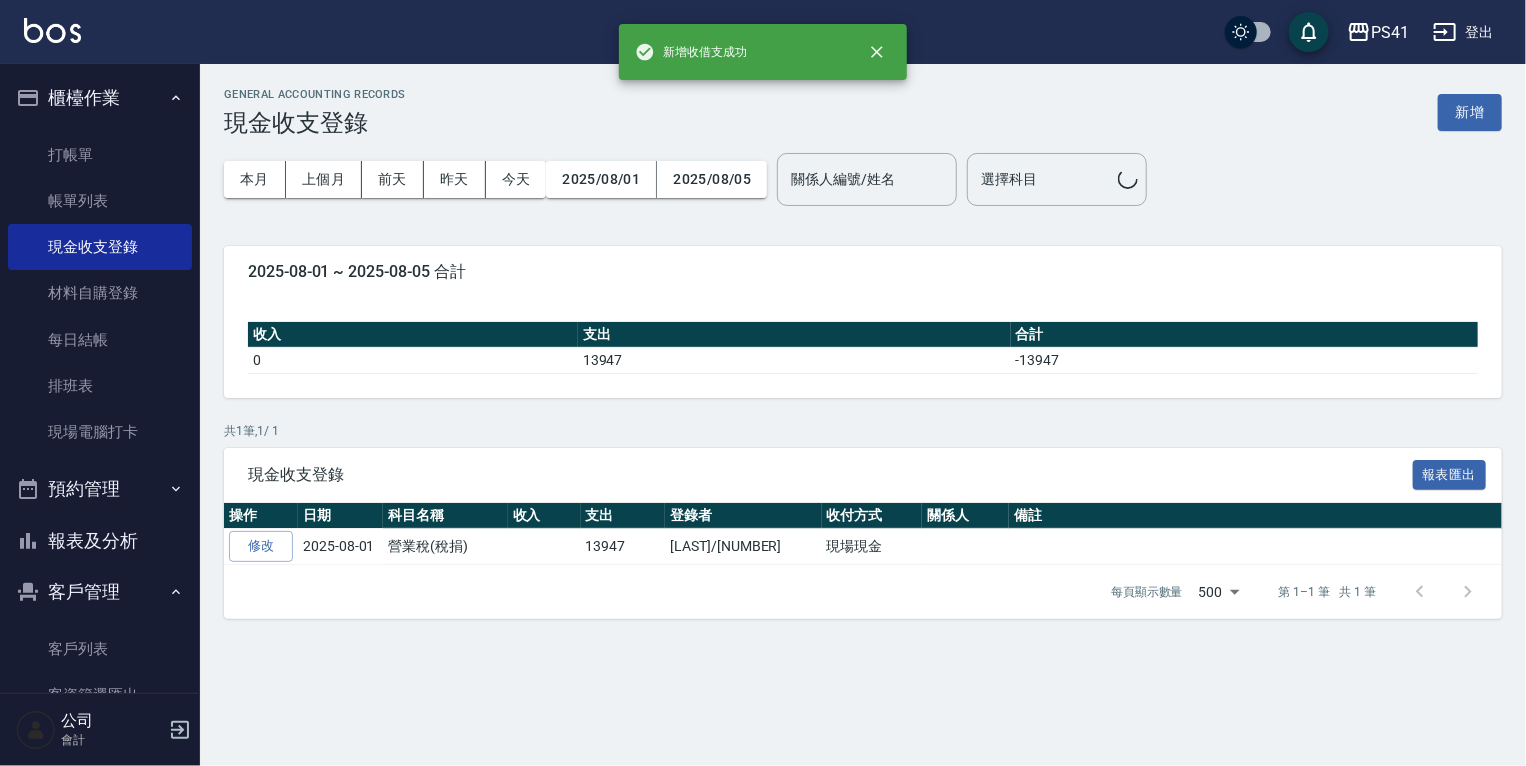 scroll, scrollTop: 0, scrollLeft: 0, axis: both 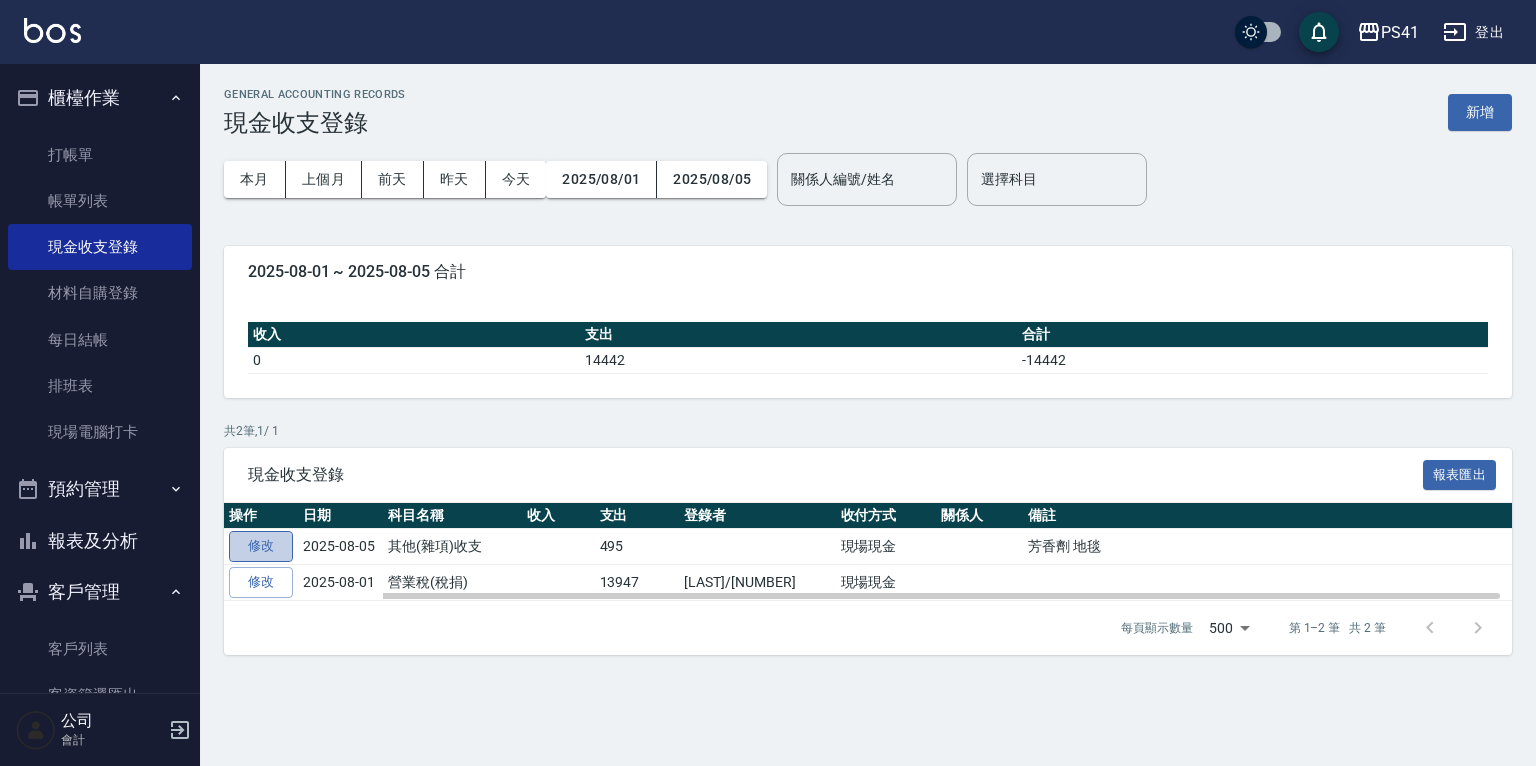 click on "修改" at bounding box center [261, 546] 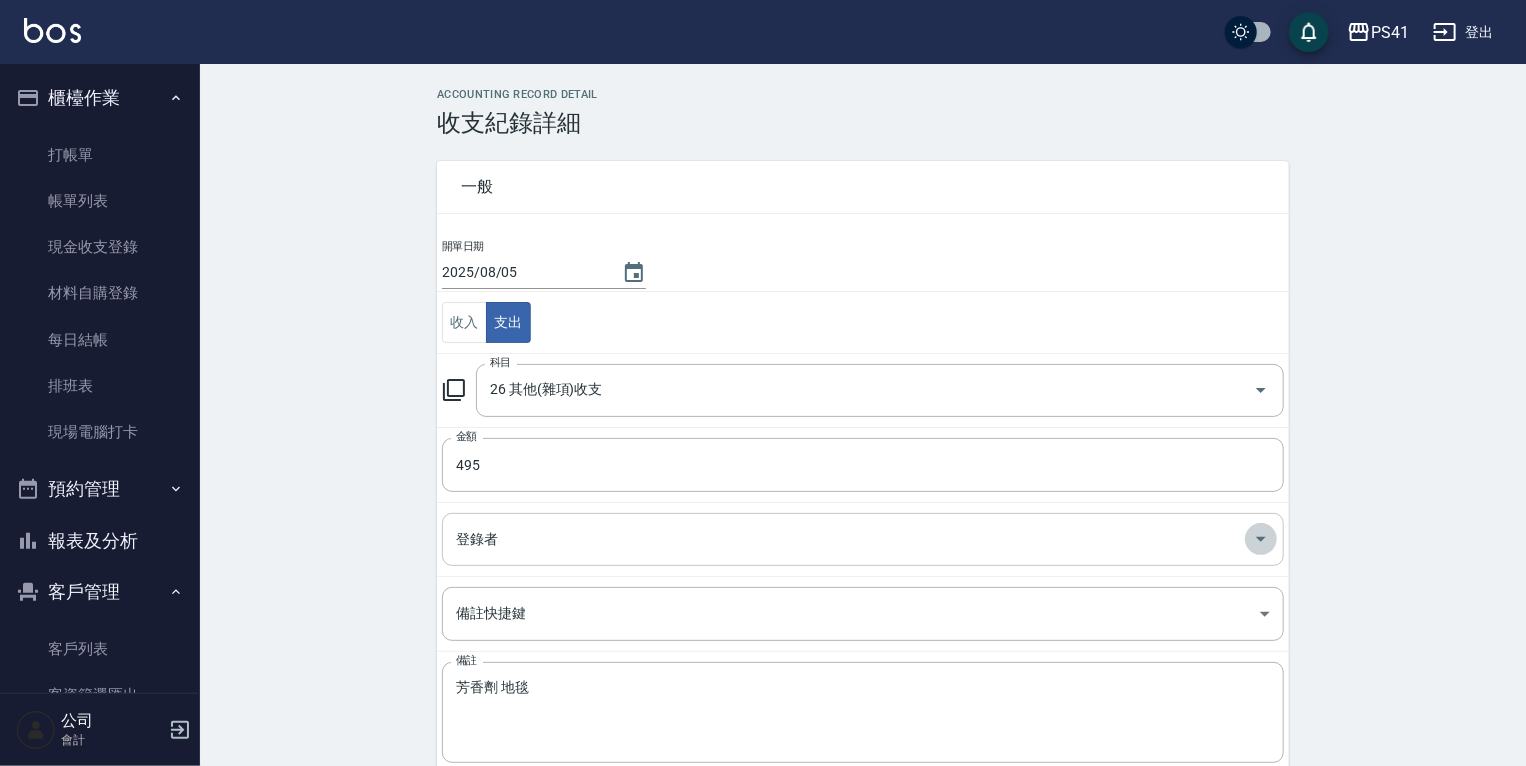click 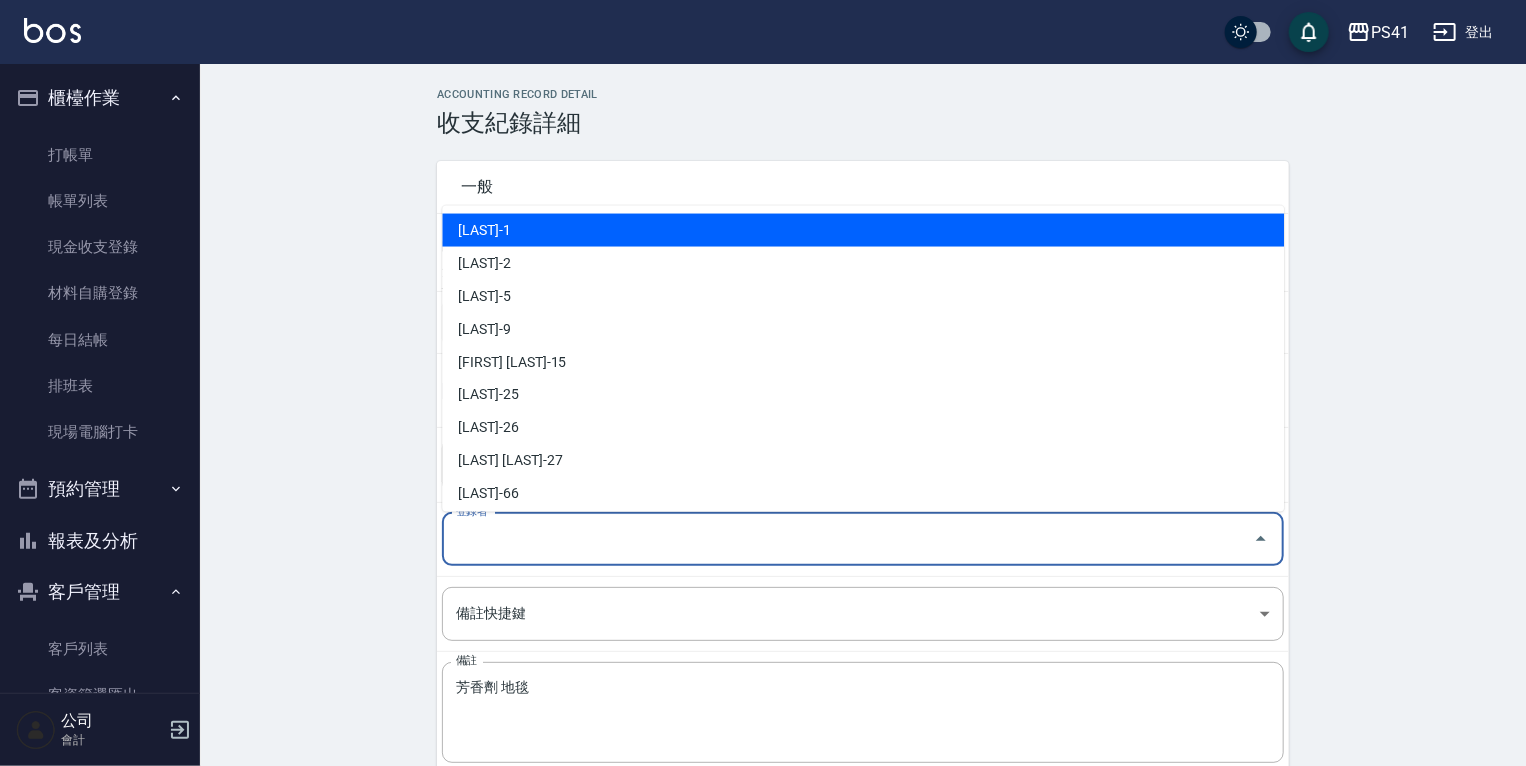 click on "[LAST]-1" at bounding box center [863, 229] 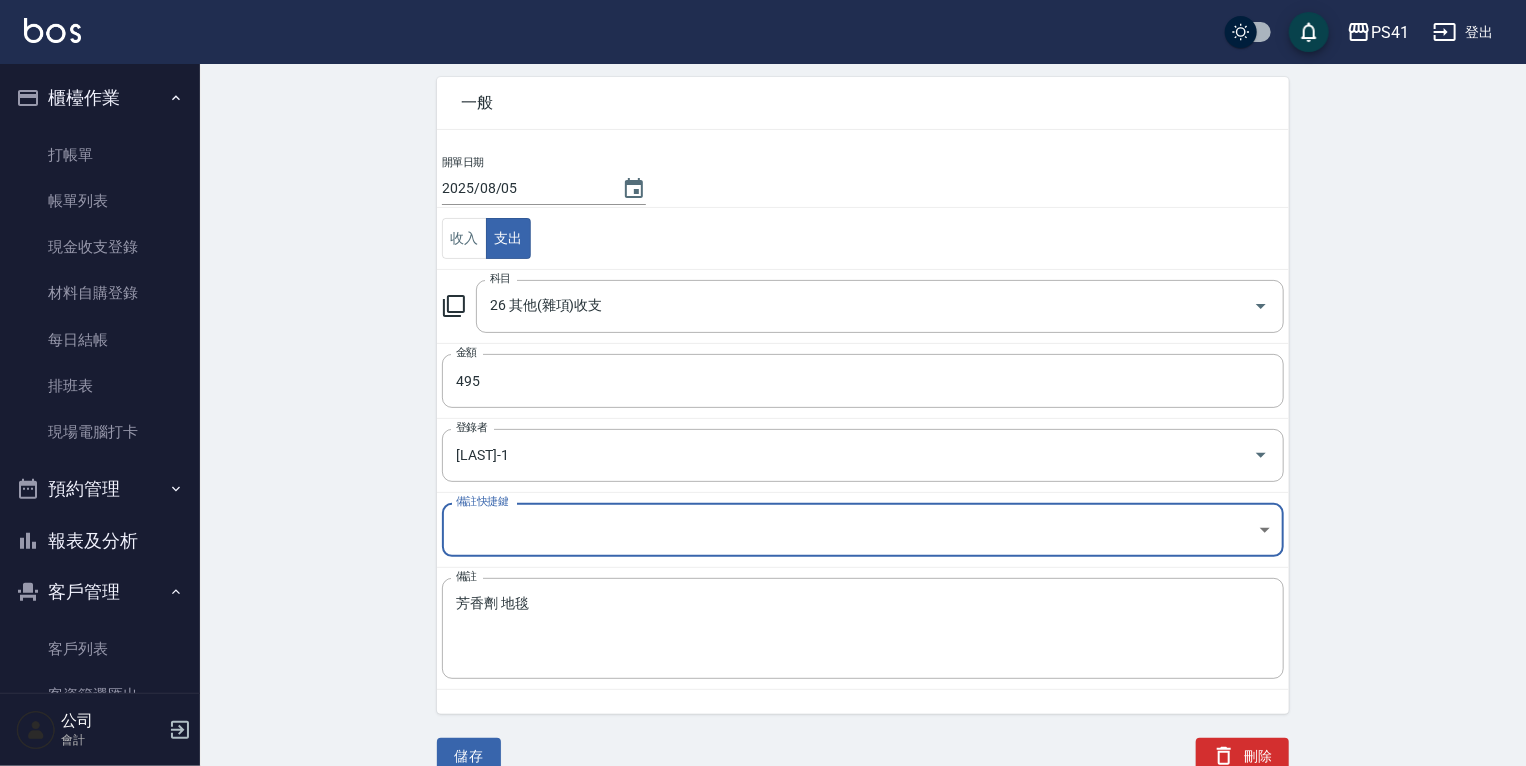 scroll, scrollTop: 90, scrollLeft: 0, axis: vertical 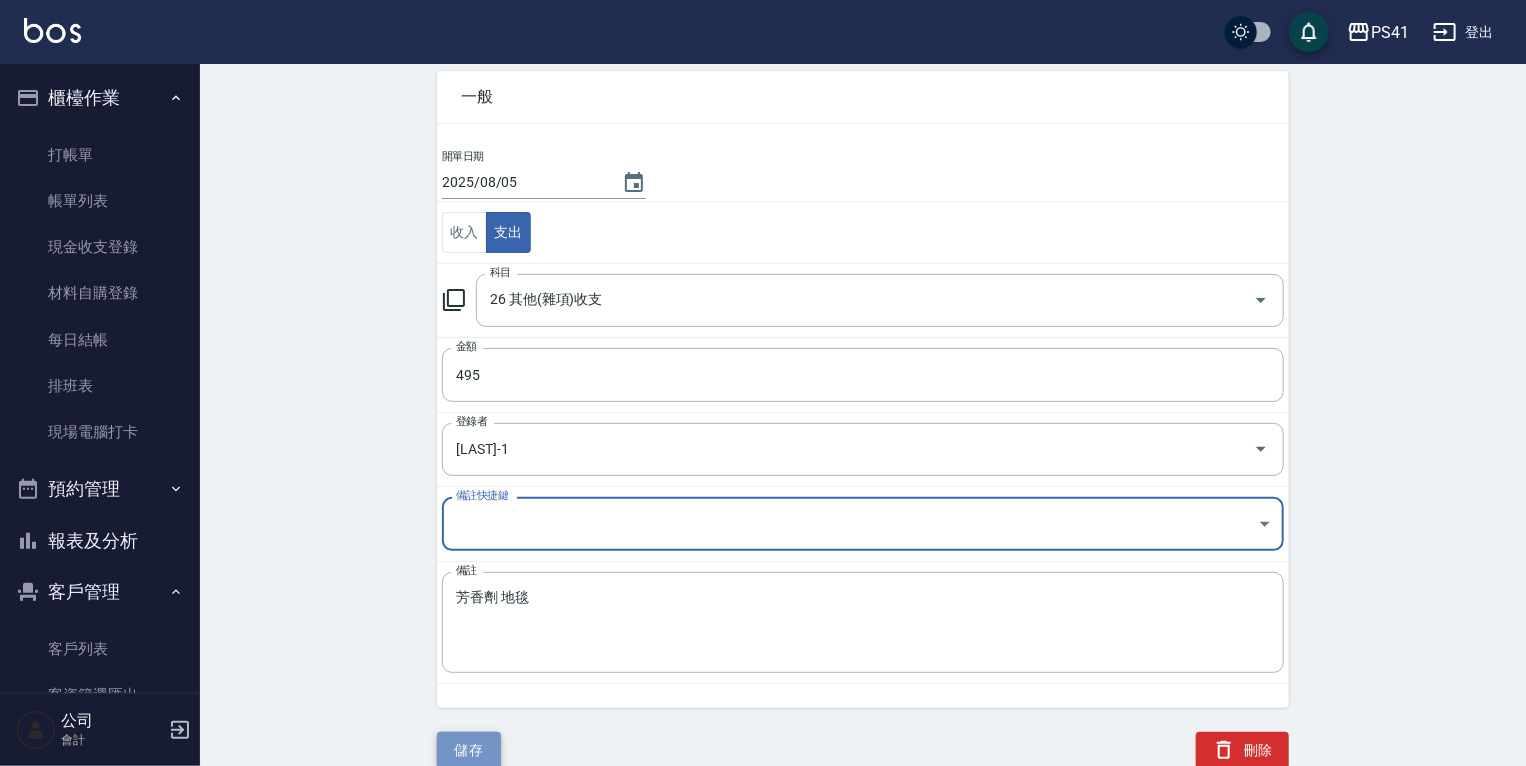 click on "儲存" at bounding box center (469, 750) 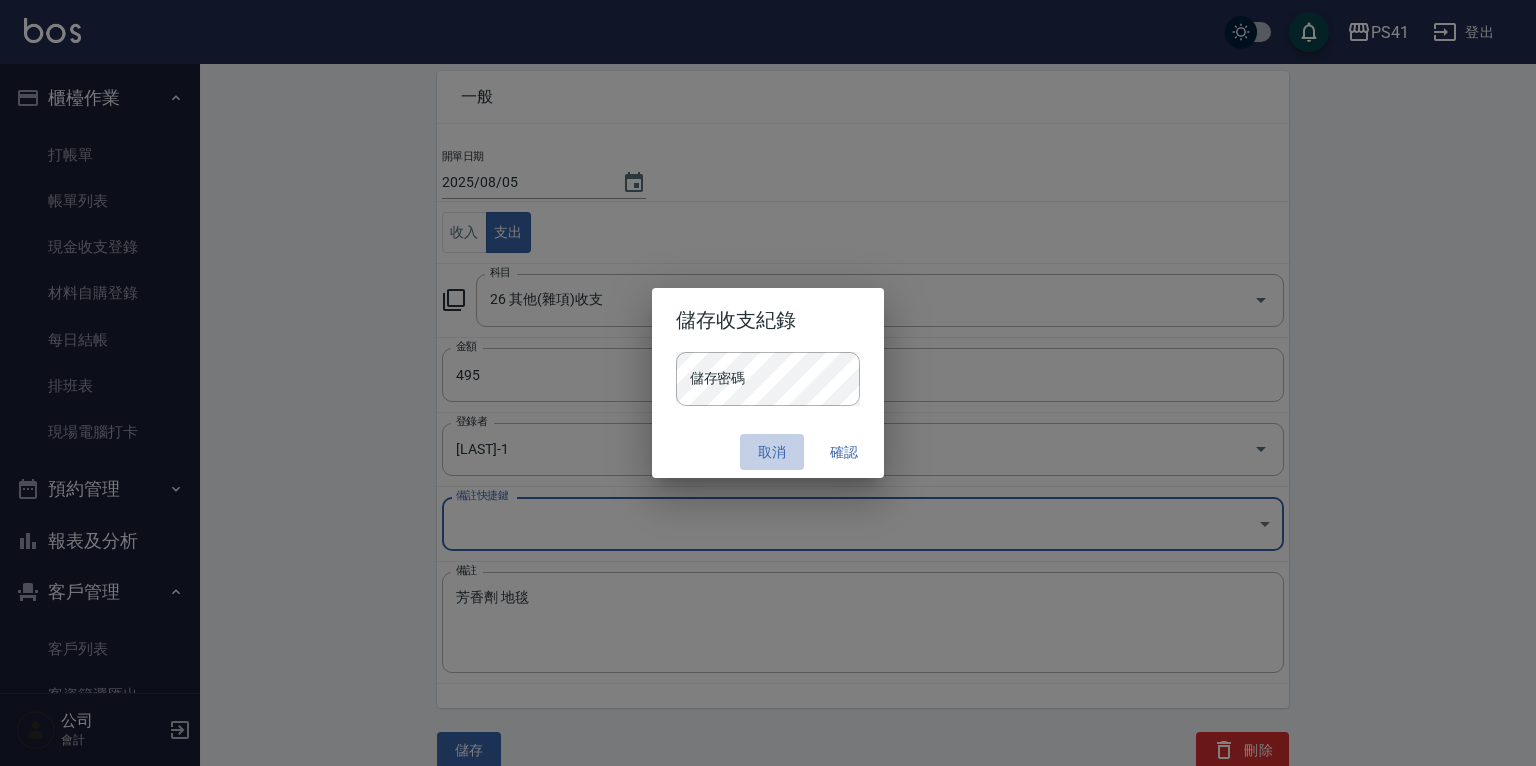 click on "取消" at bounding box center (772, 452) 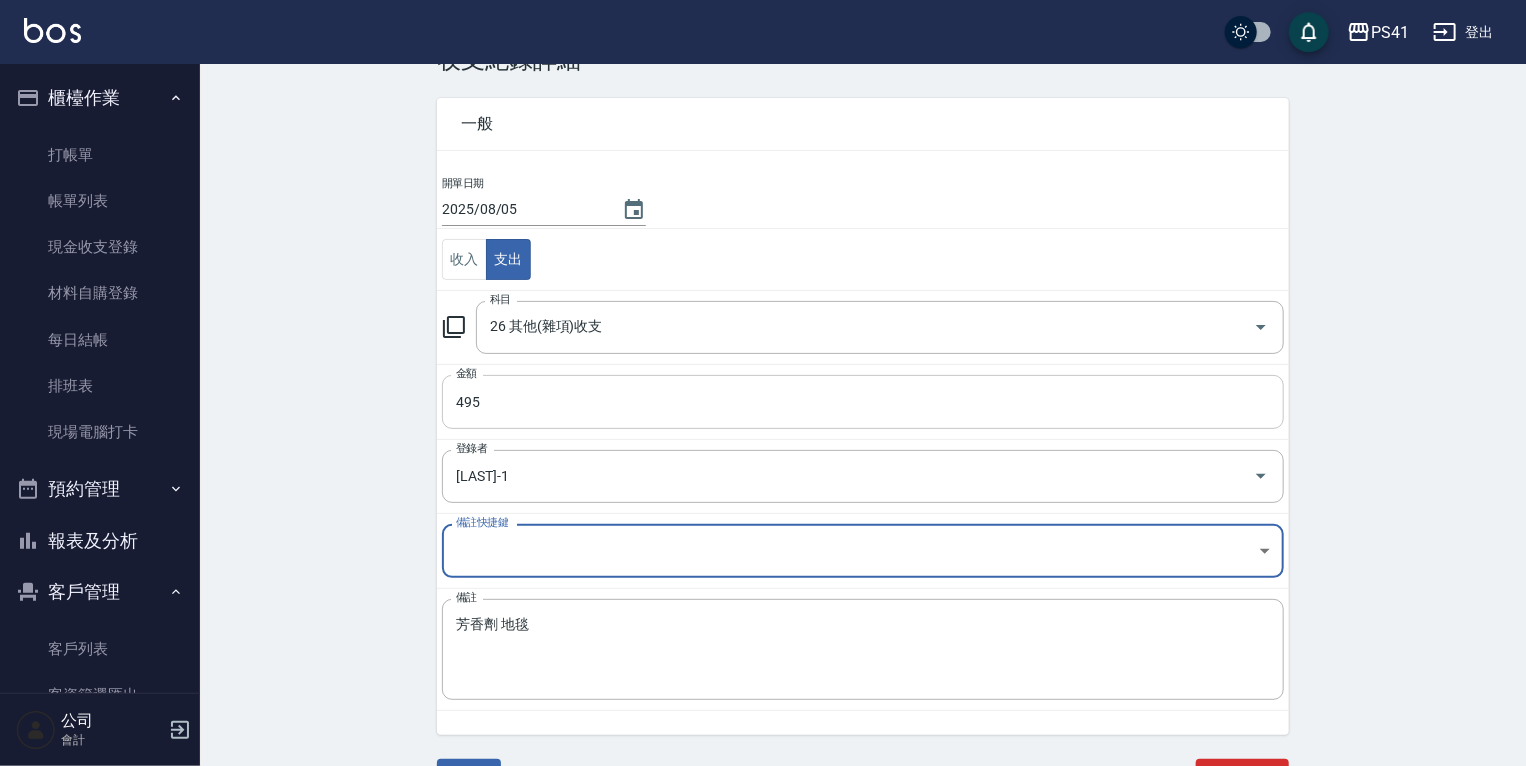 scroll, scrollTop: 90, scrollLeft: 0, axis: vertical 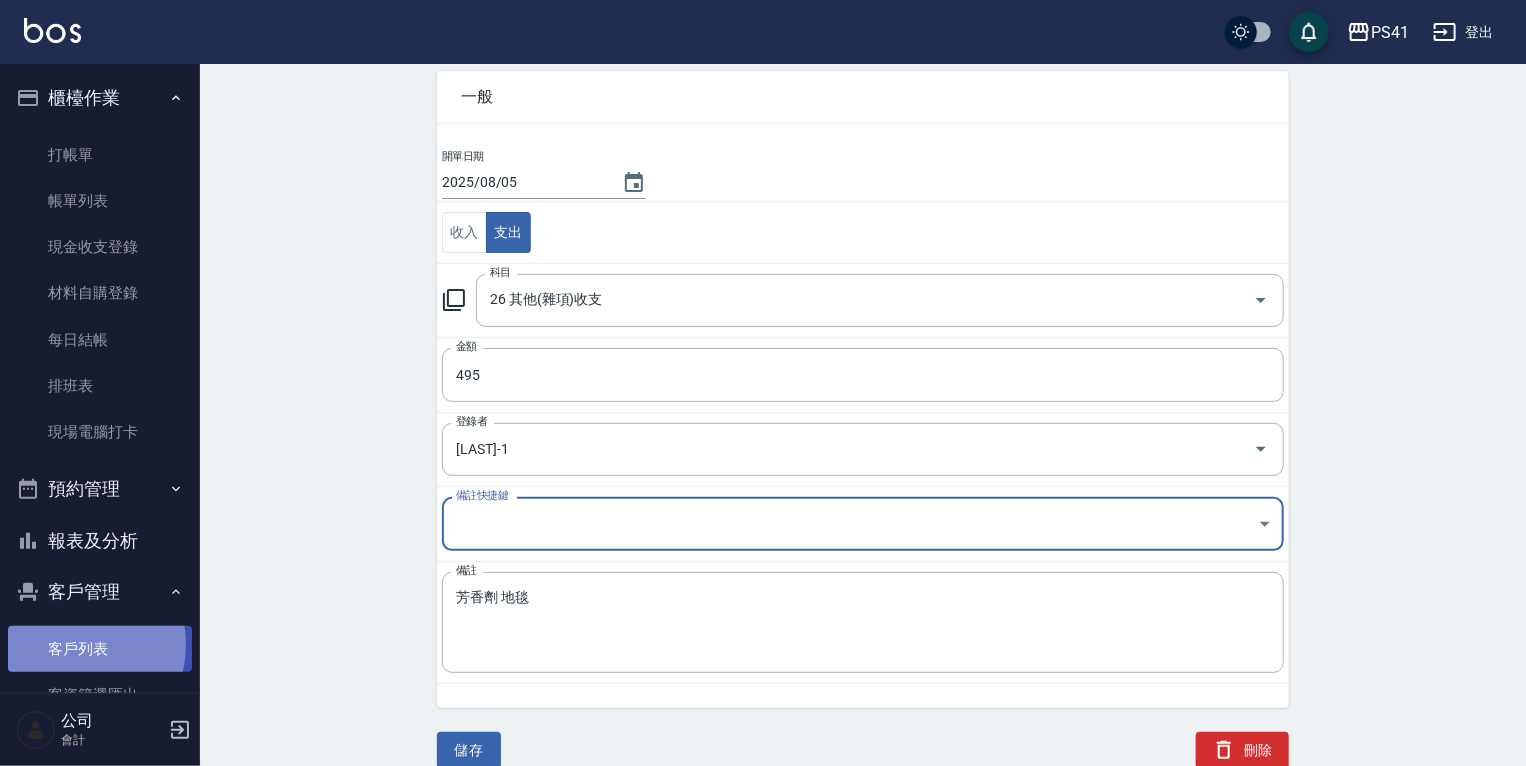 click on "客戶列表" at bounding box center (100, 649) 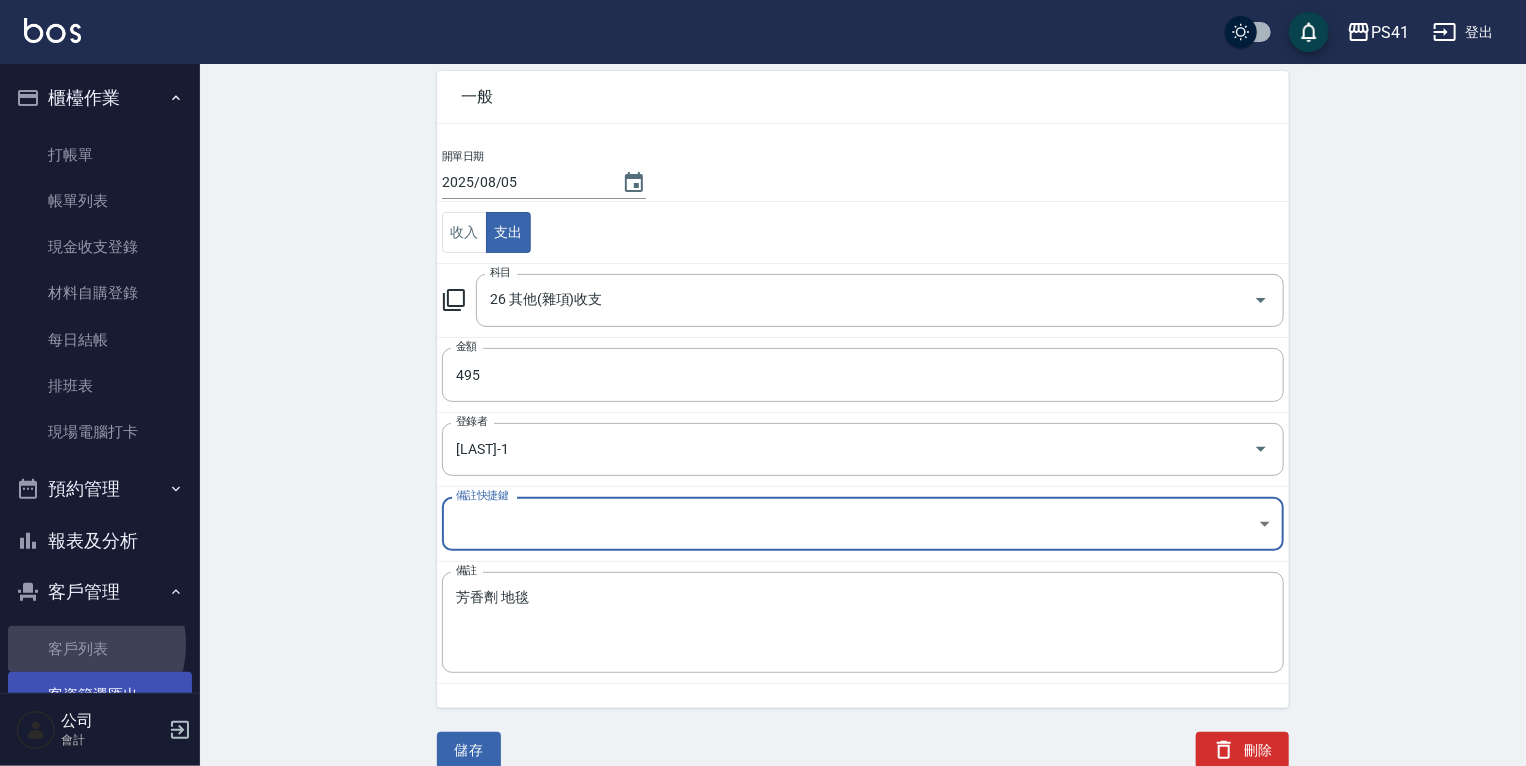 scroll, scrollTop: 0, scrollLeft: 0, axis: both 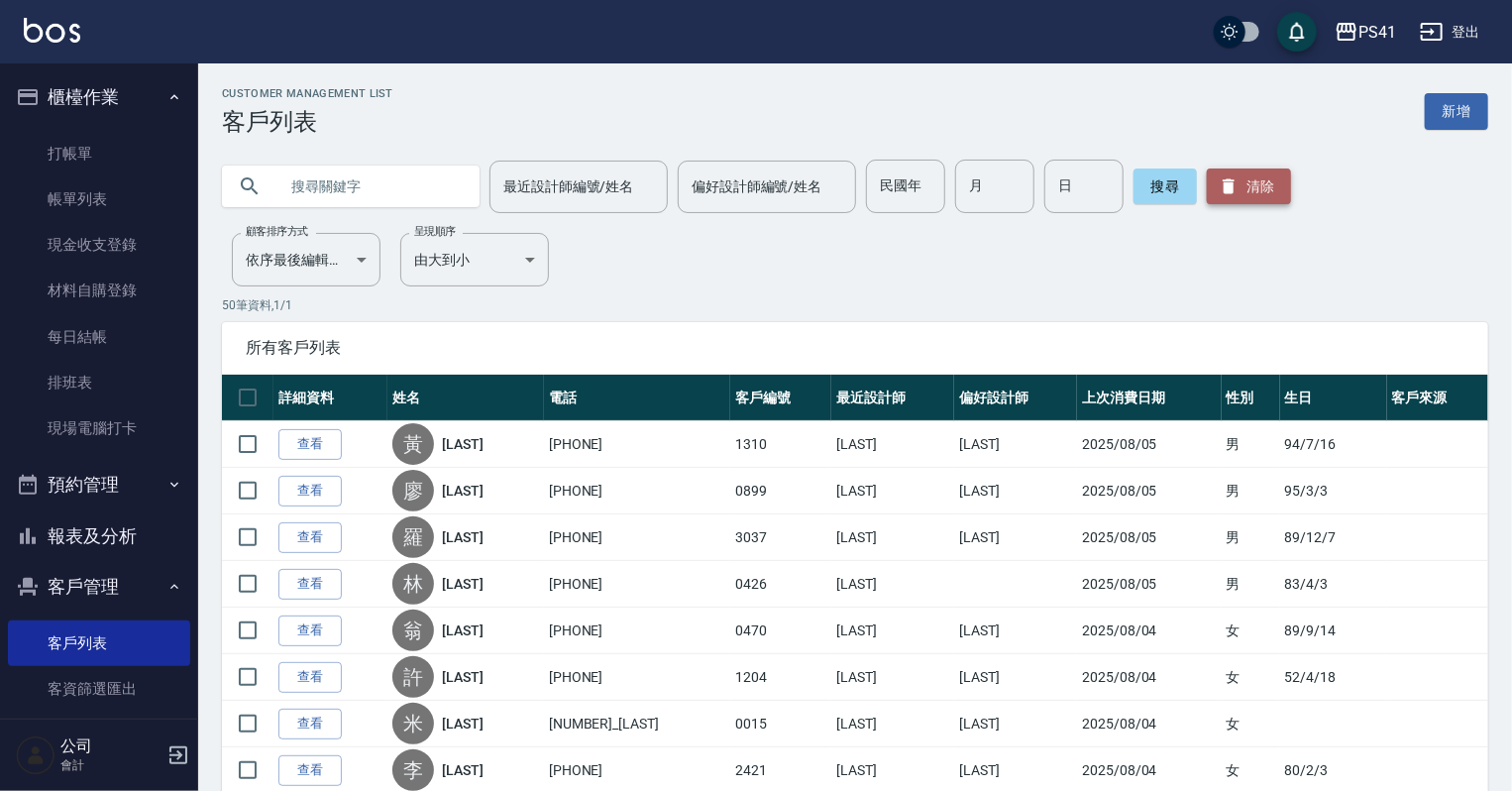 drag, startPoint x: 1245, startPoint y: 170, endPoint x: 1237, endPoint y: 175, distance: 9.43398 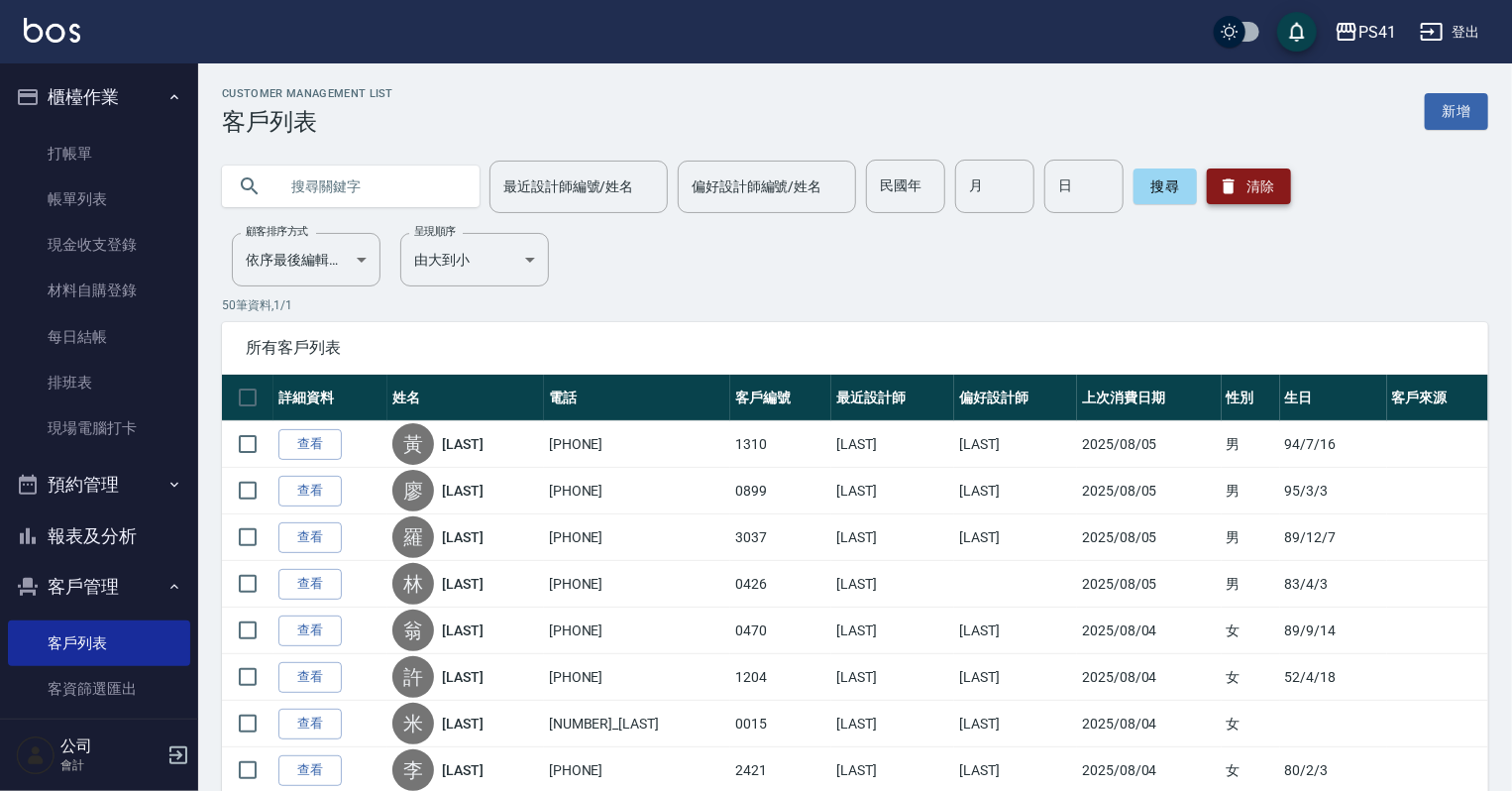 click on "清除" at bounding box center (1248, 186) 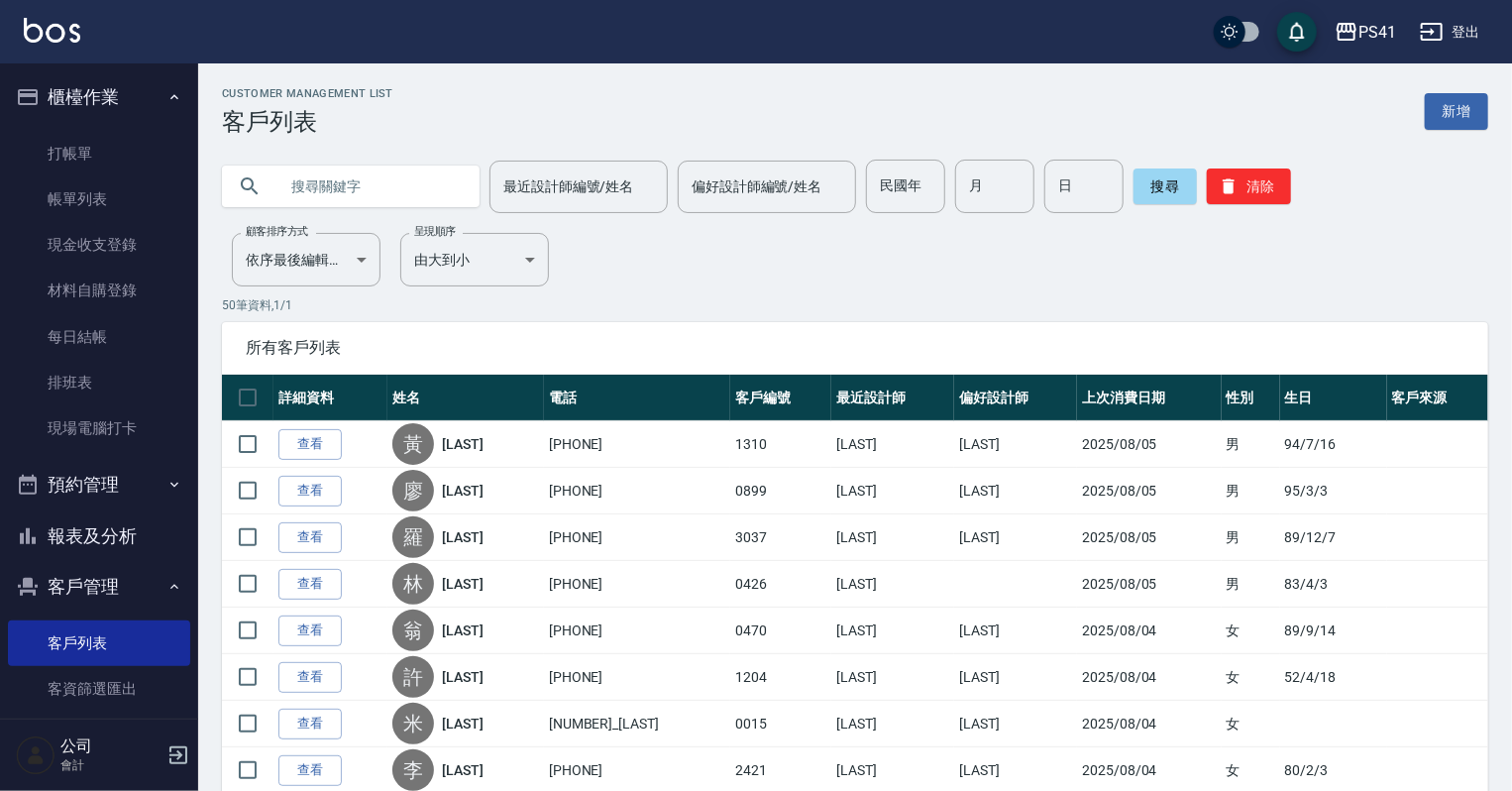 click at bounding box center (371, 186) 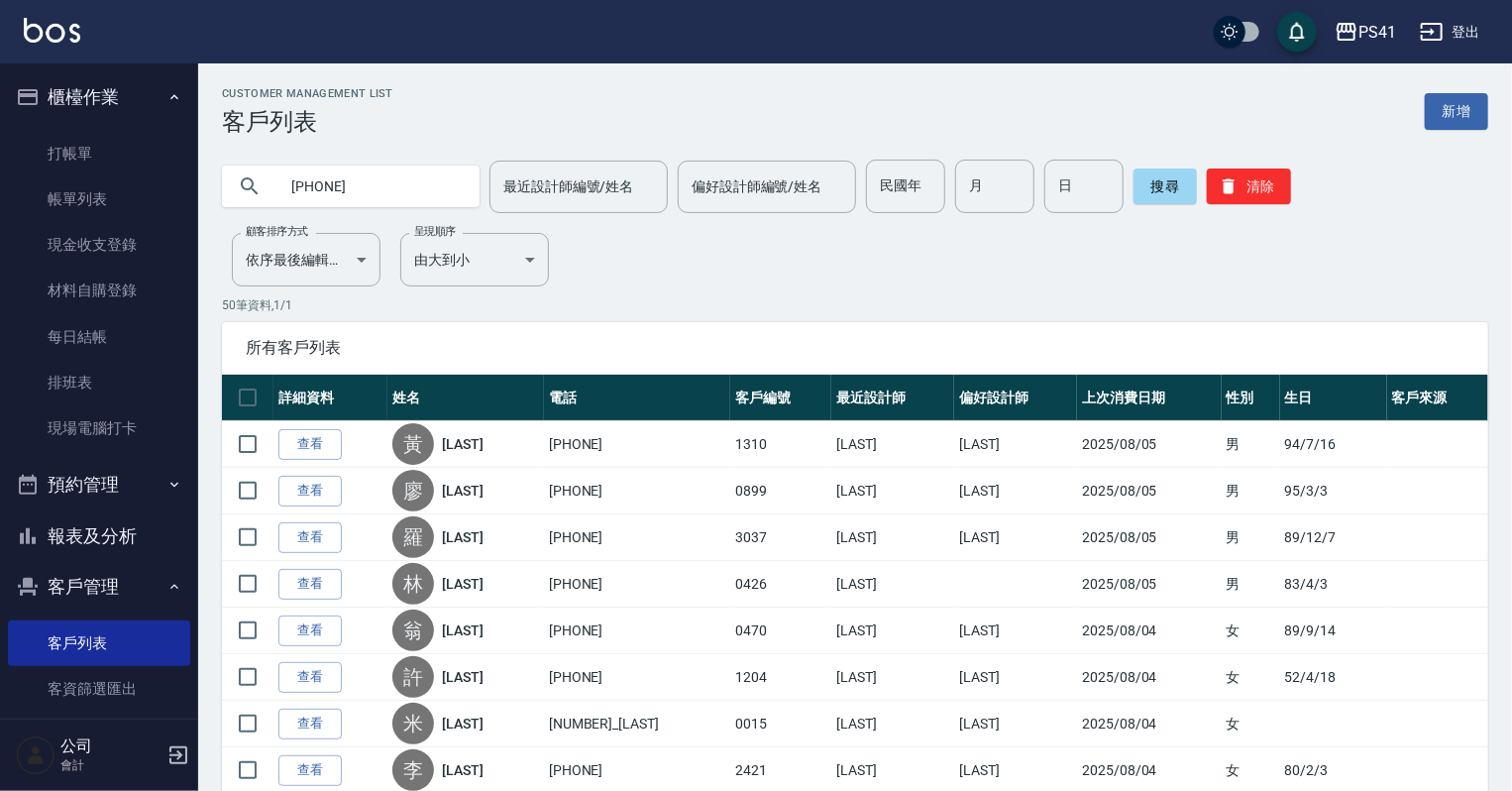 type on "[PHONE]" 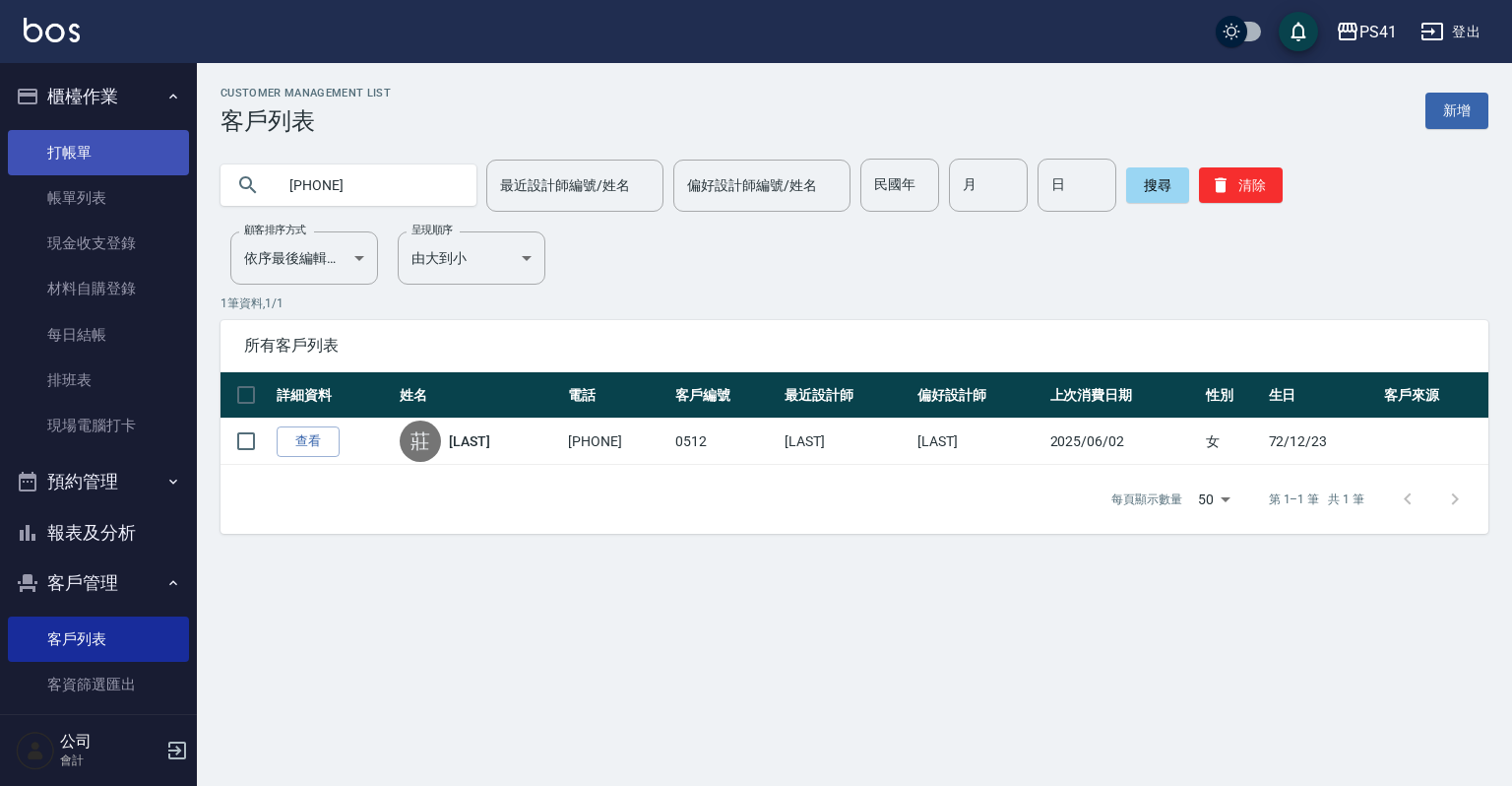 click on "打帳單" at bounding box center (98, 153) 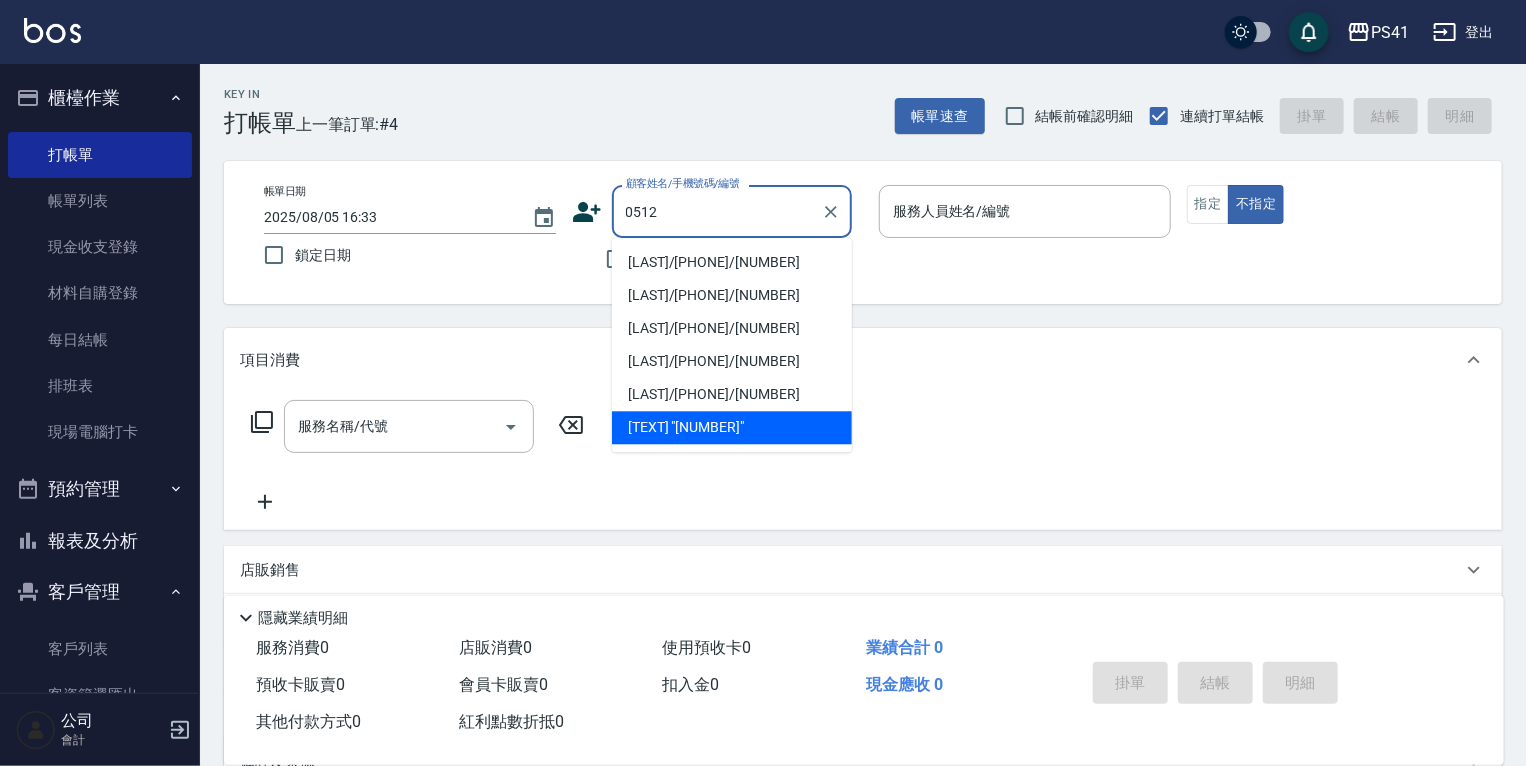 click on "[LAST]/[PHONE]/[NUMBER]" at bounding box center [732, 262] 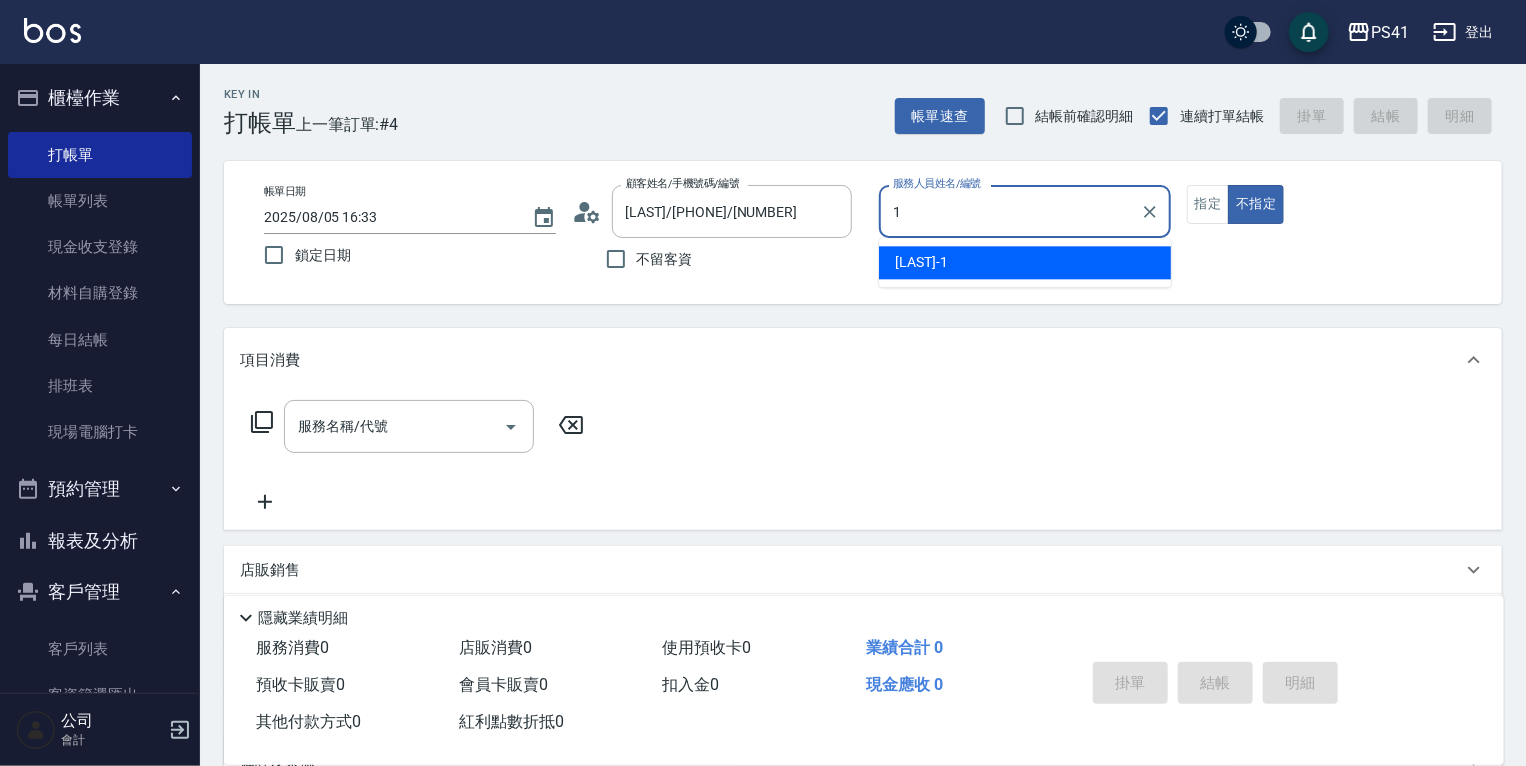 type on "1" 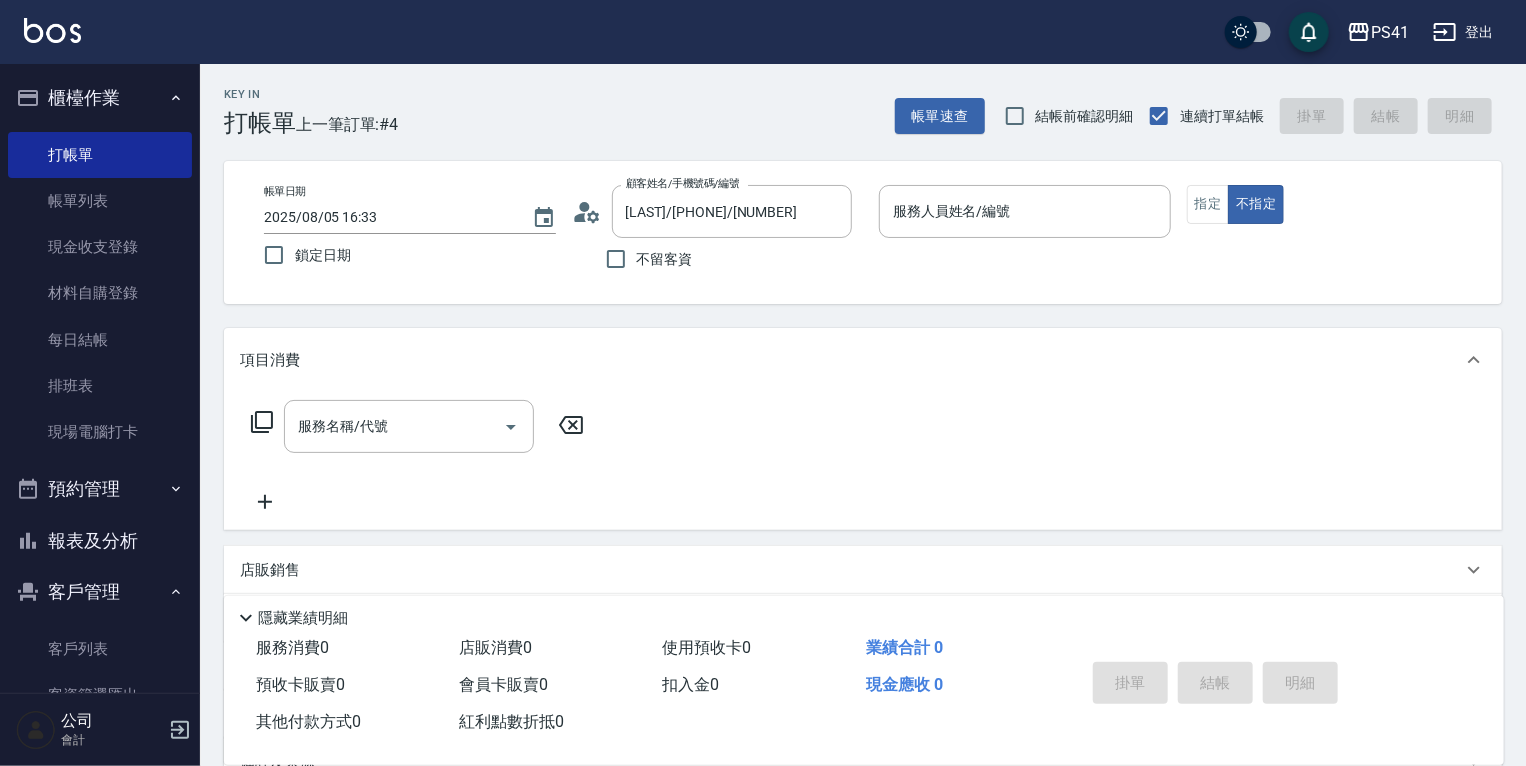 drag, startPoint x: 880, startPoint y: 414, endPoint x: 749, endPoint y: 376, distance: 136.40015 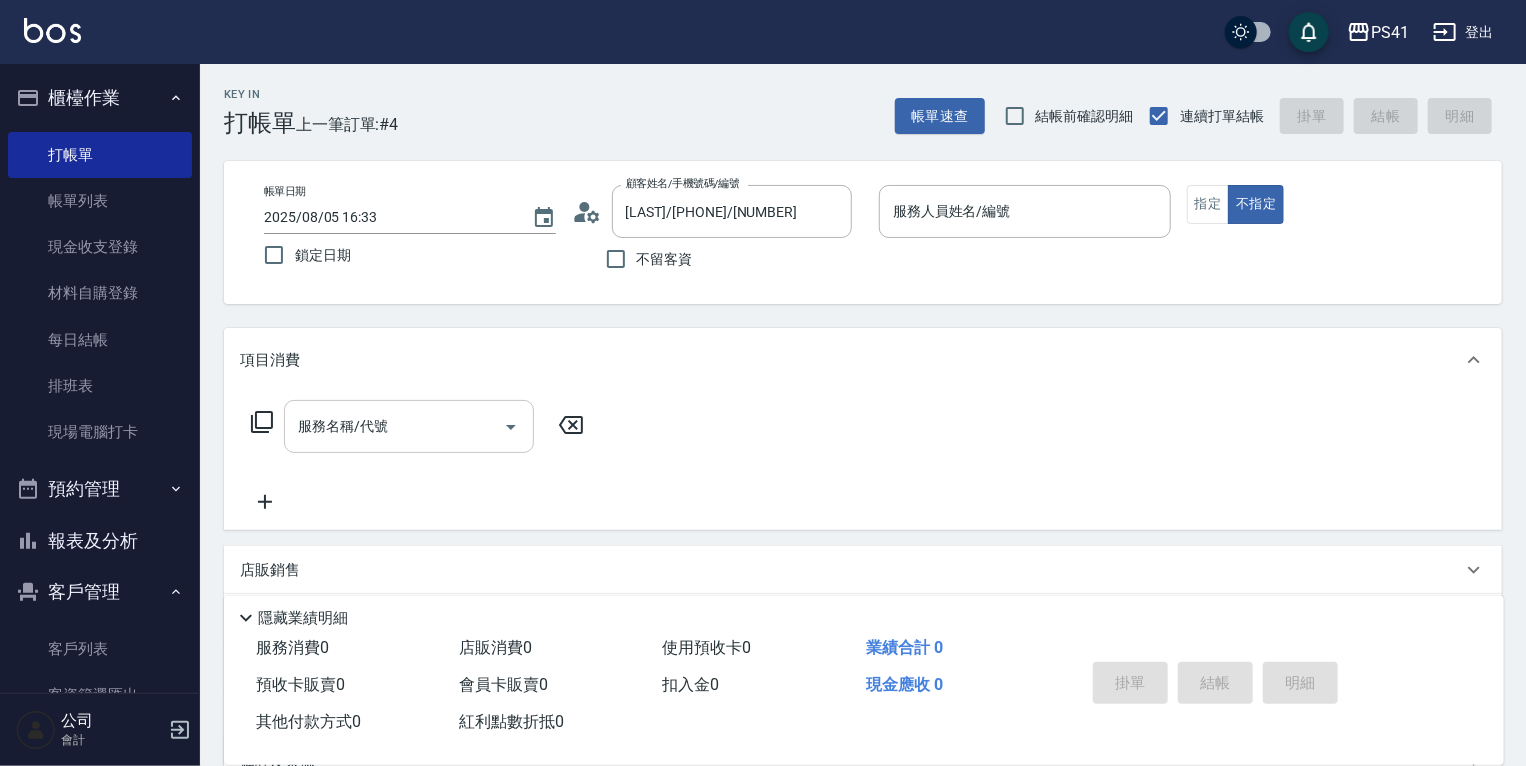 click on "服務名稱/代號" at bounding box center [394, 426] 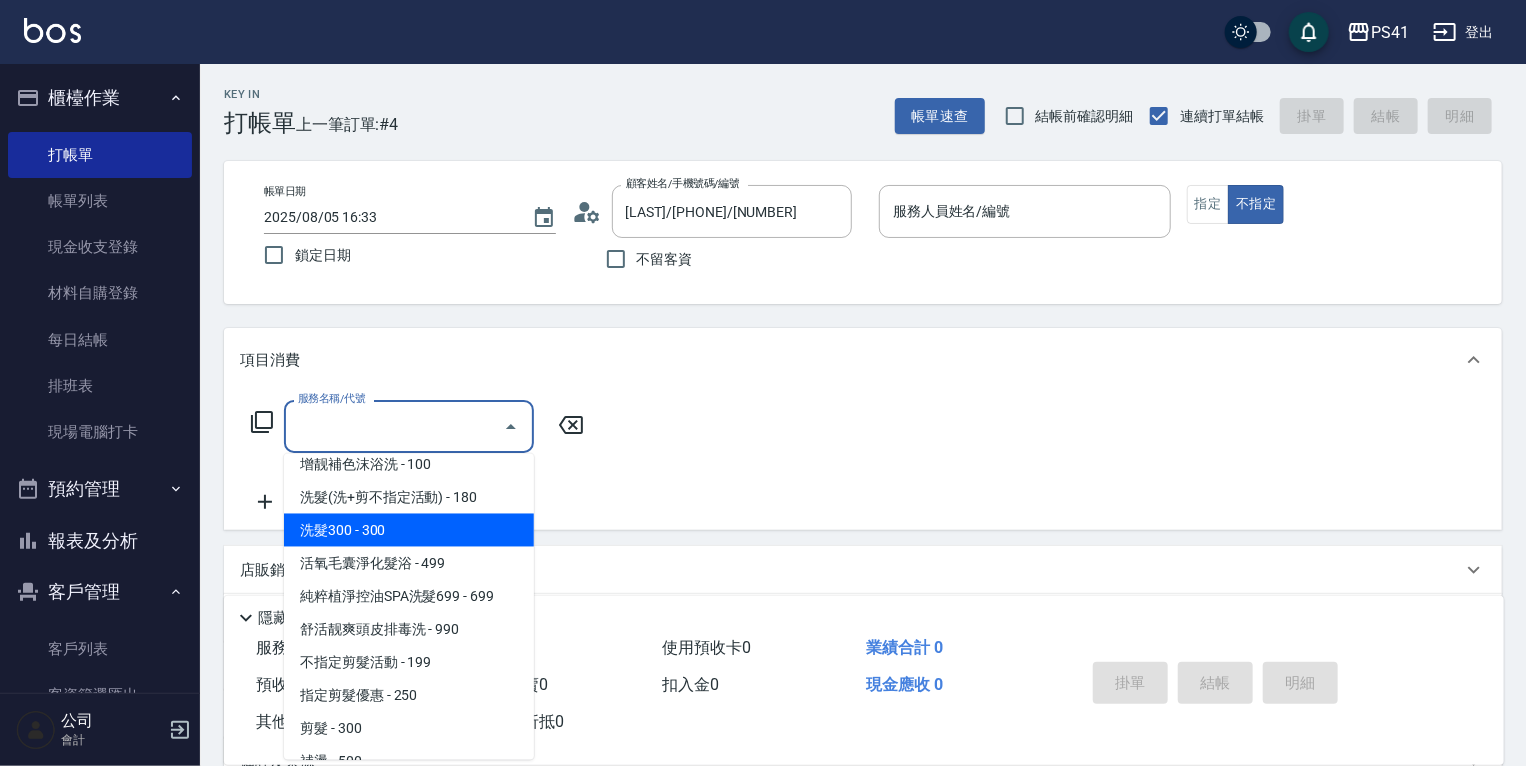 scroll, scrollTop: 240, scrollLeft: 0, axis: vertical 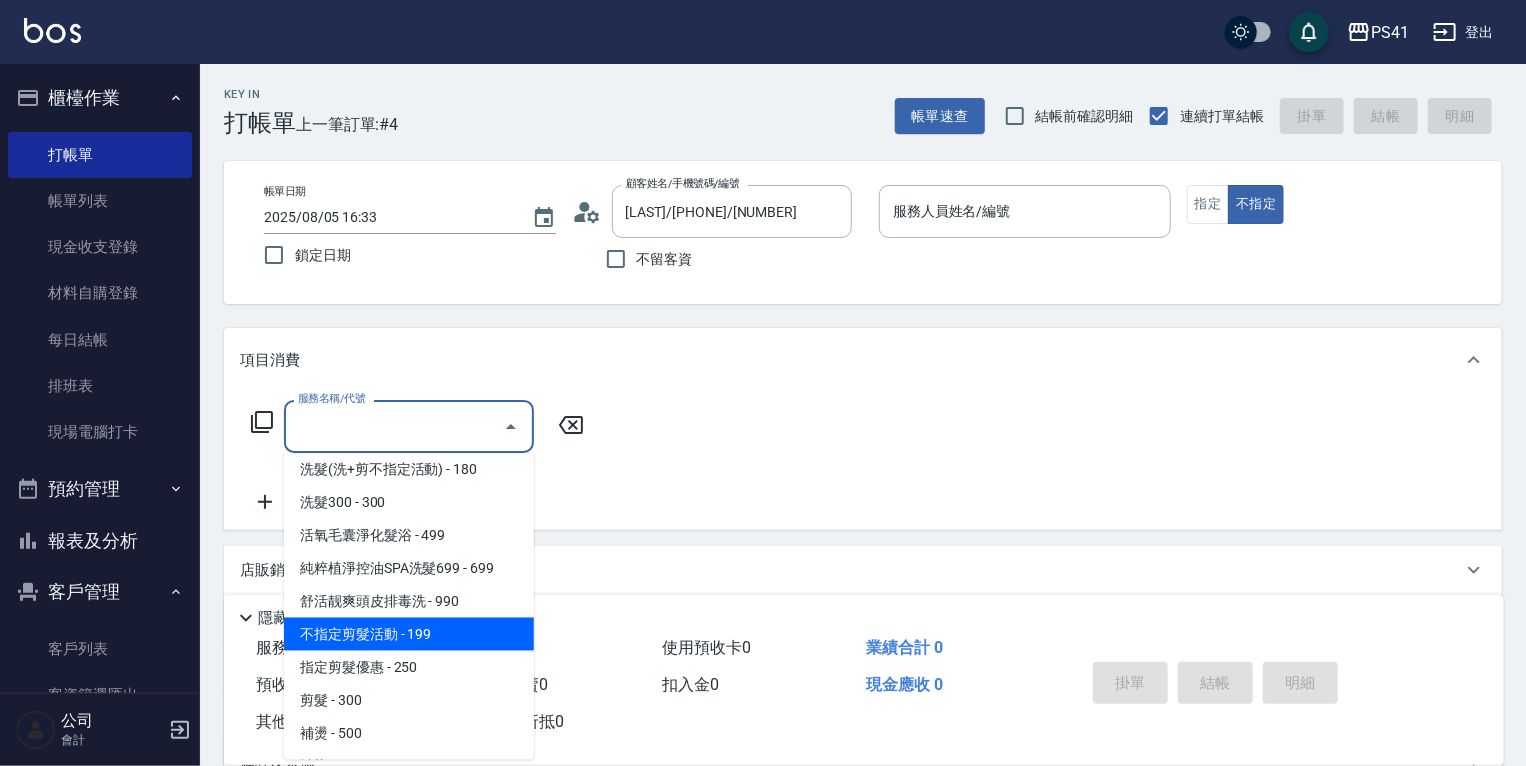 click on "不指定剪髮活動 - 199" at bounding box center [409, 634] 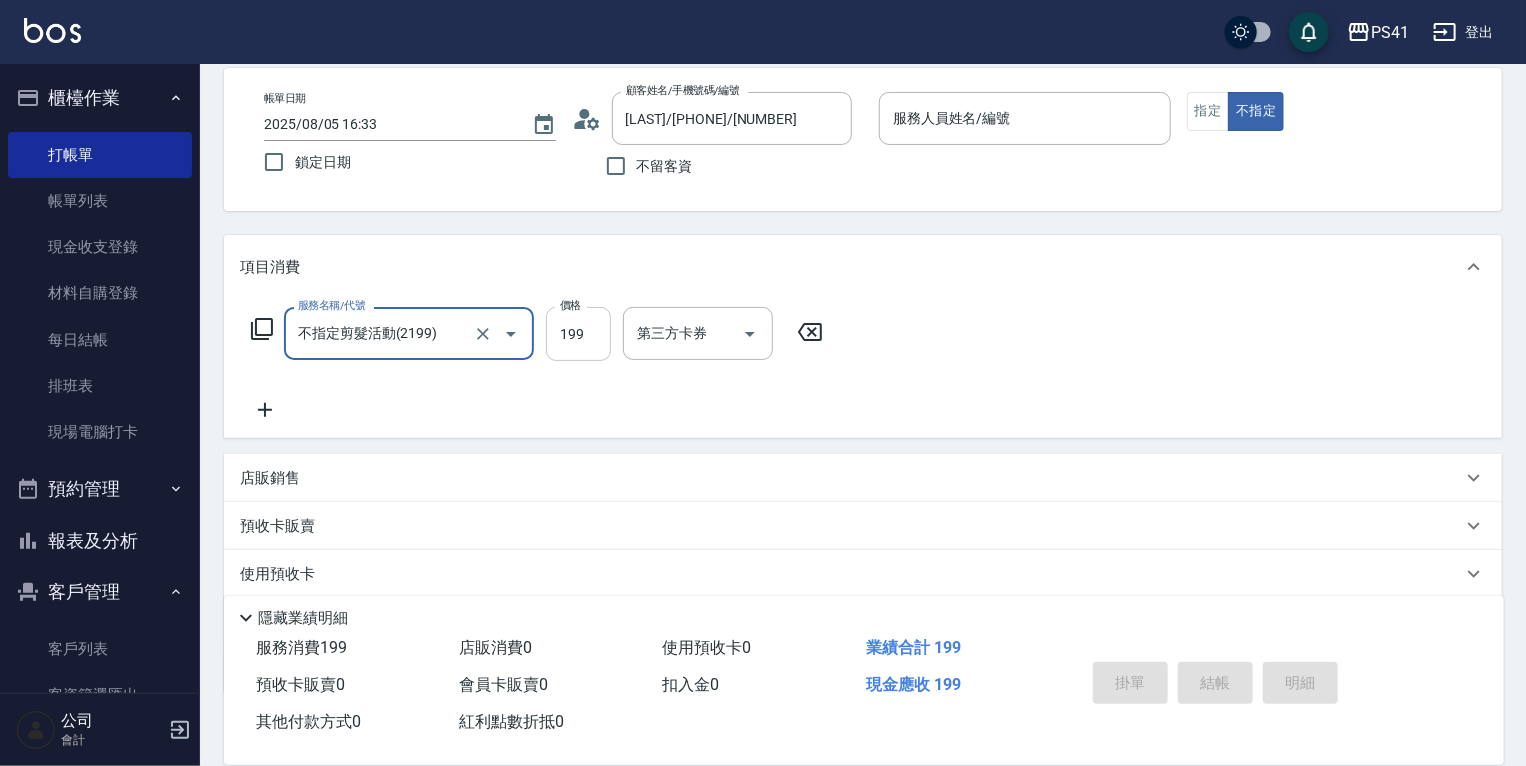 scroll, scrollTop: 0, scrollLeft: 0, axis: both 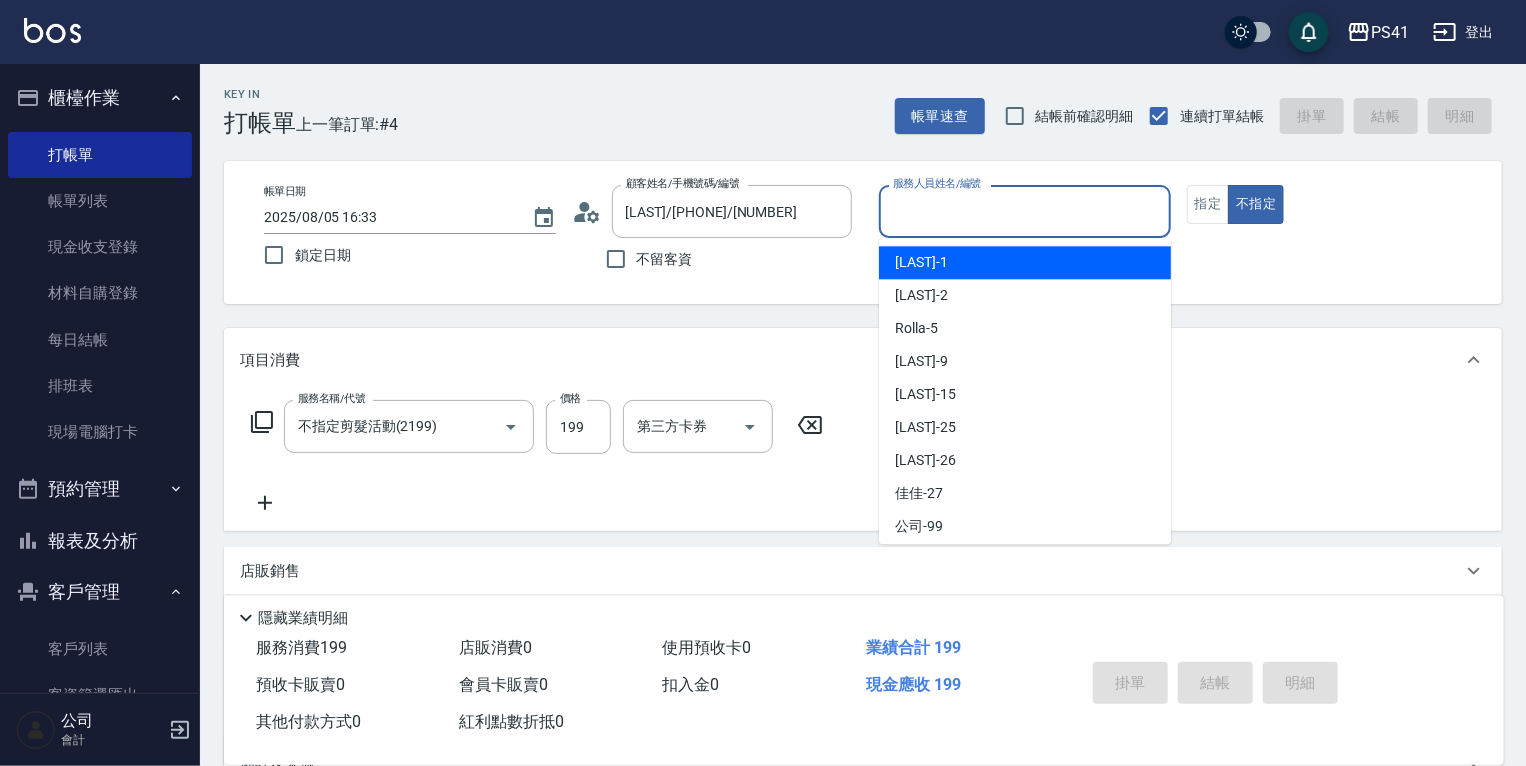 click on "服務人員姓名/編號" at bounding box center (1025, 211) 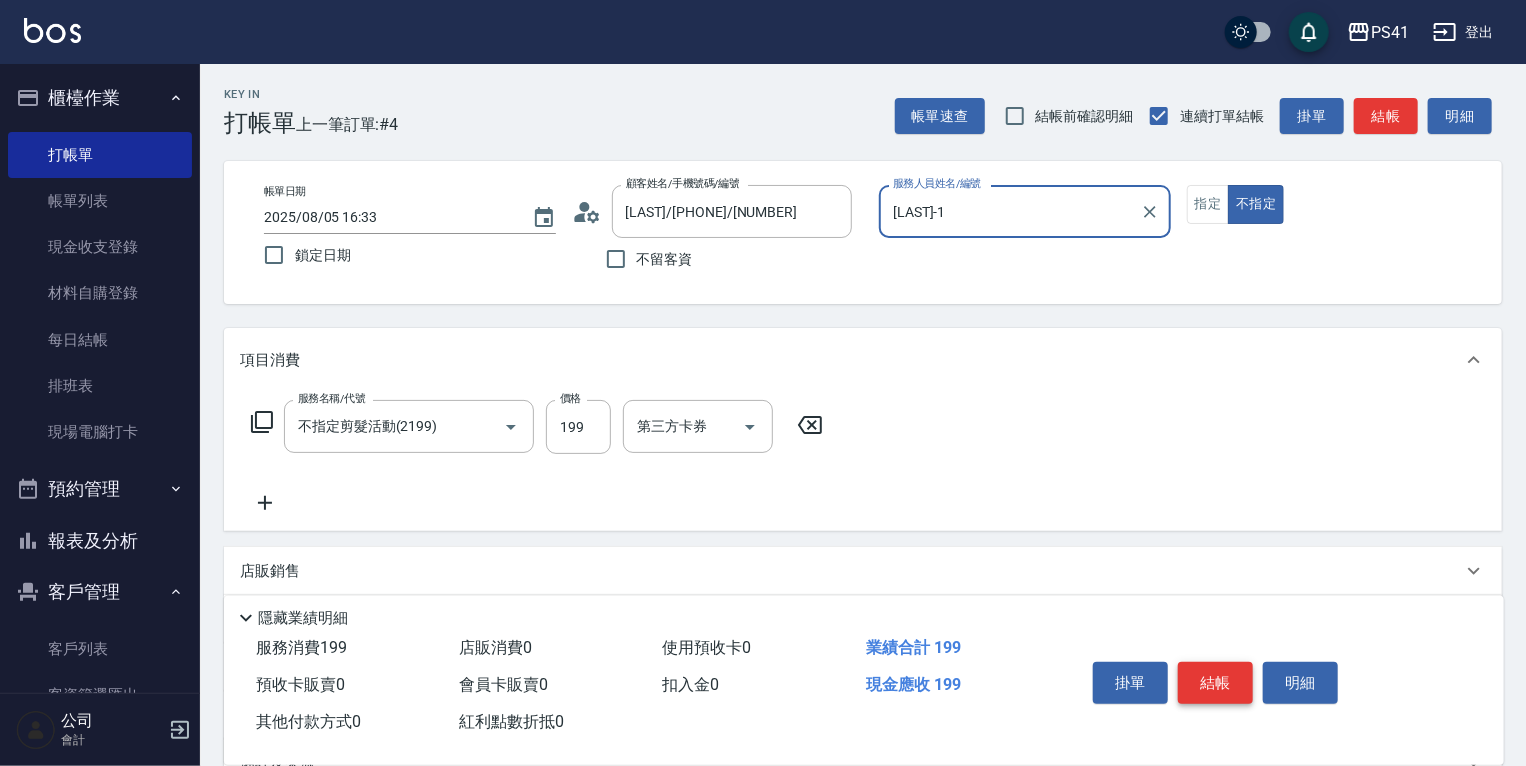 click on "結帳" at bounding box center [1215, 683] 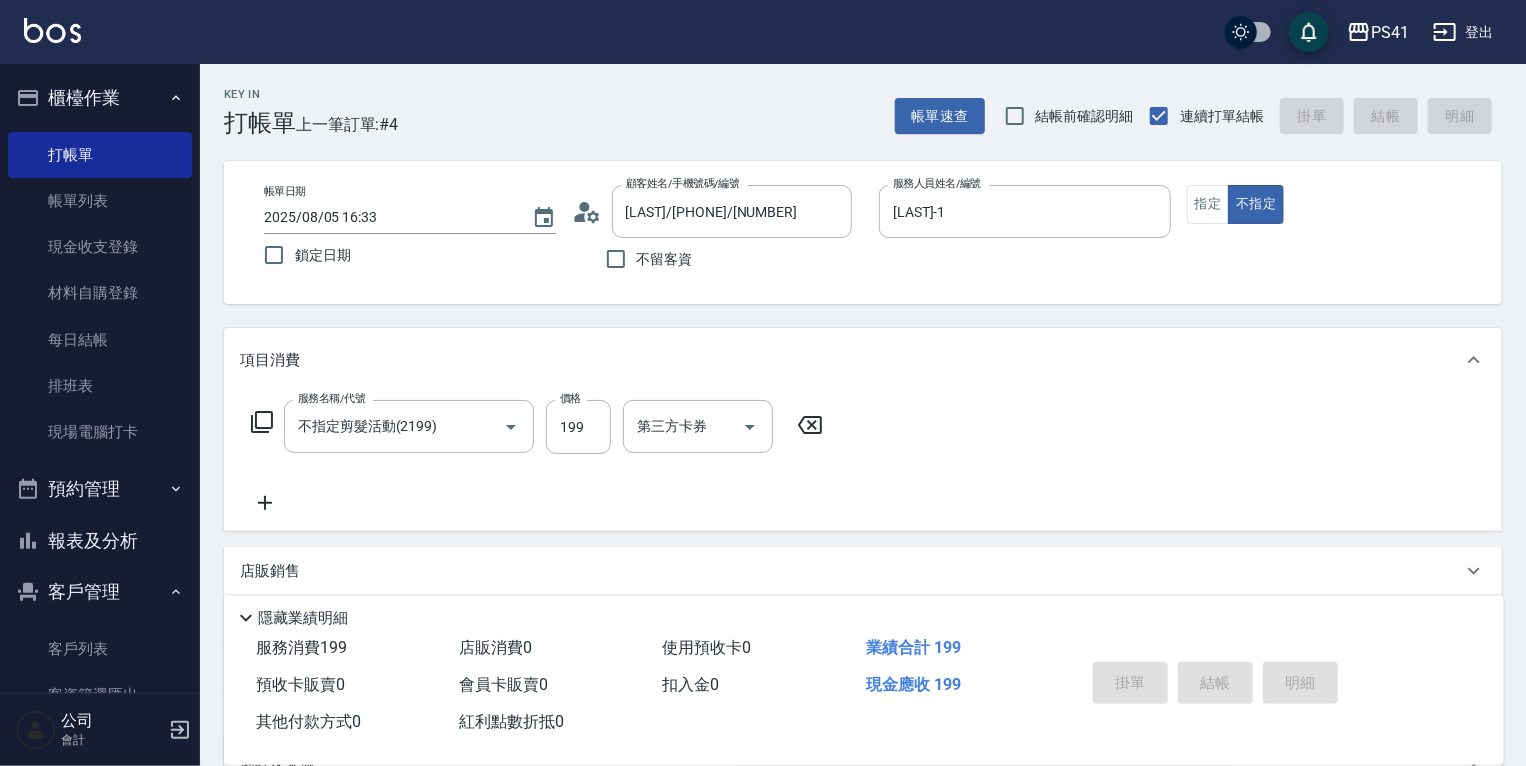 type 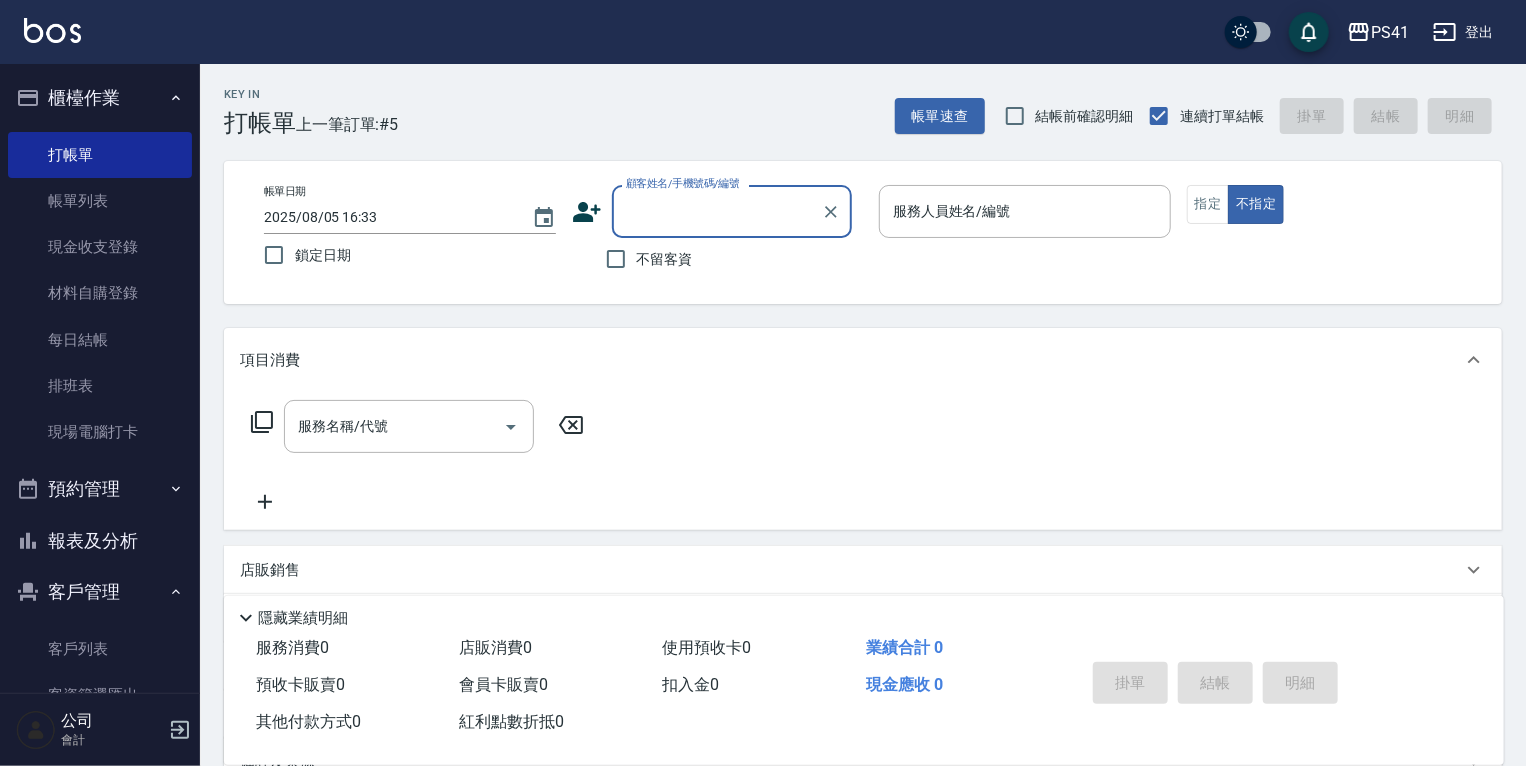 click on "報表及分析" at bounding box center [100, 541] 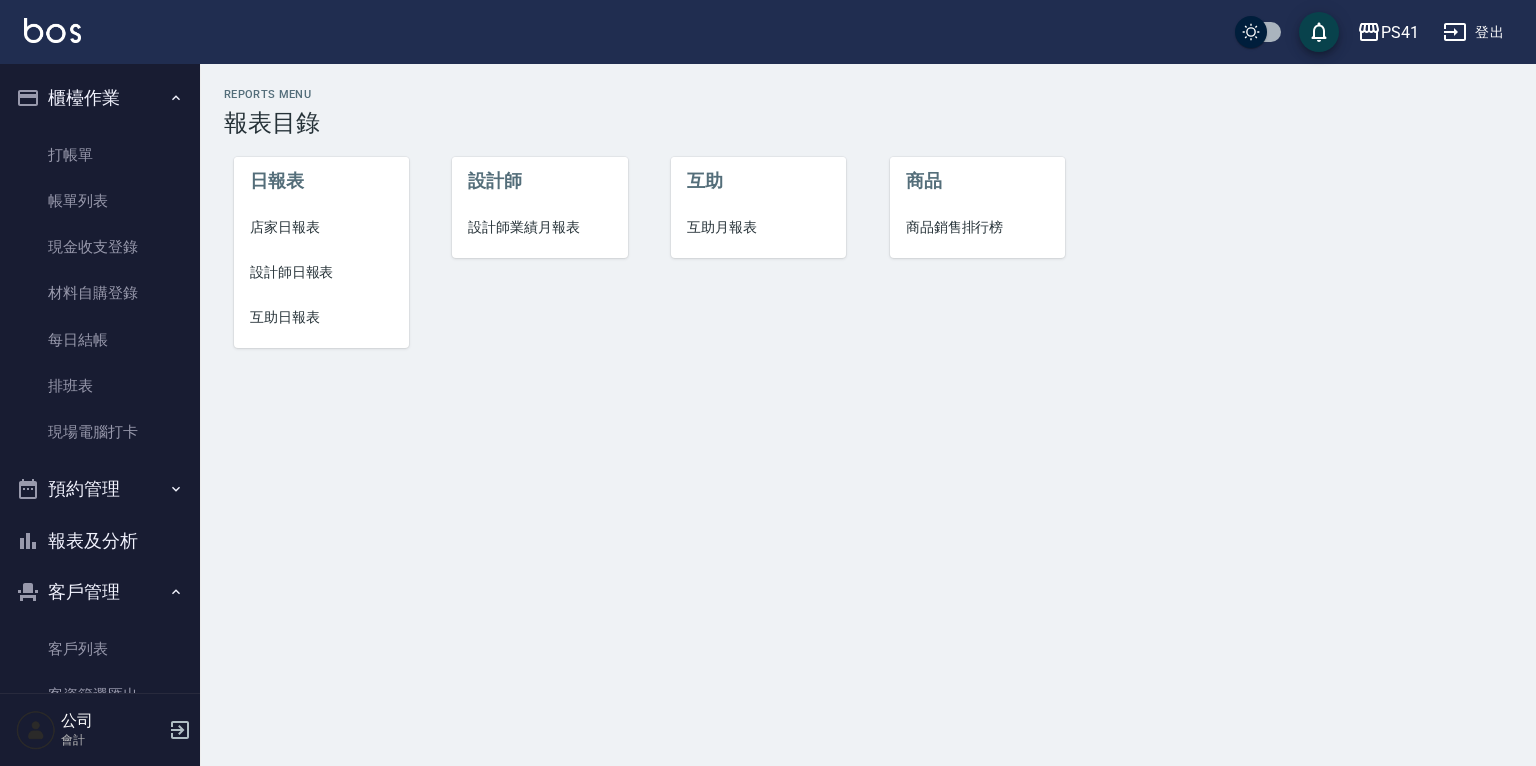 click on "設計師日報表" at bounding box center (321, 272) 